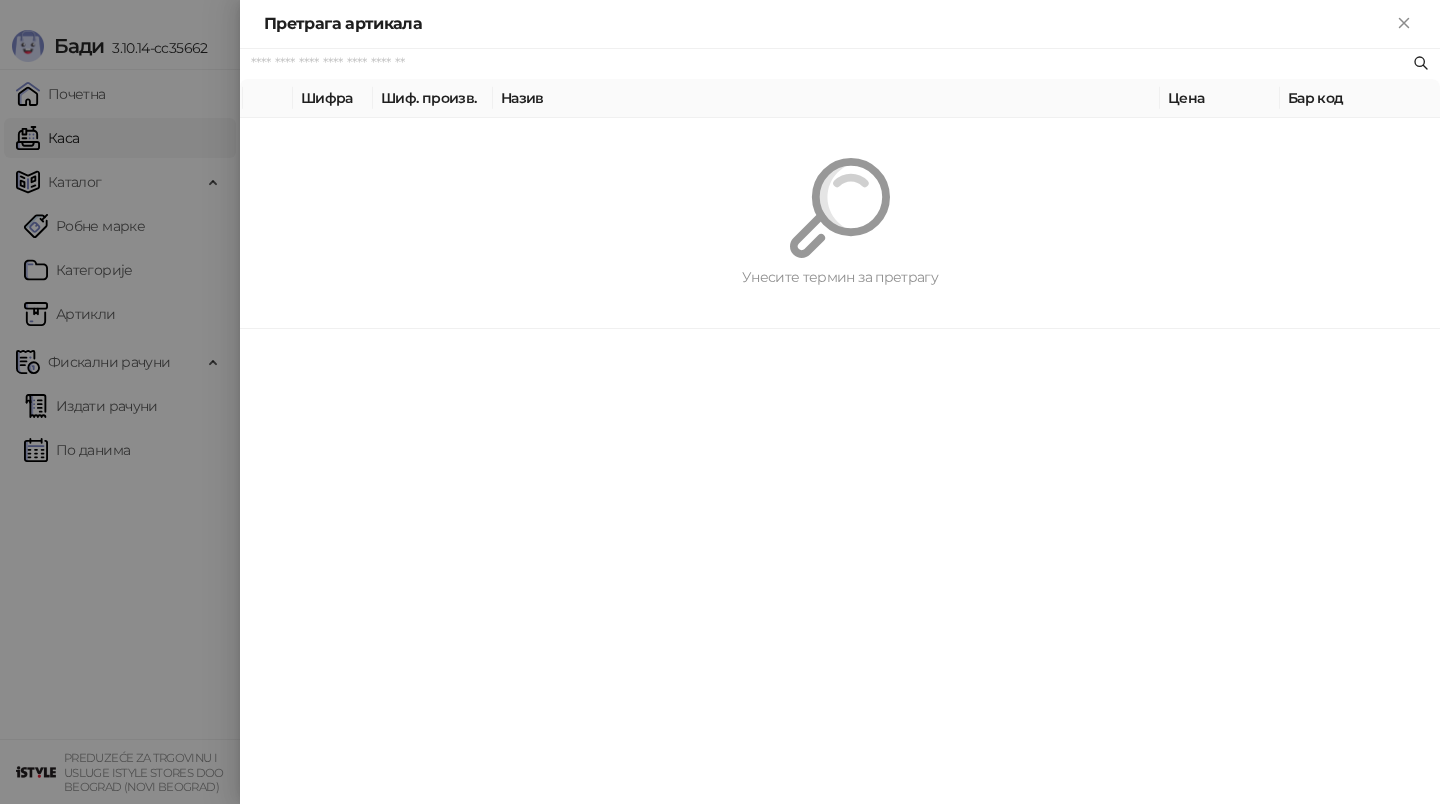 scroll, scrollTop: 0, scrollLeft: 0, axis: both 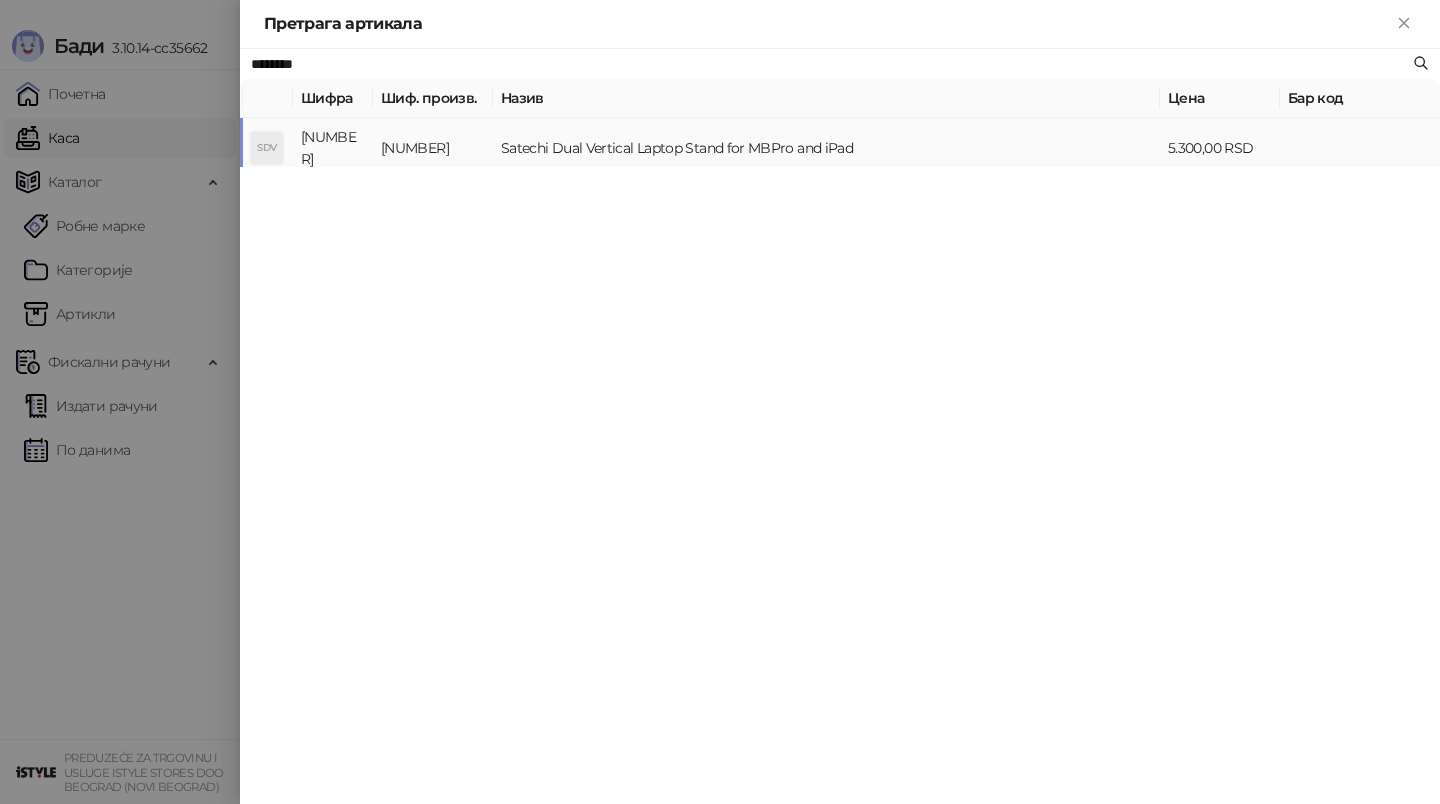 click on "Satechi Dual Vertical Laptop Stand for MBPro and iPad" at bounding box center (826, 148) 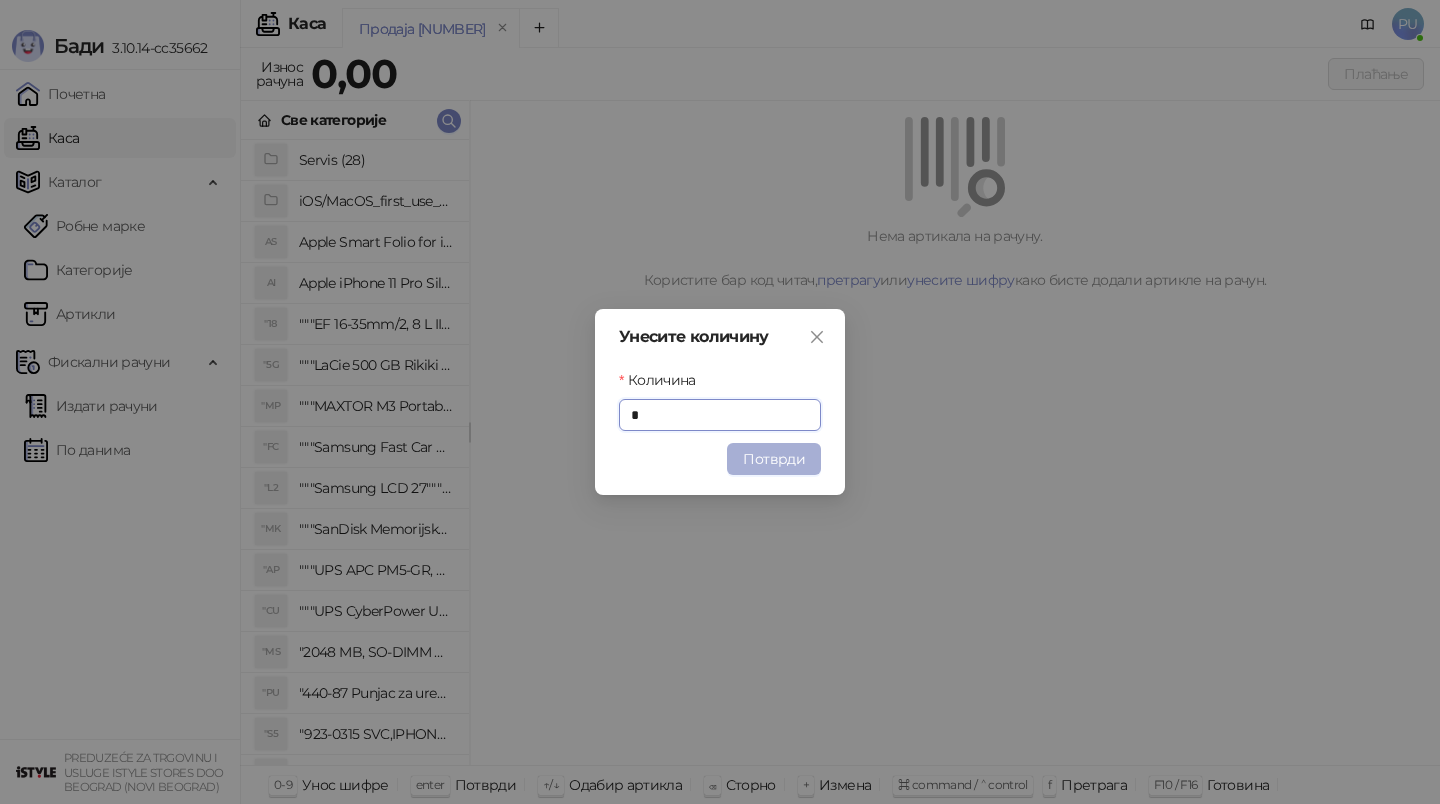 click on "Потврди" at bounding box center [774, 459] 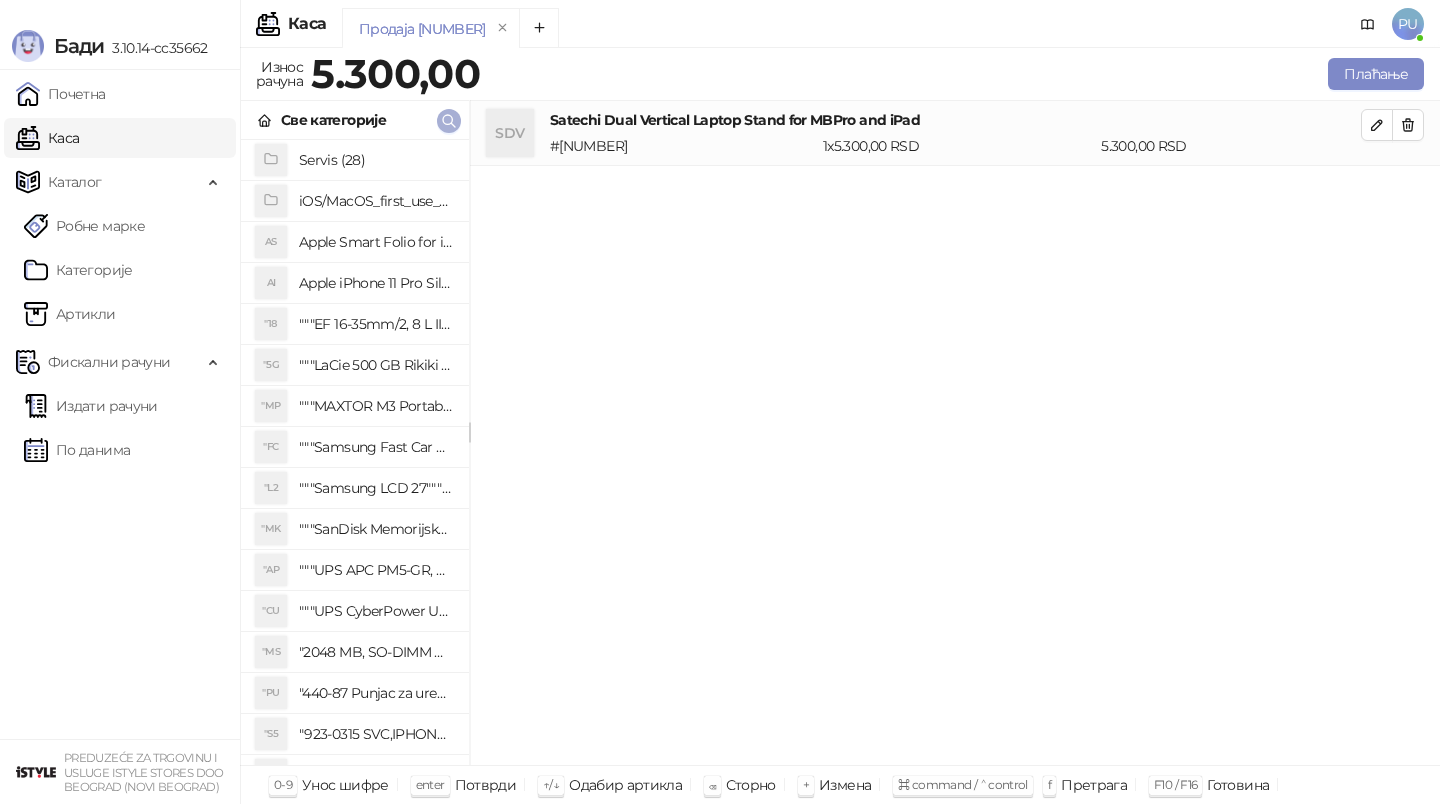 click 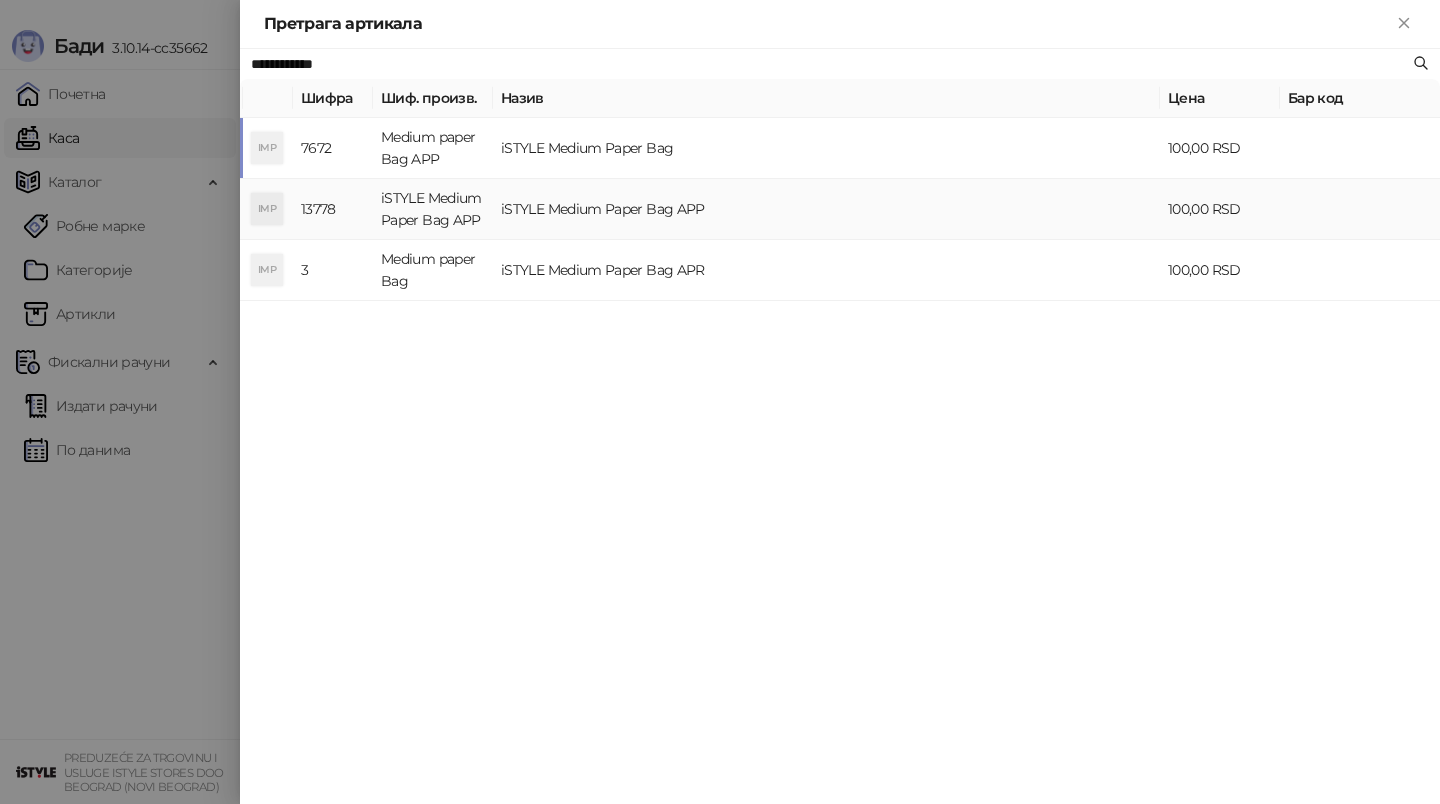 type on "**********" 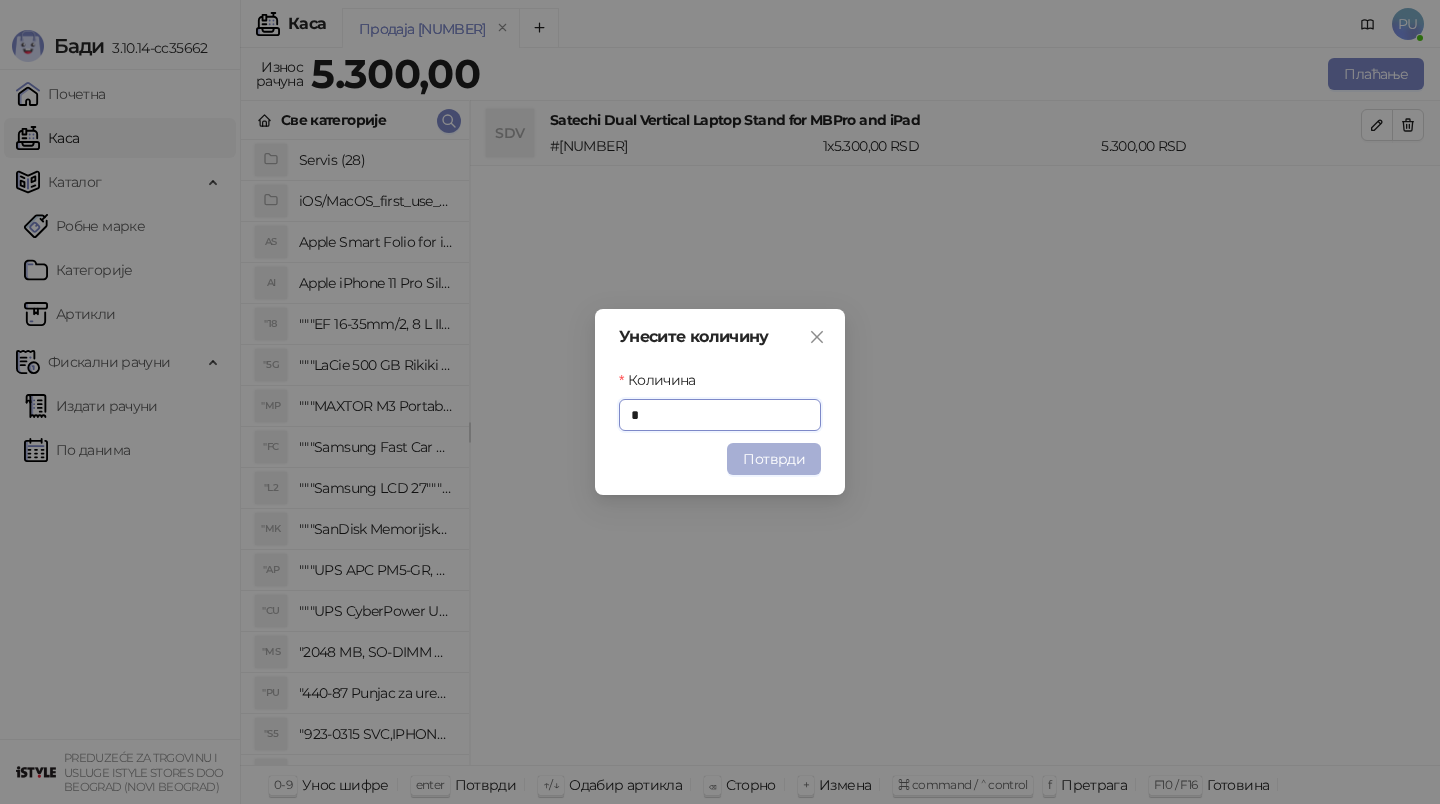 click on "Потврди" at bounding box center [774, 459] 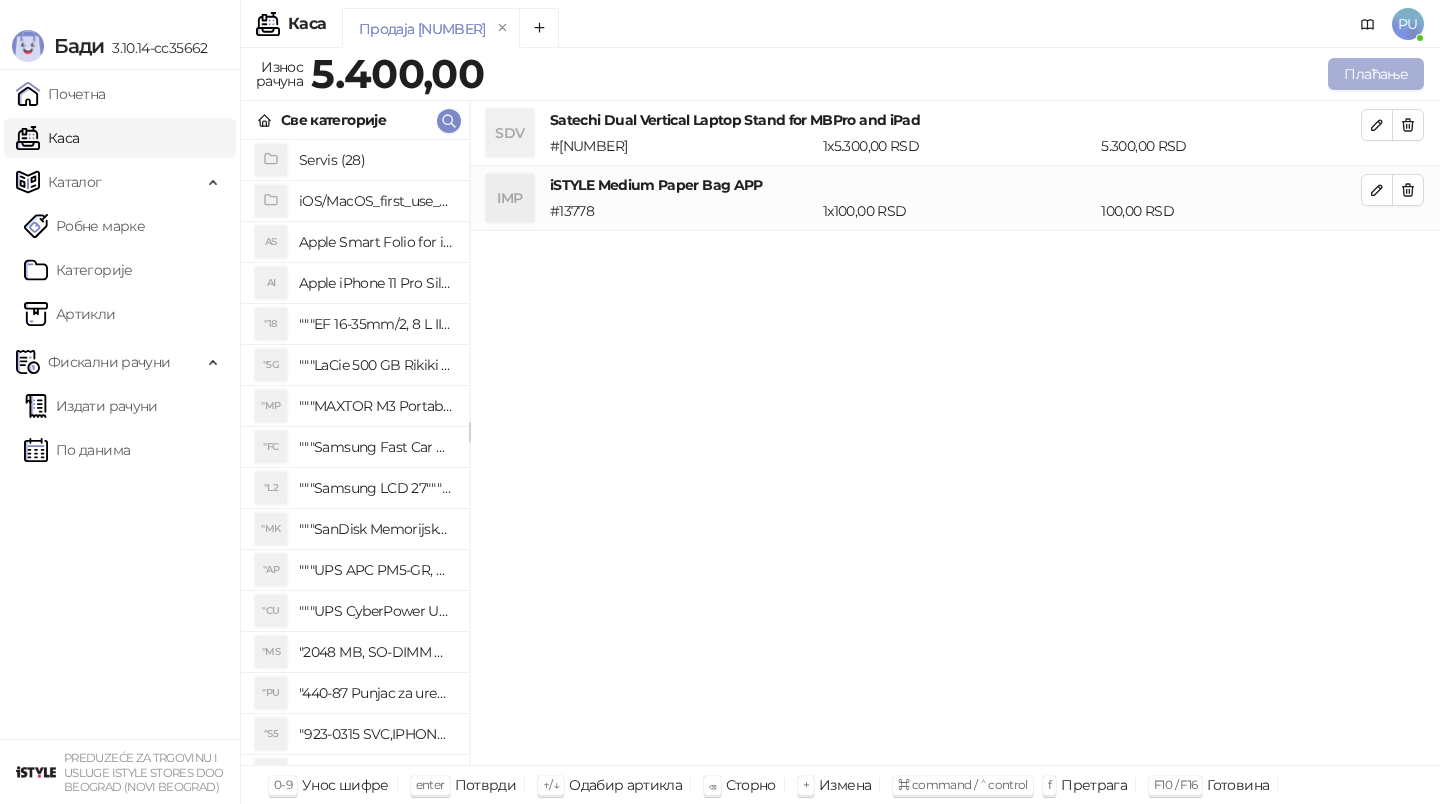 click on "Плаћање" at bounding box center (1376, 74) 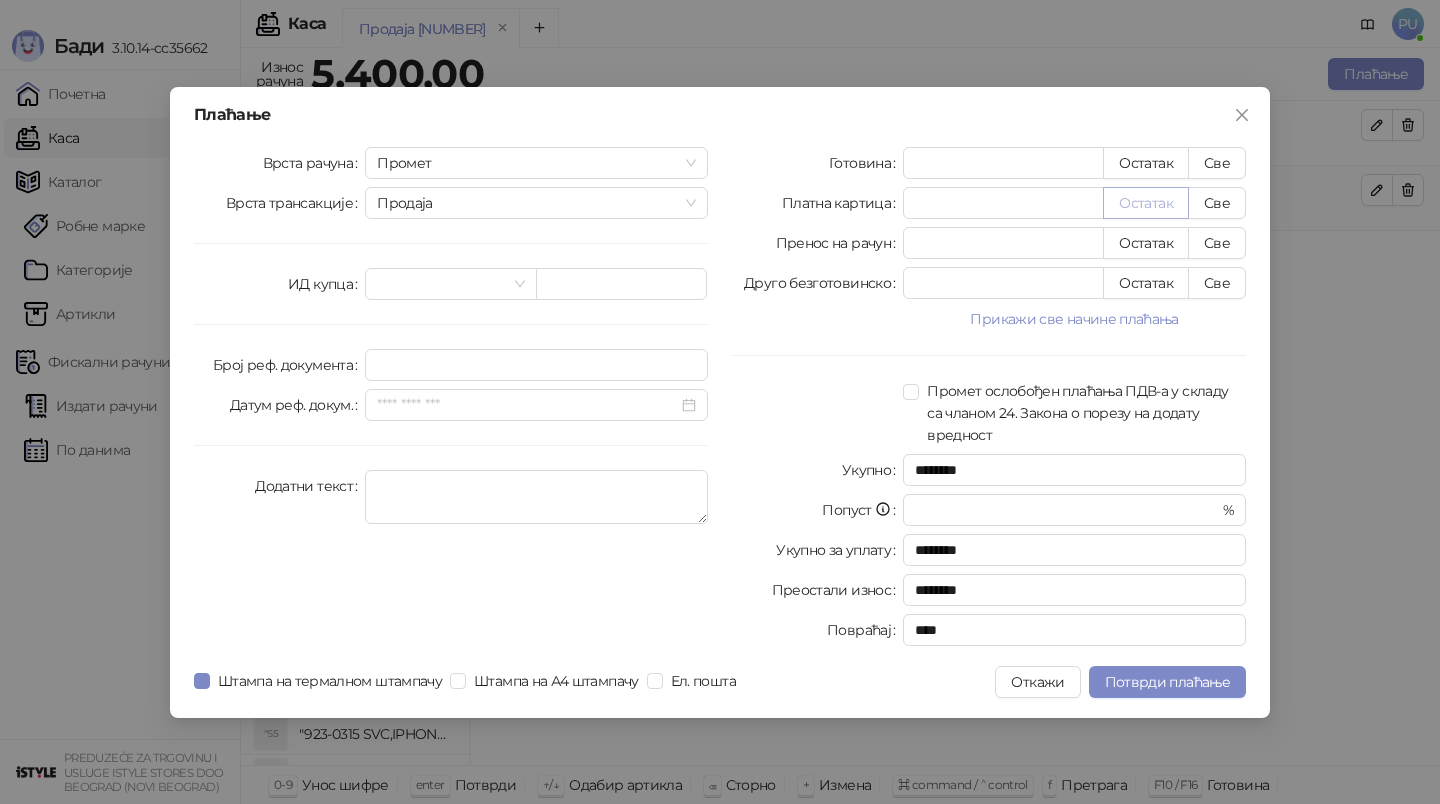 click on "Остатак" at bounding box center (1146, 203) 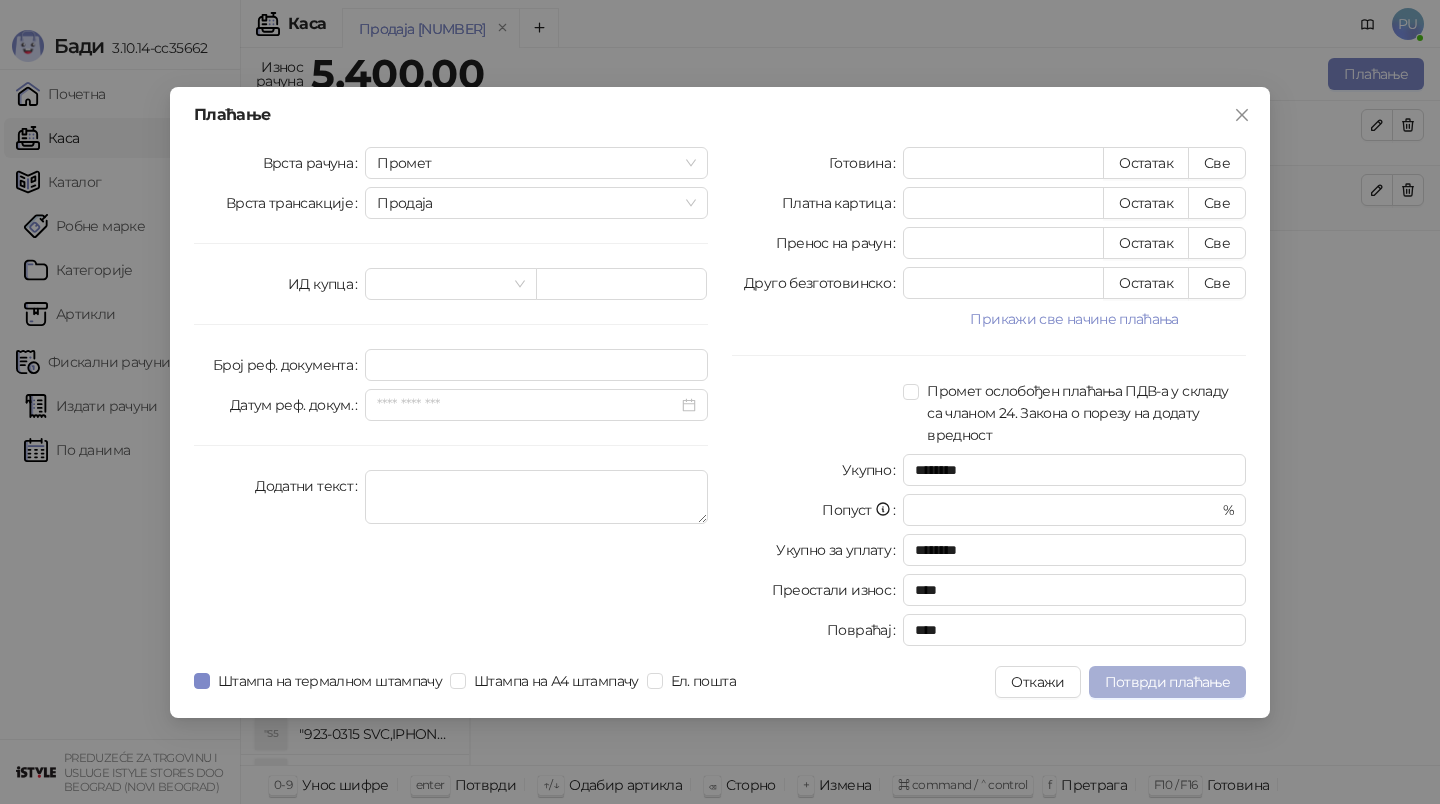 click on "Потврди плаћање" at bounding box center (1167, 682) 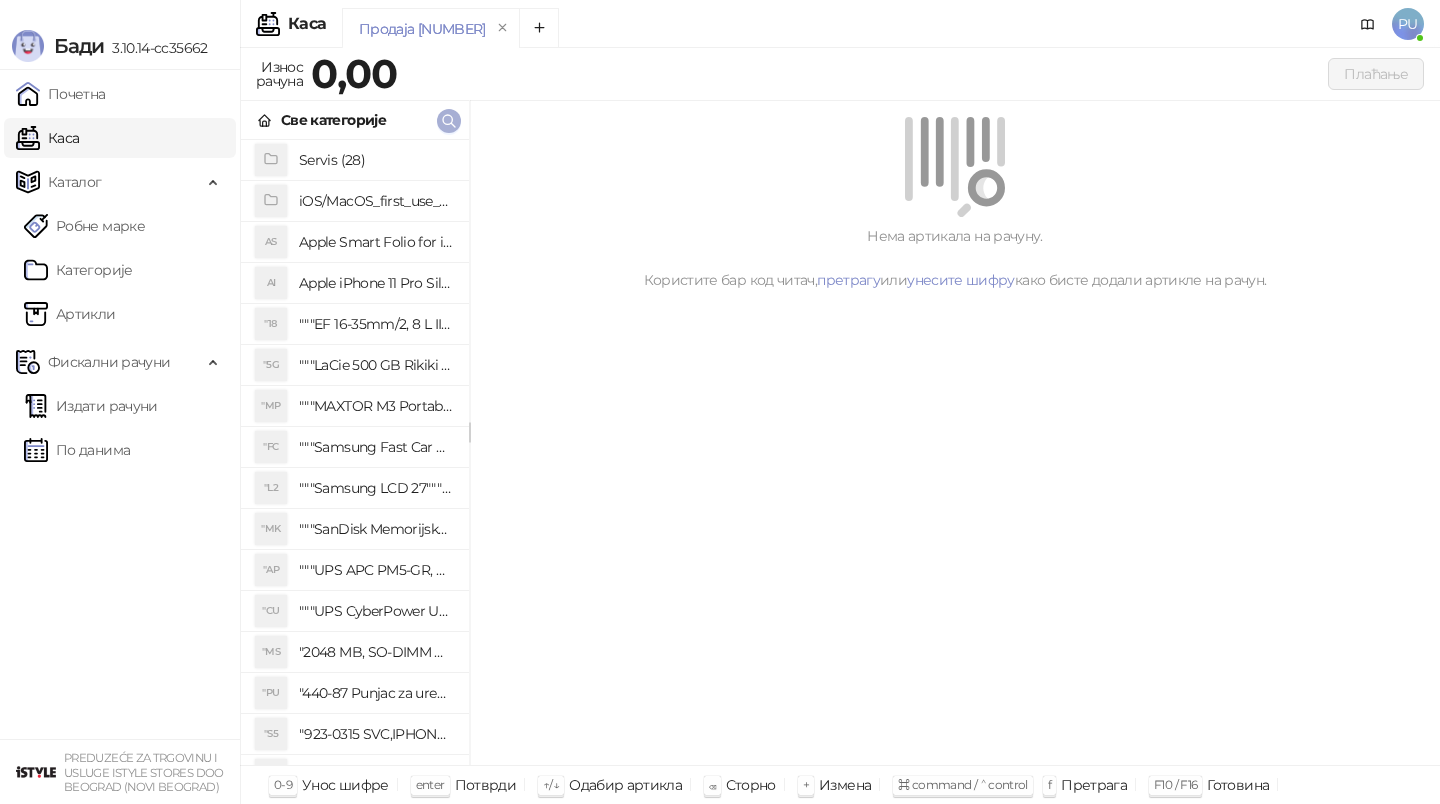 click 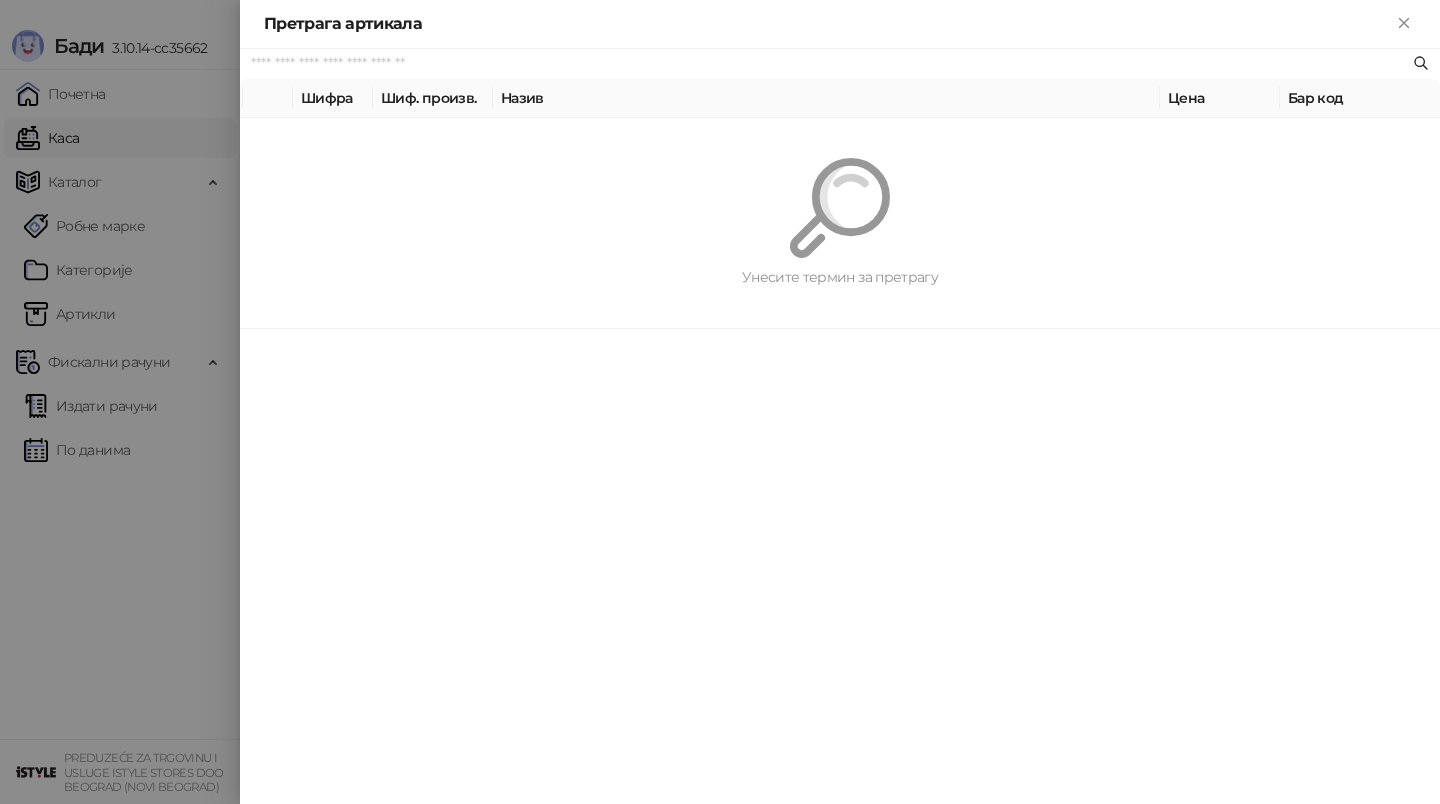 paste on "*********" 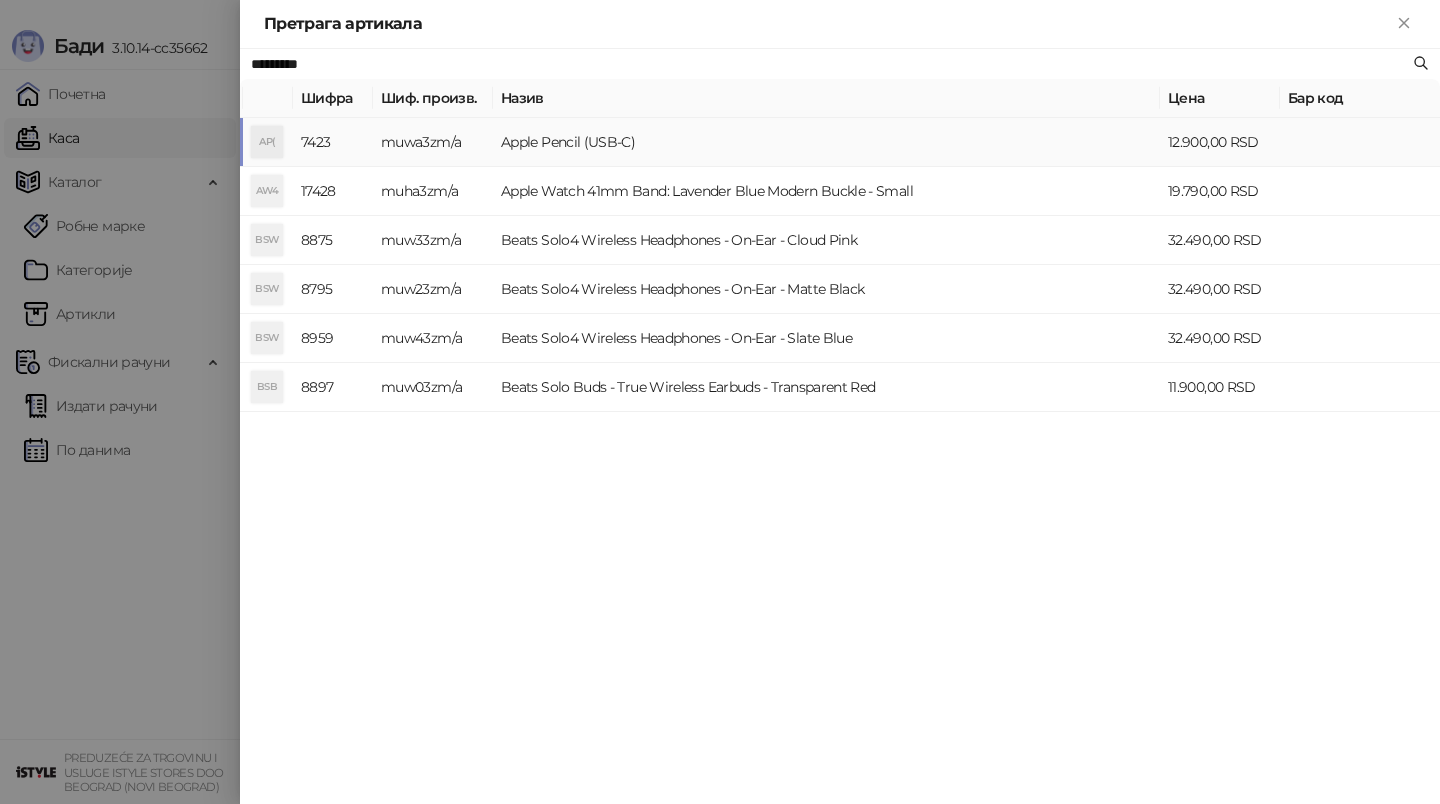 click on "Apple Pencil (USB-C)" at bounding box center [826, 142] 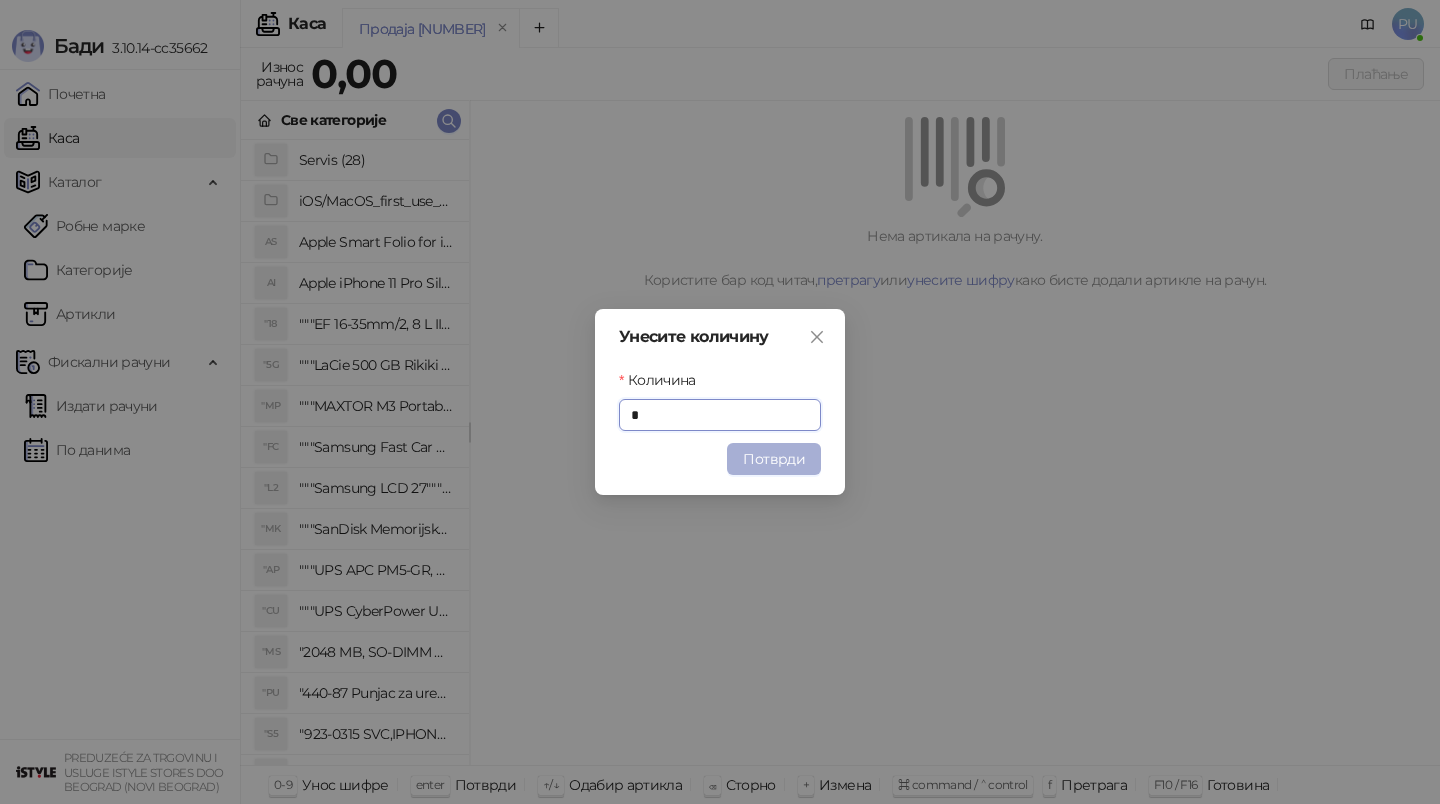 click on "Потврди" at bounding box center [774, 459] 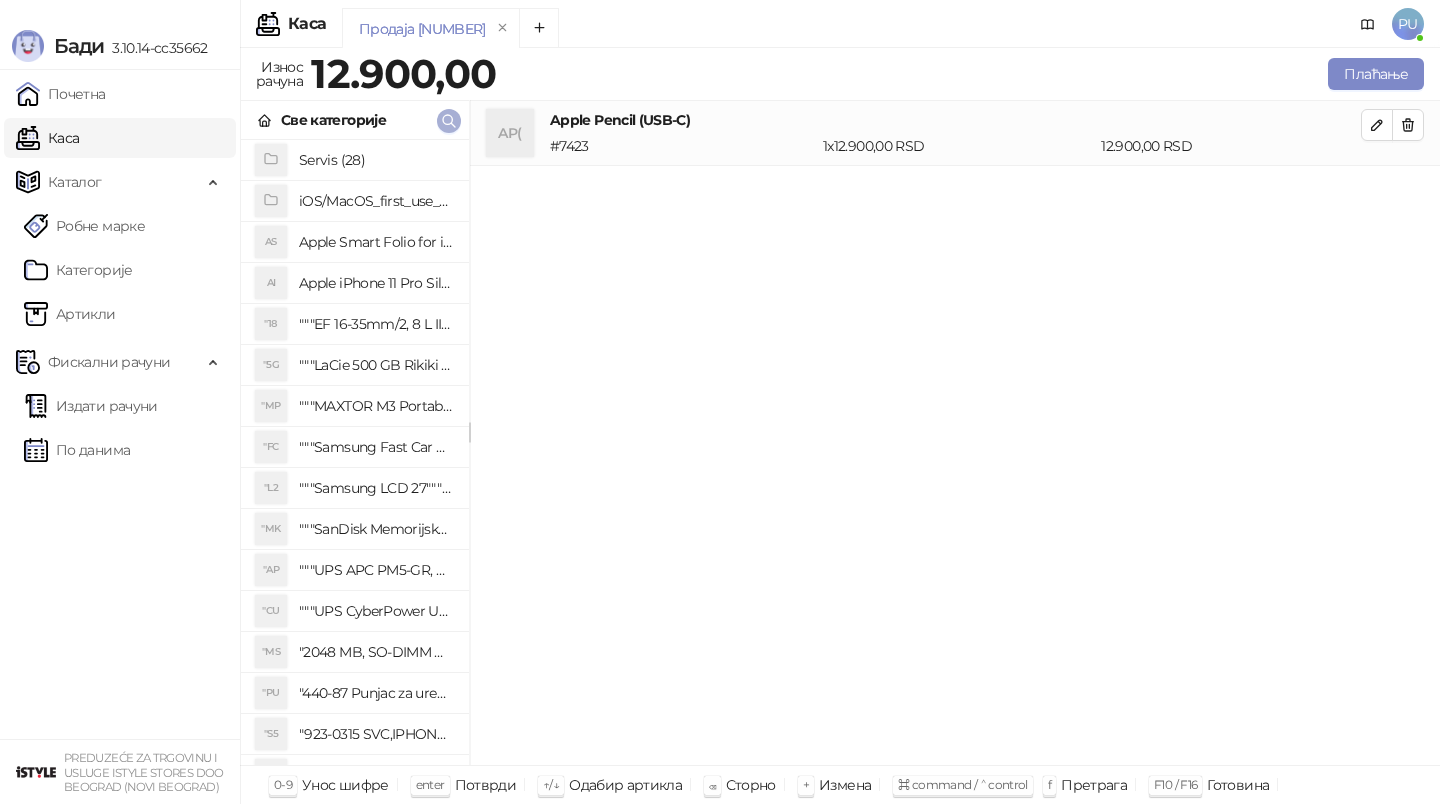 click 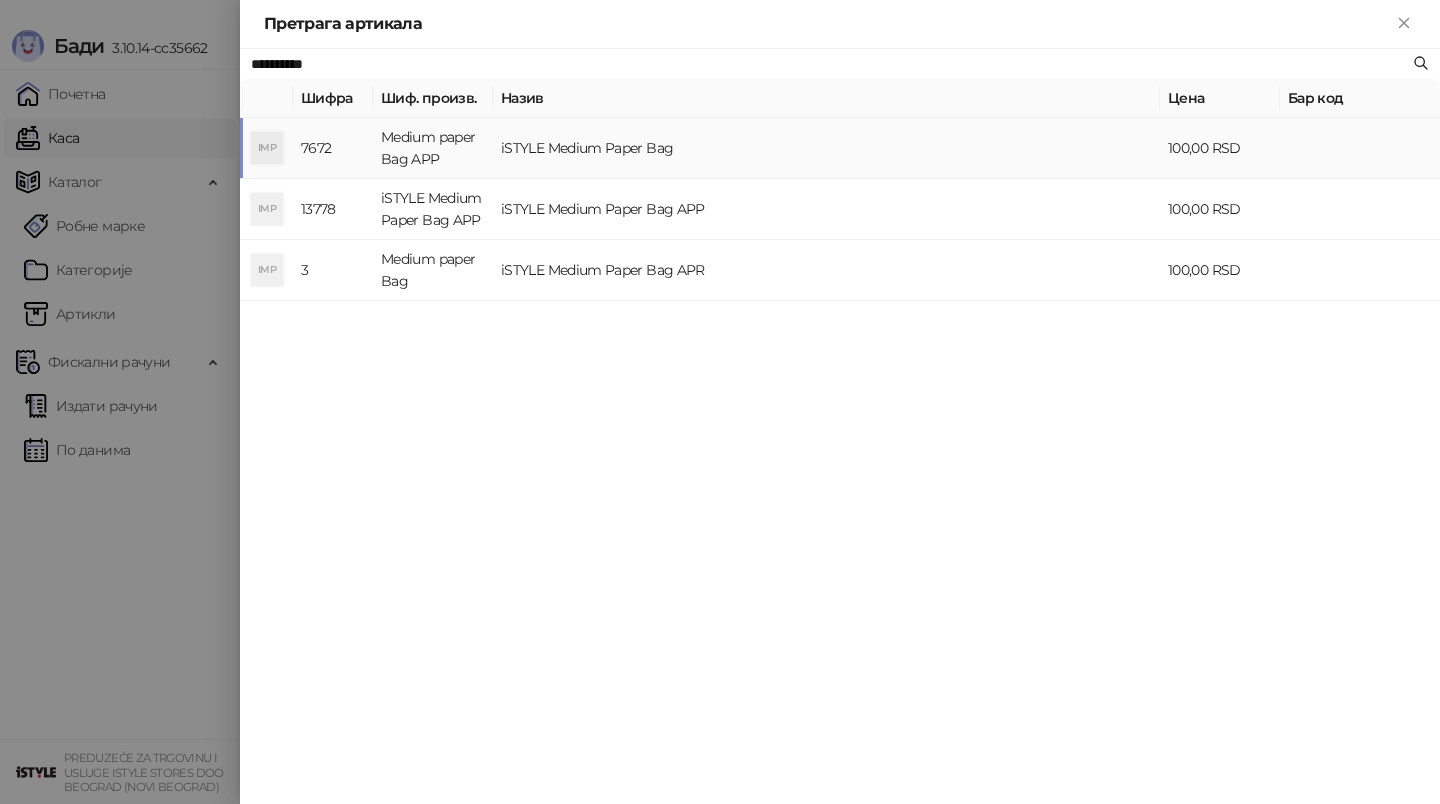 type on "**********" 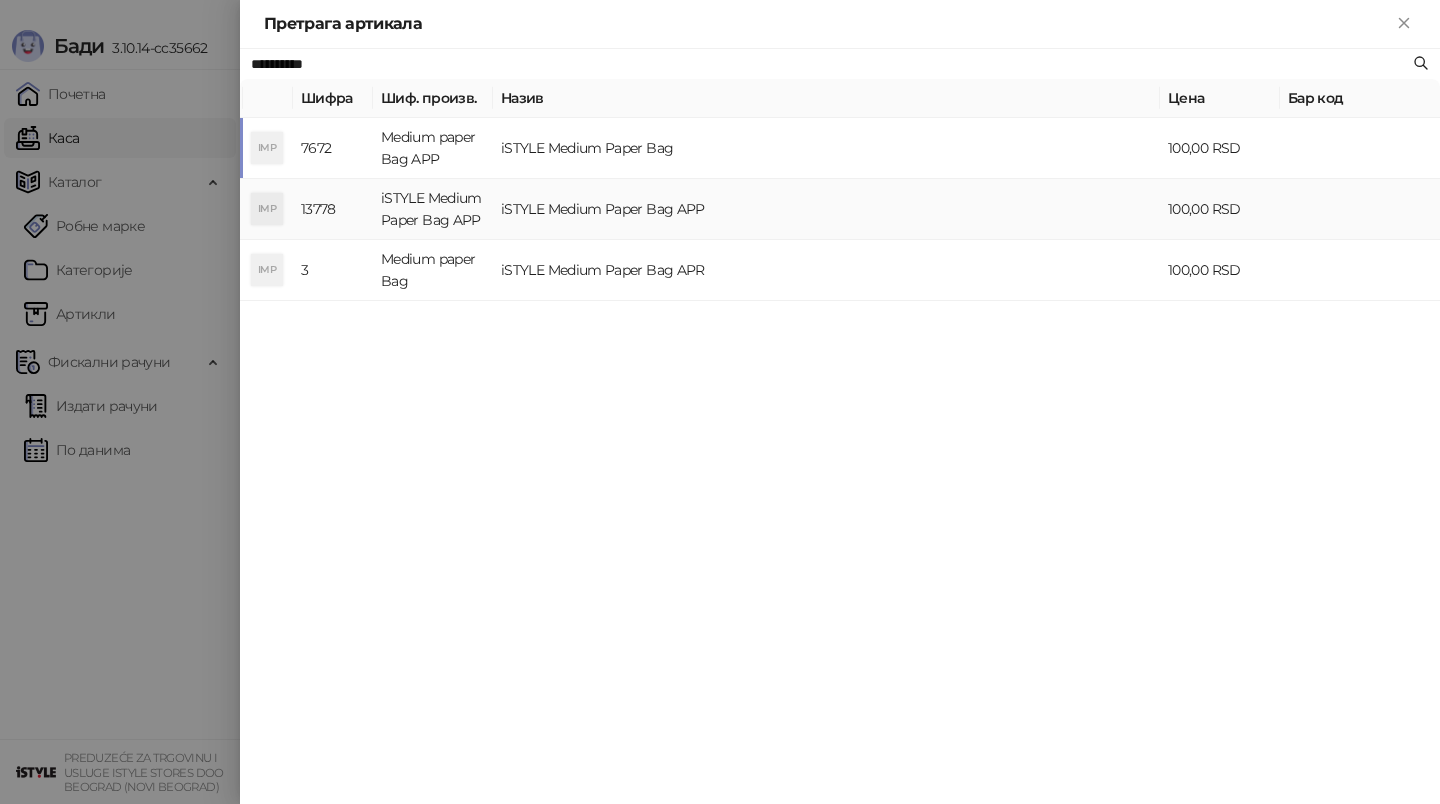 click on "iSTYLE Medium Paper Bag APP" at bounding box center (826, 209) 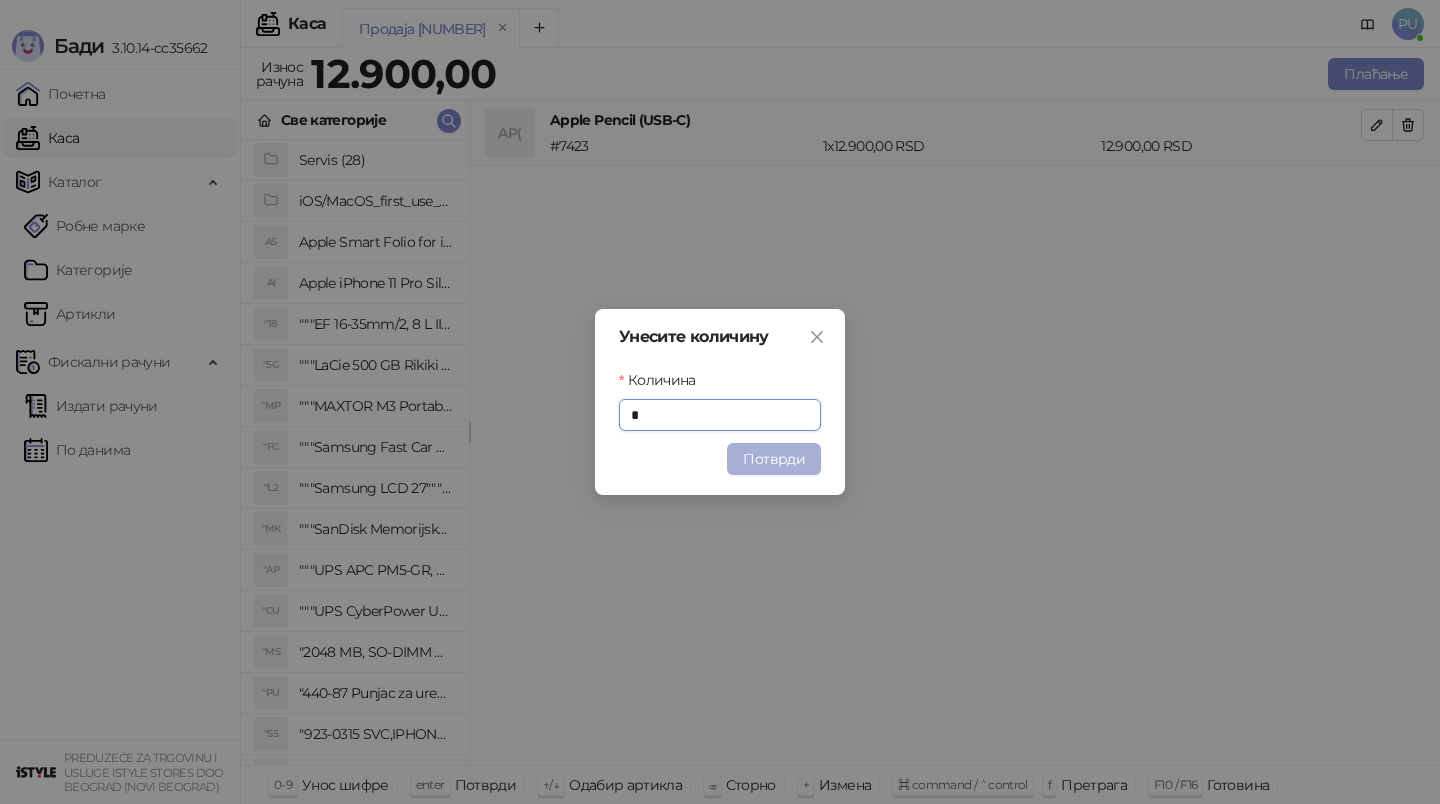 click on "Потврди" at bounding box center (774, 459) 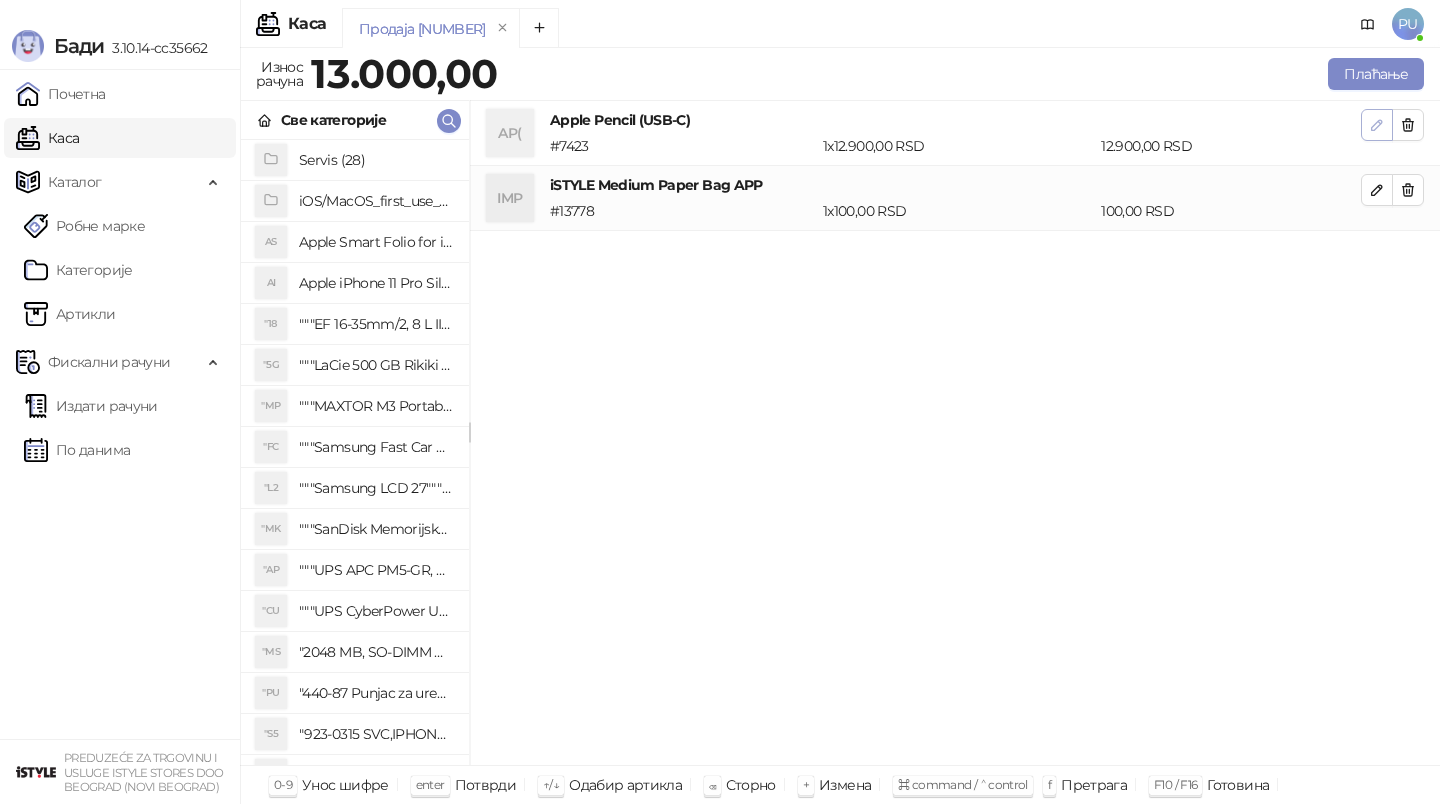 click at bounding box center [1377, 125] 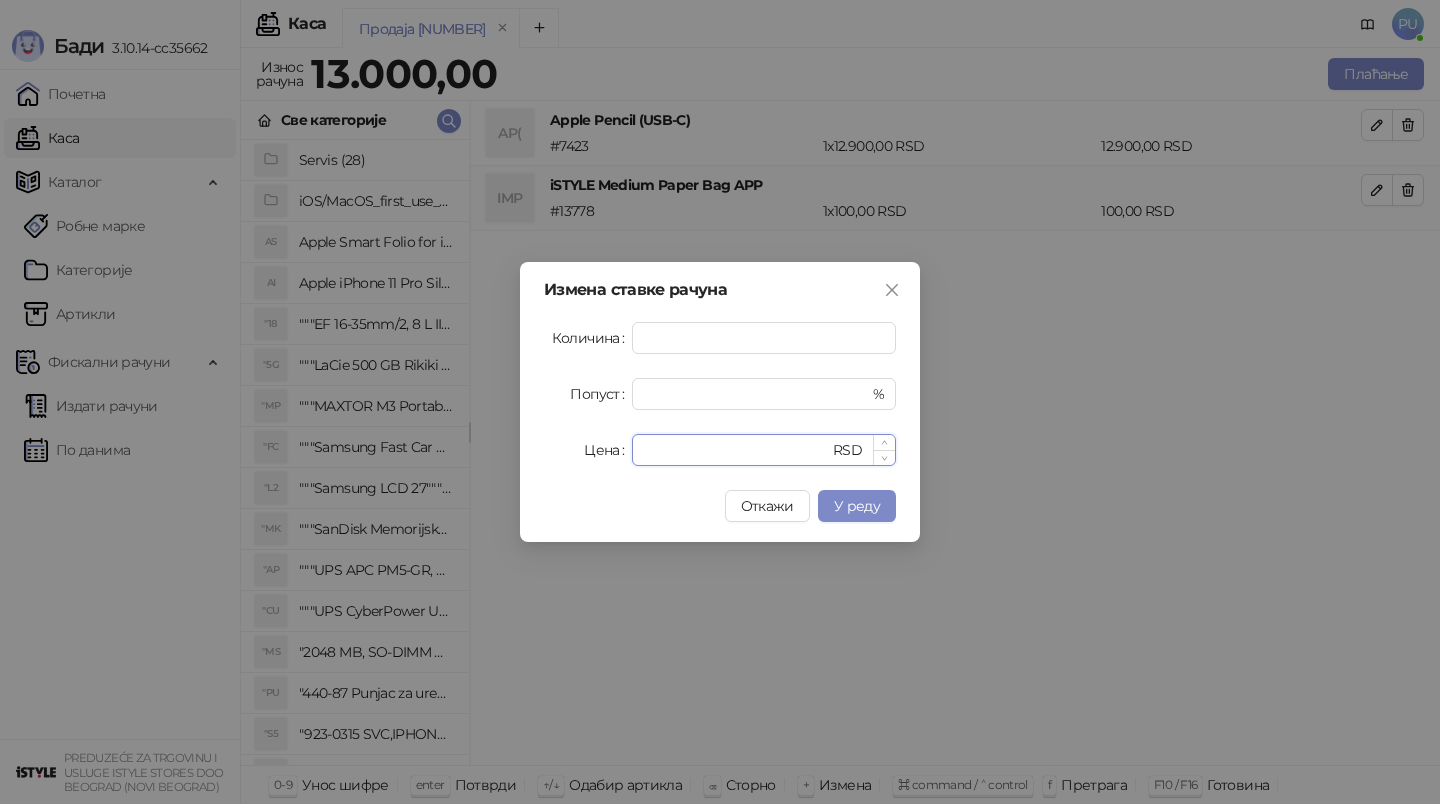 click on "*****" at bounding box center (736, 450) 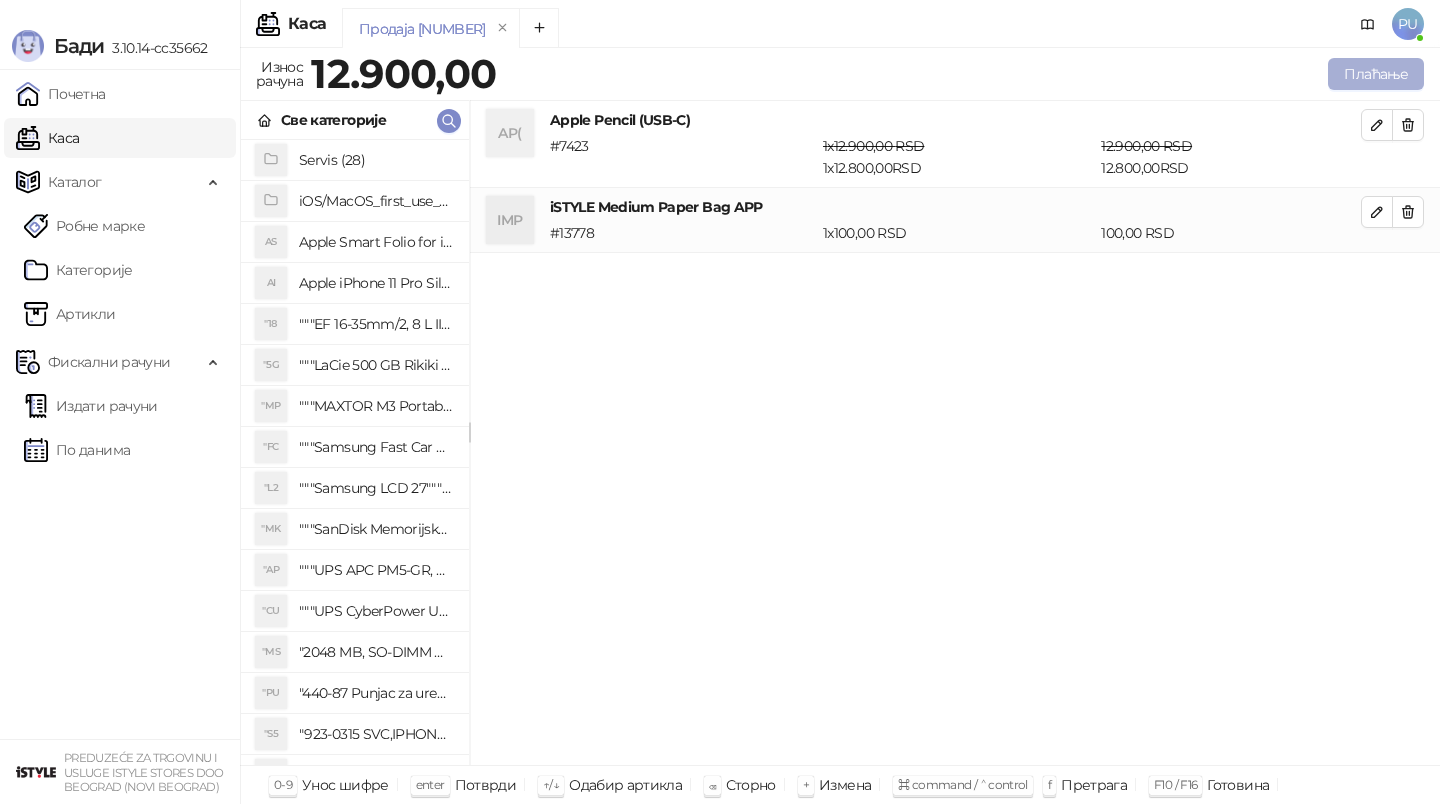 click on "Плаћање" at bounding box center [1376, 74] 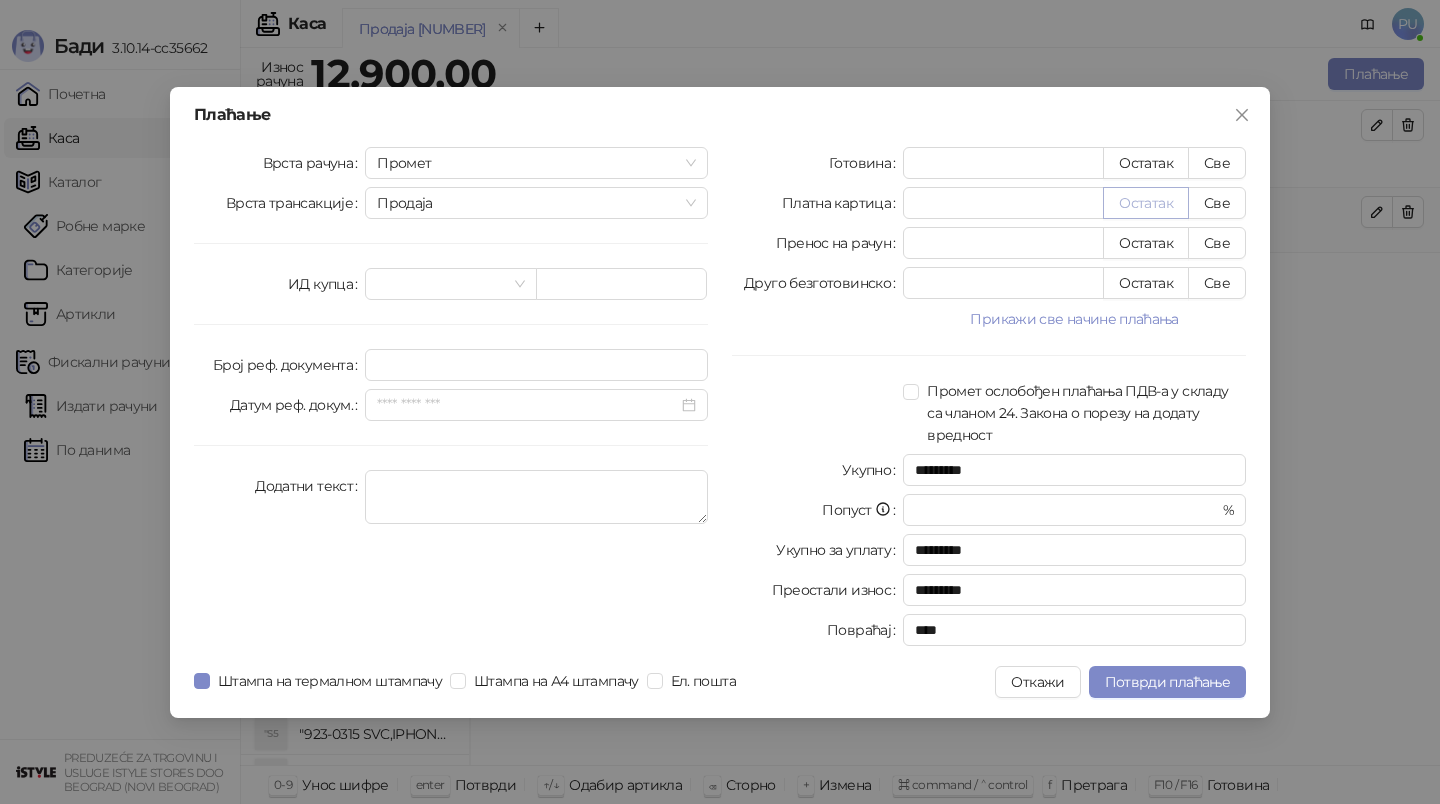 click on "Остатак" at bounding box center [1146, 203] 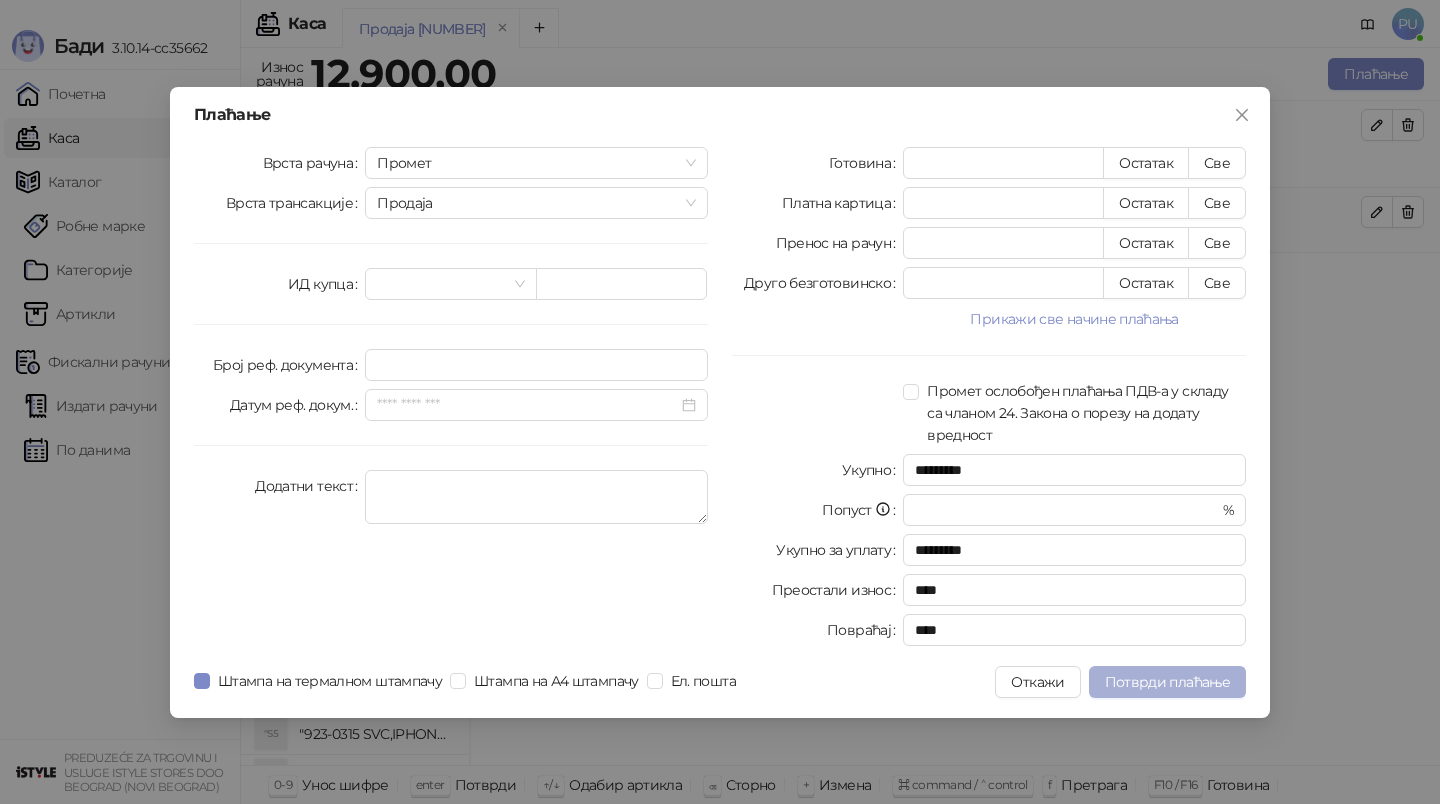 click on "Потврди плаћање" at bounding box center [1167, 682] 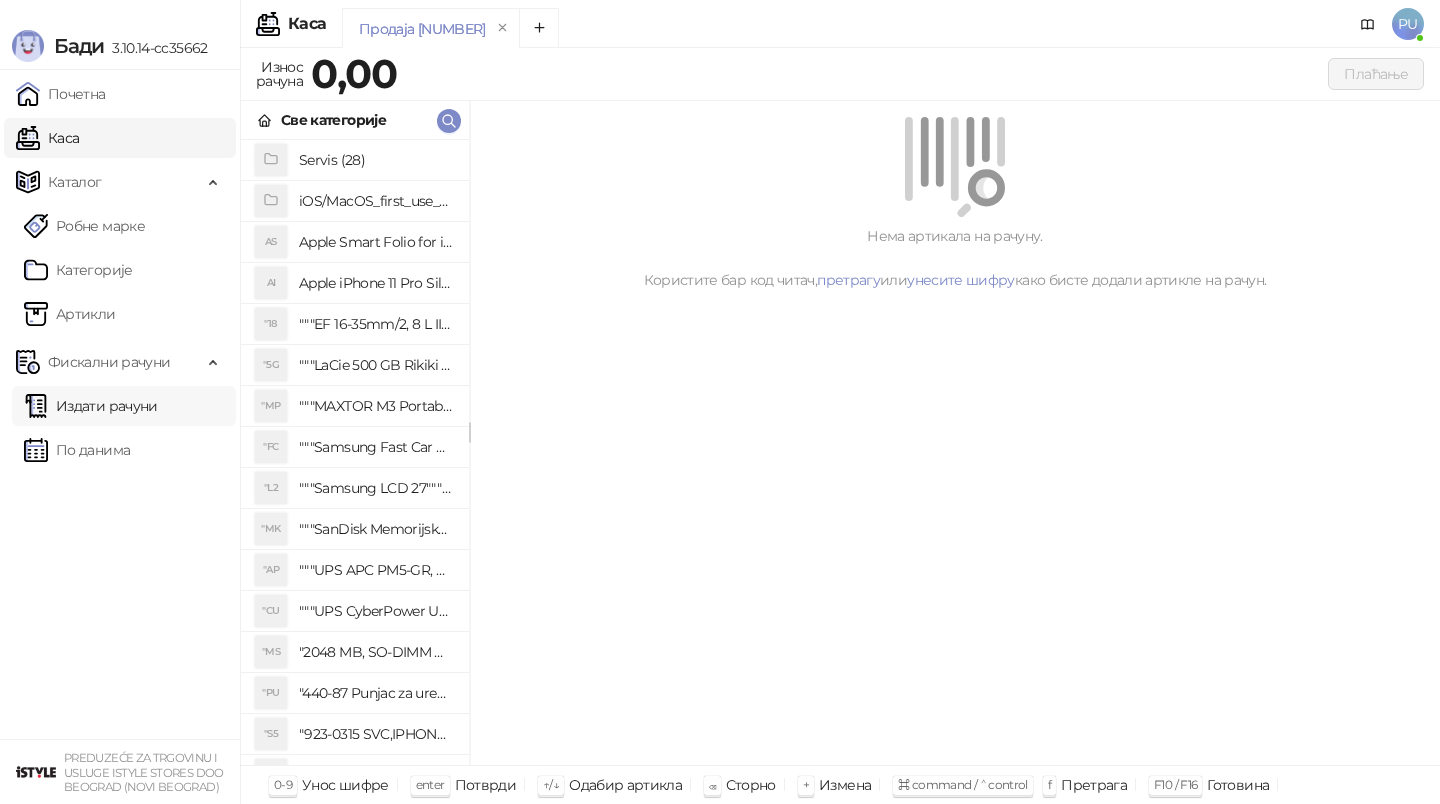click on "Издати рачуни" at bounding box center [91, 406] 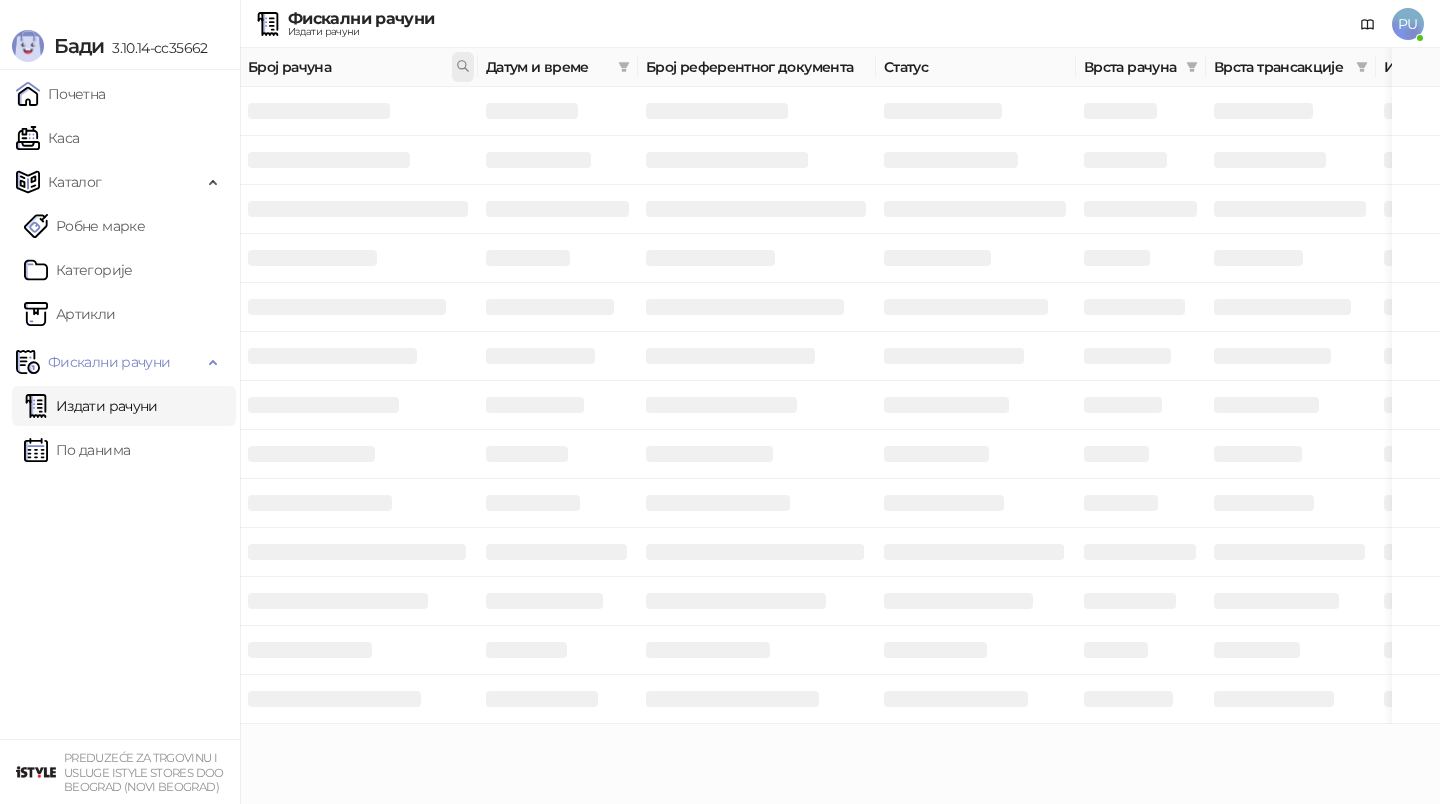 click 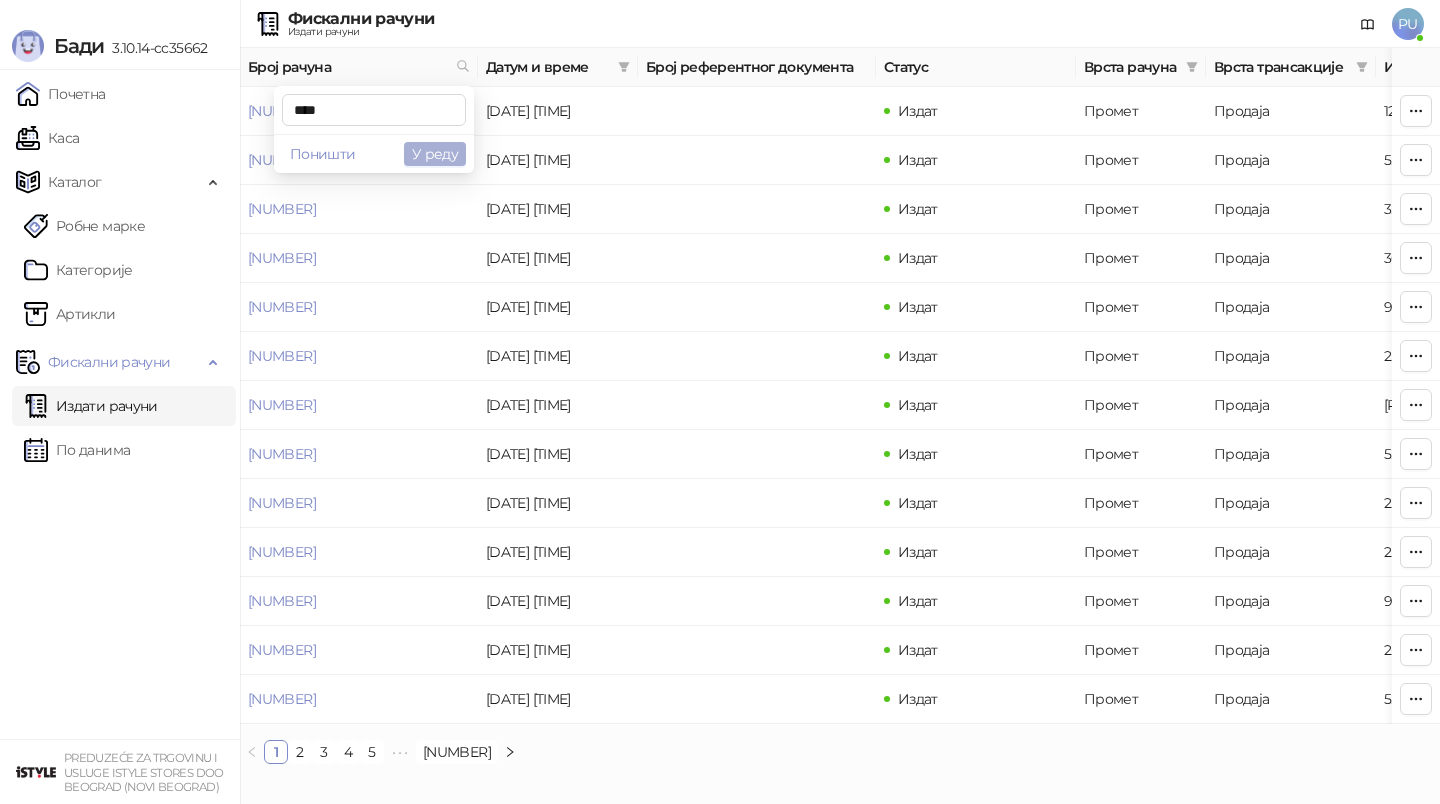 type on "****" 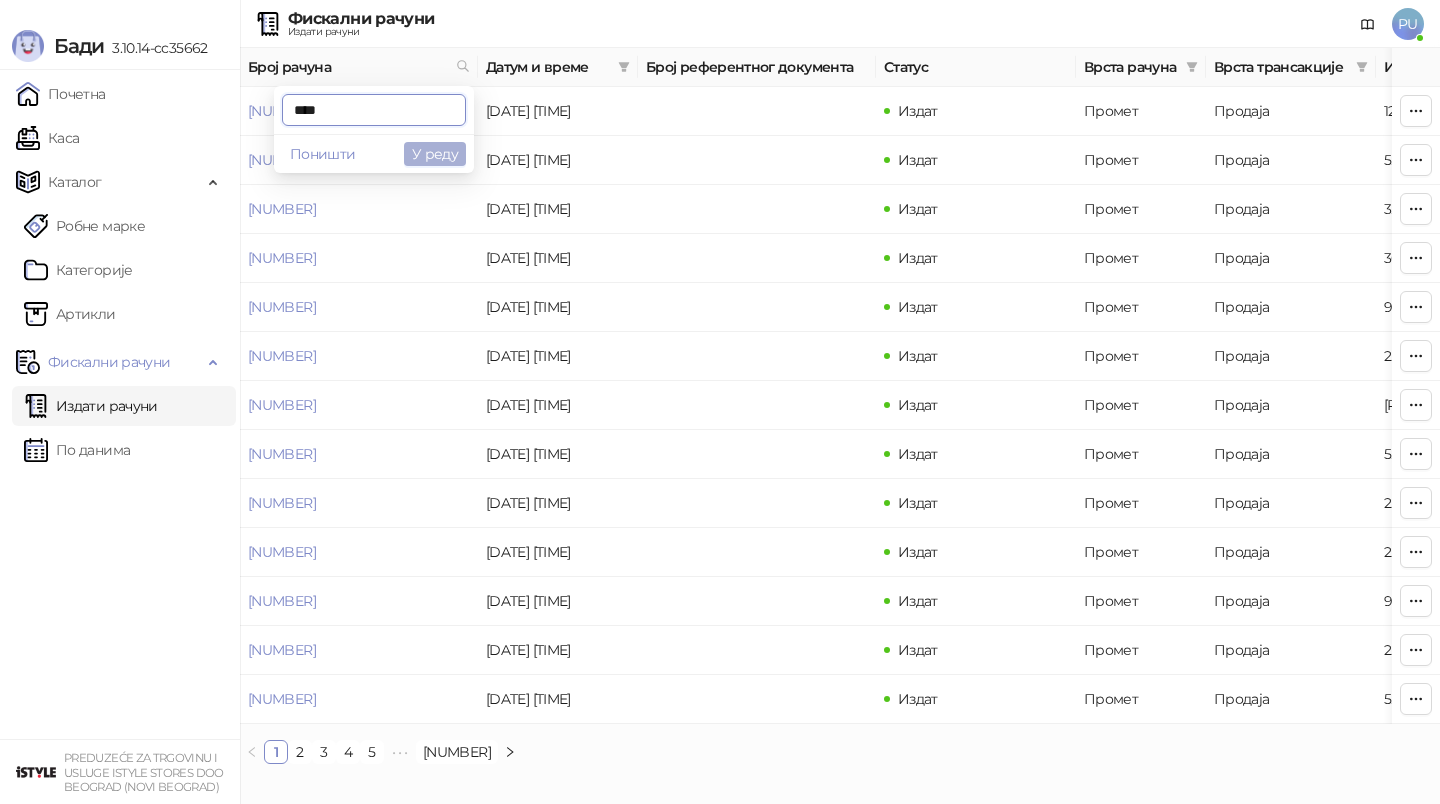 click on "У реду" at bounding box center (435, 154) 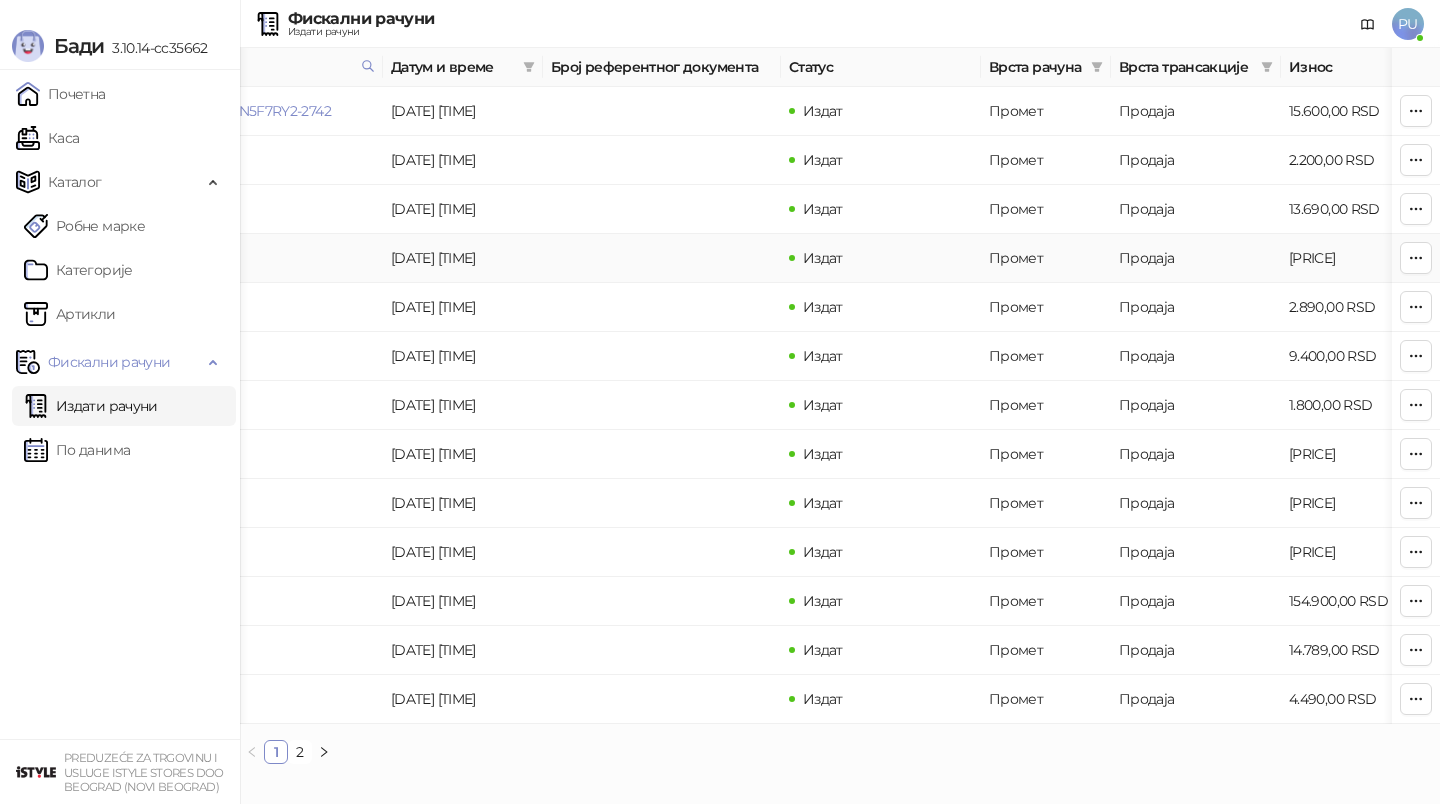scroll, scrollTop: 0, scrollLeft: 0, axis: both 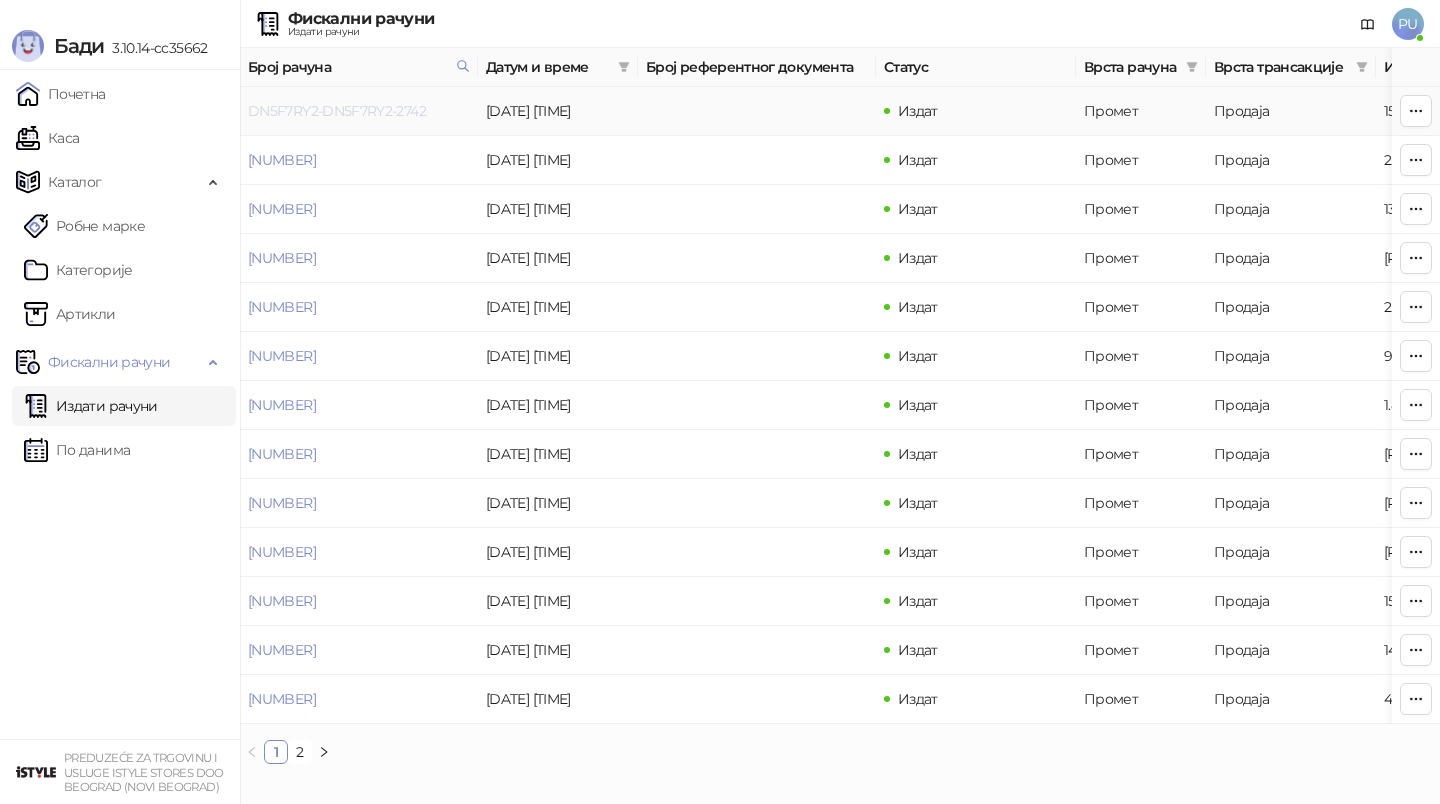 click on "DN5F7RY2-DN5F7RY2-2742" at bounding box center [337, 111] 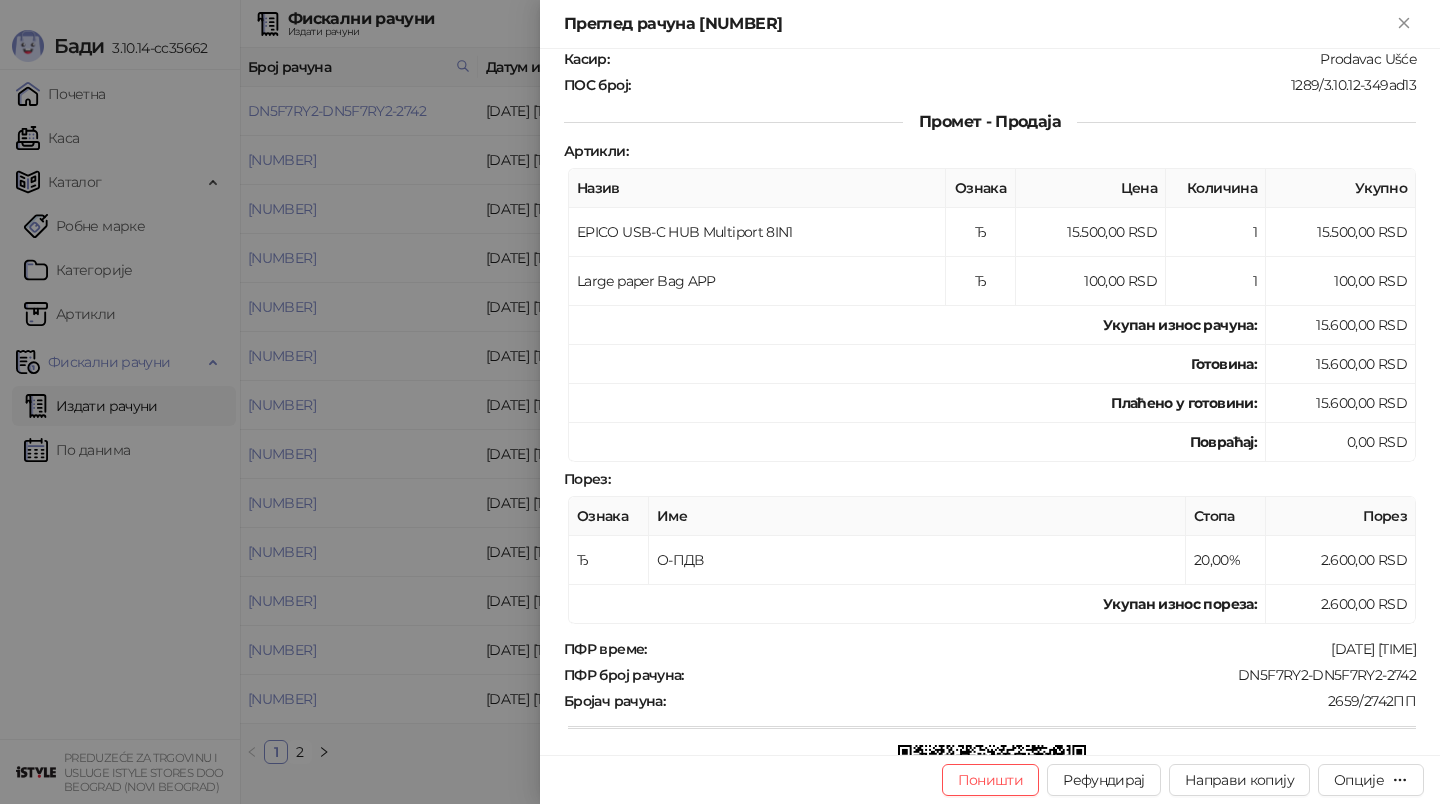 scroll, scrollTop: 100, scrollLeft: 0, axis: vertical 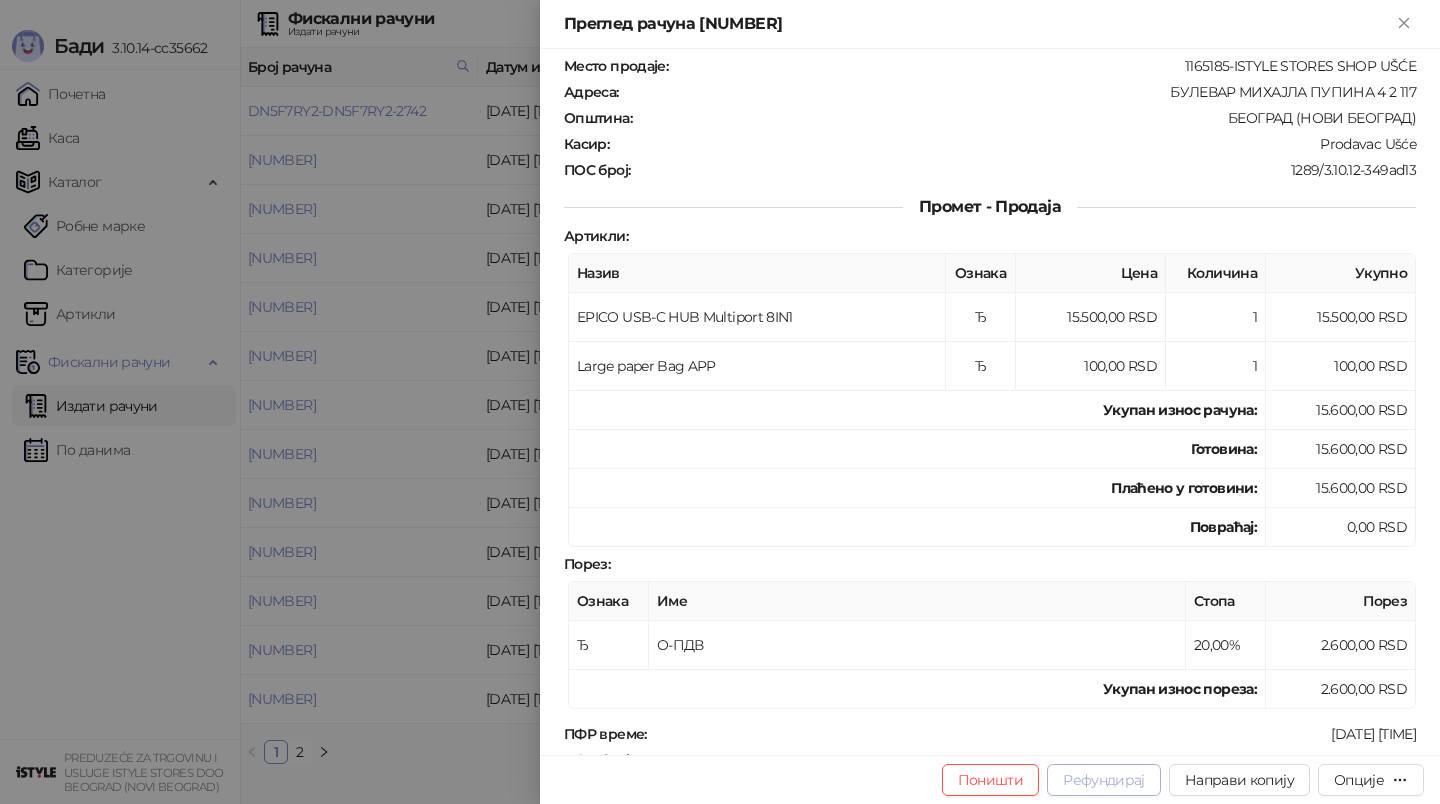 click on "Рефундирај" at bounding box center [1104, 780] 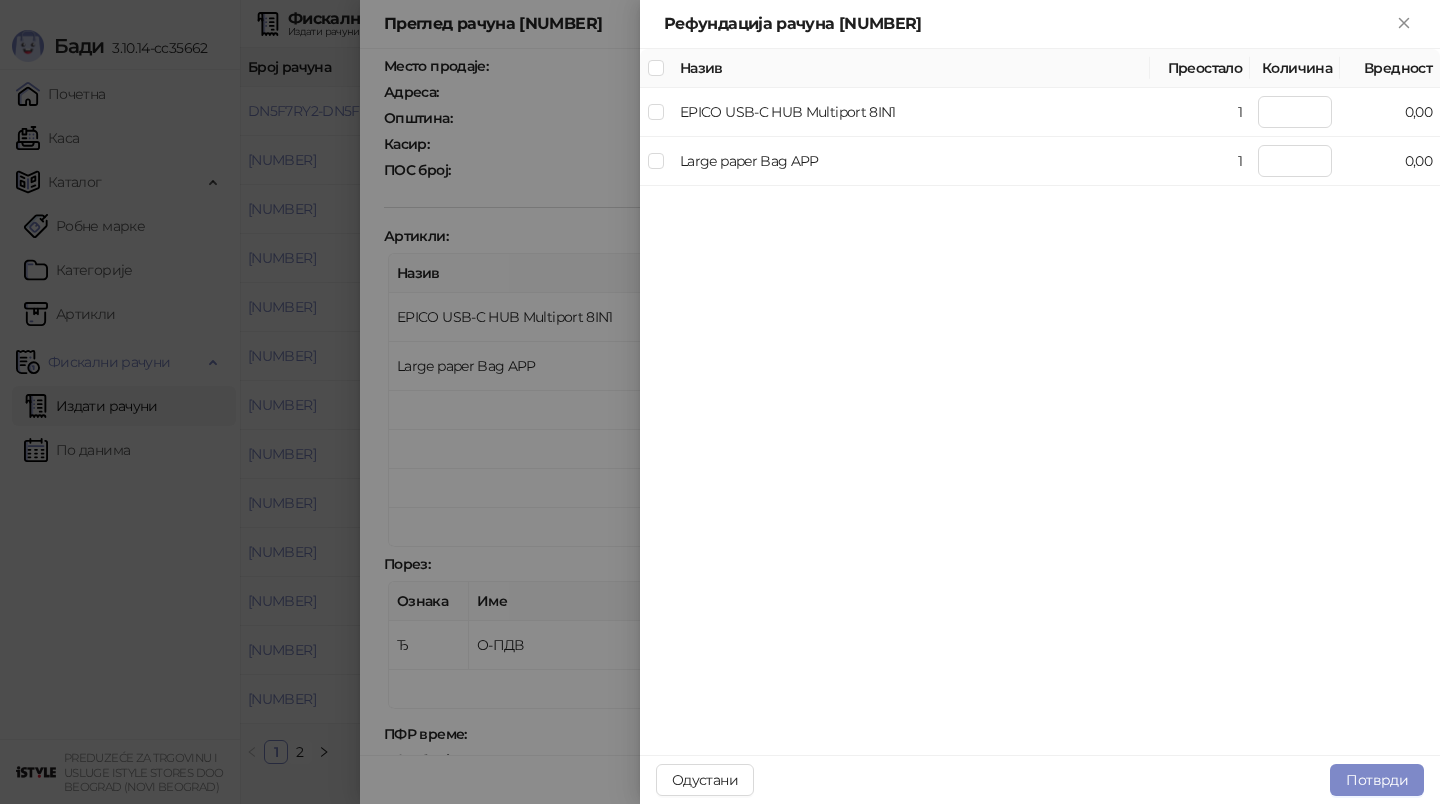 type on "*" 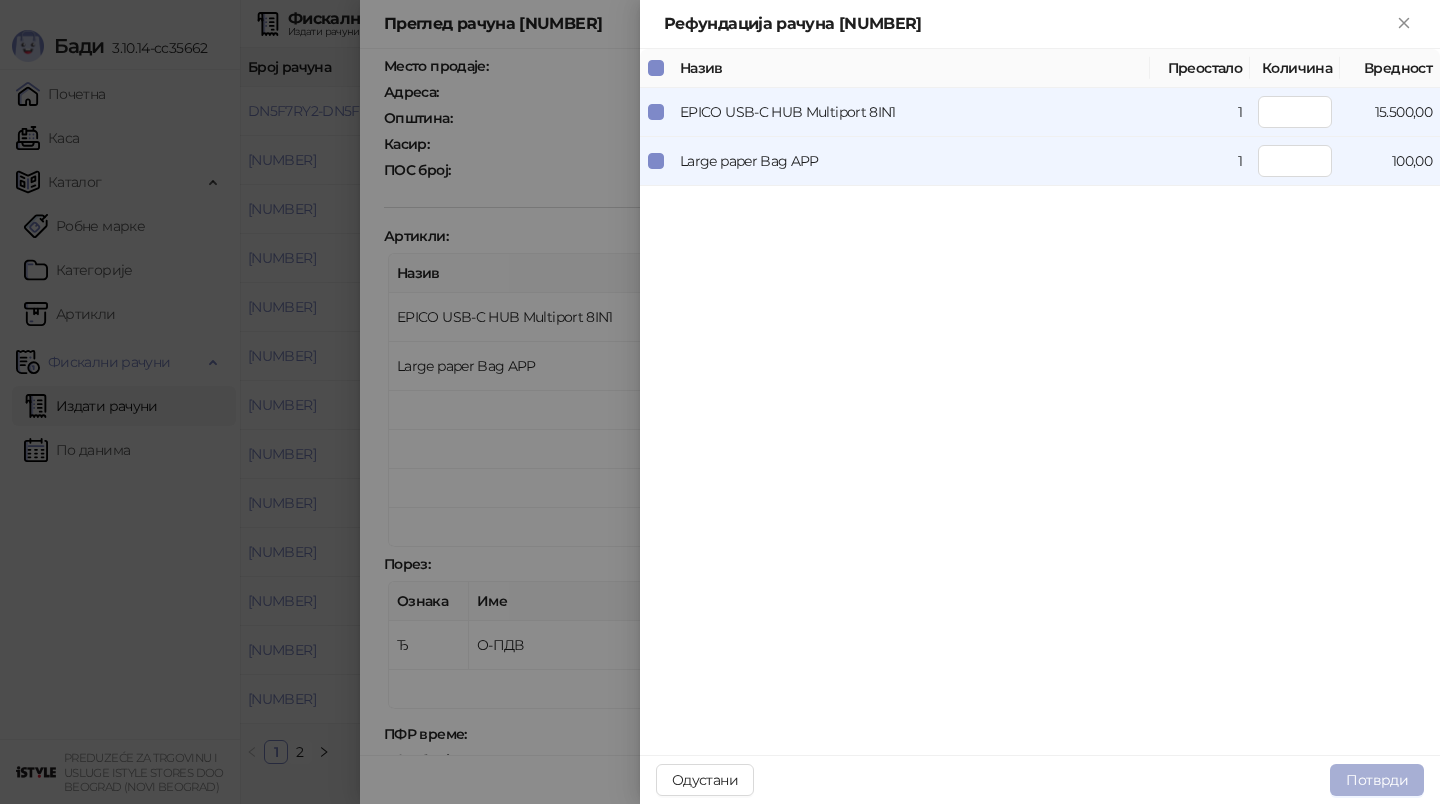 click on "Потврди" at bounding box center (1377, 780) 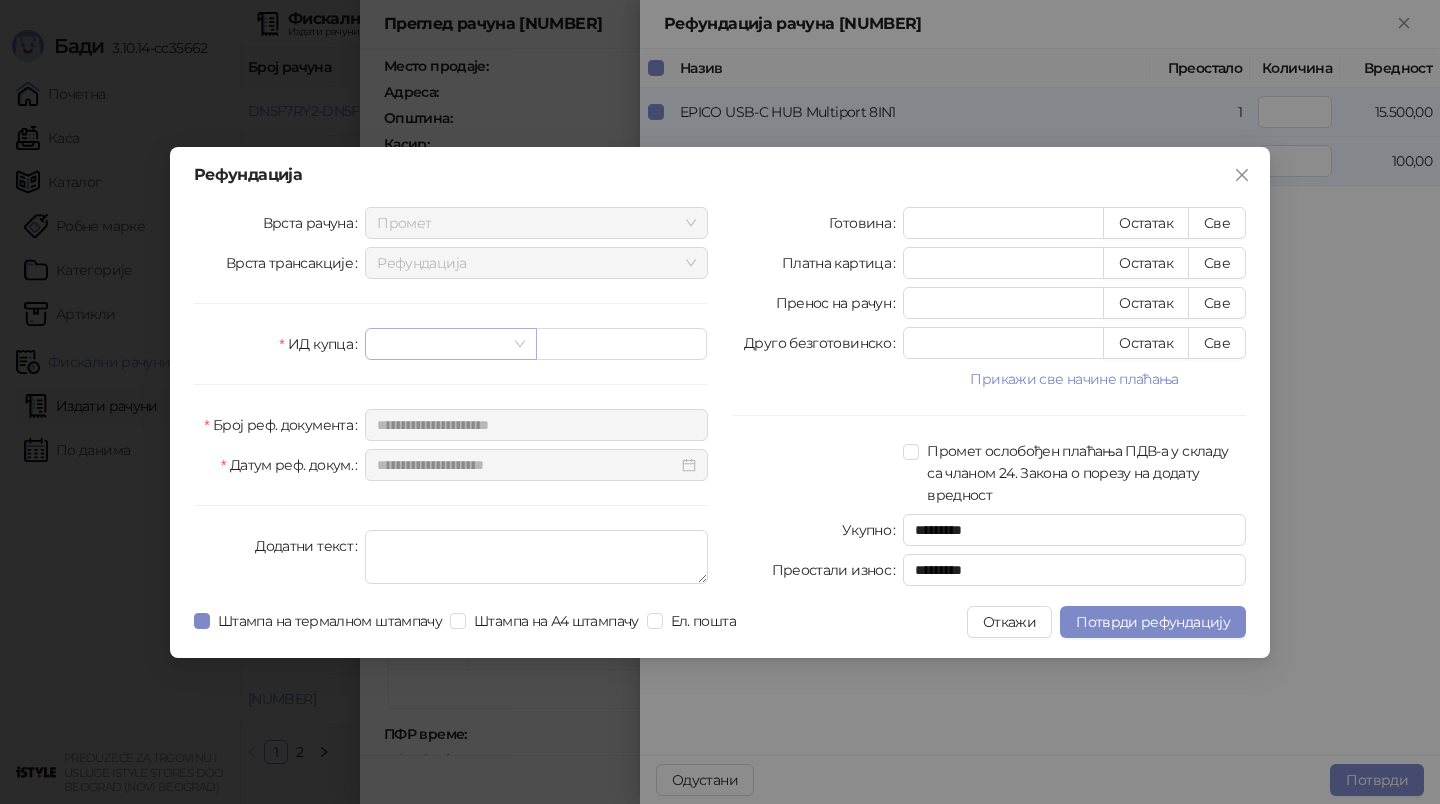 click at bounding box center [441, 344] 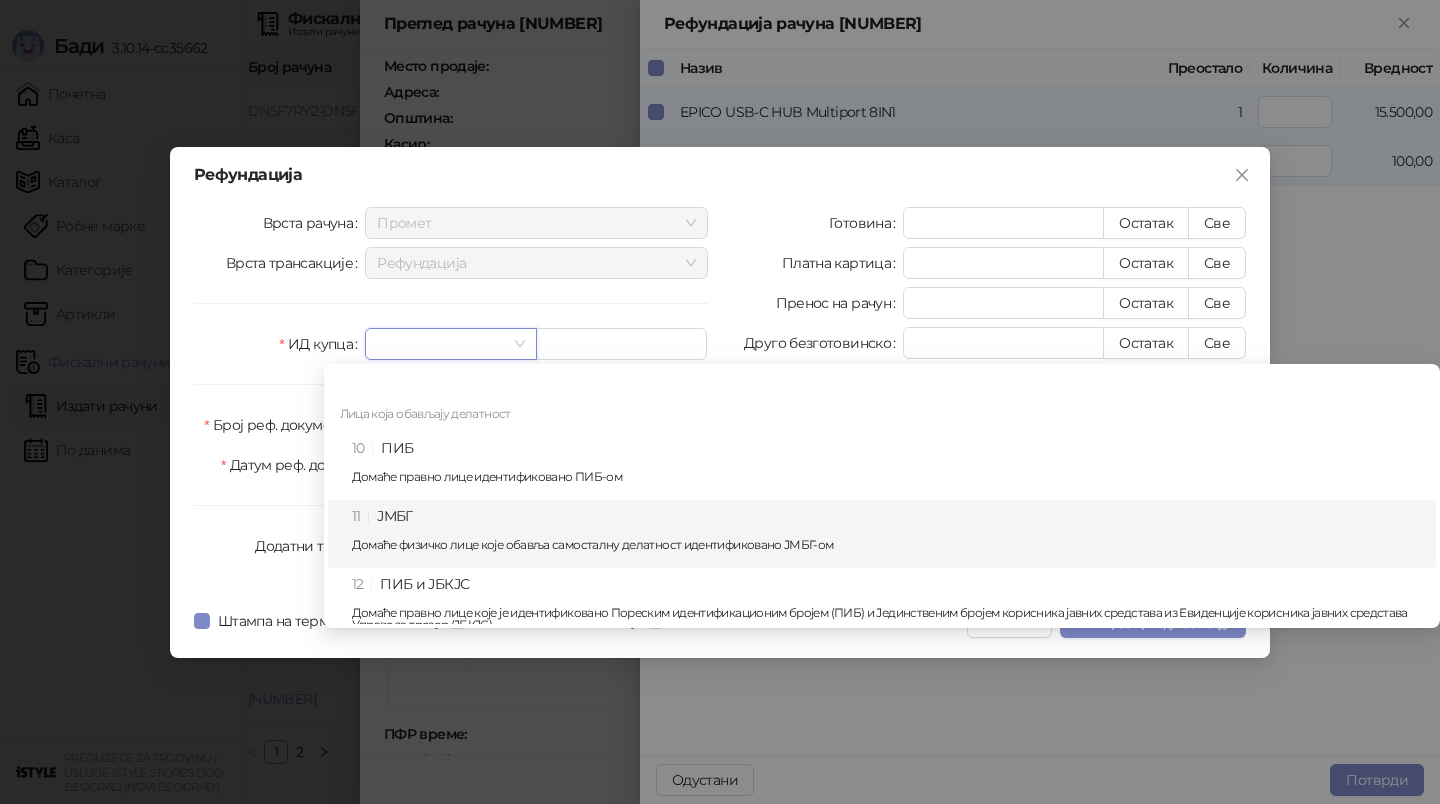 click on "11 ЈМБГ Домаће физичко лице које обавља самосталну делатност идентификовано ЈМБГ-ом" at bounding box center (888, 534) 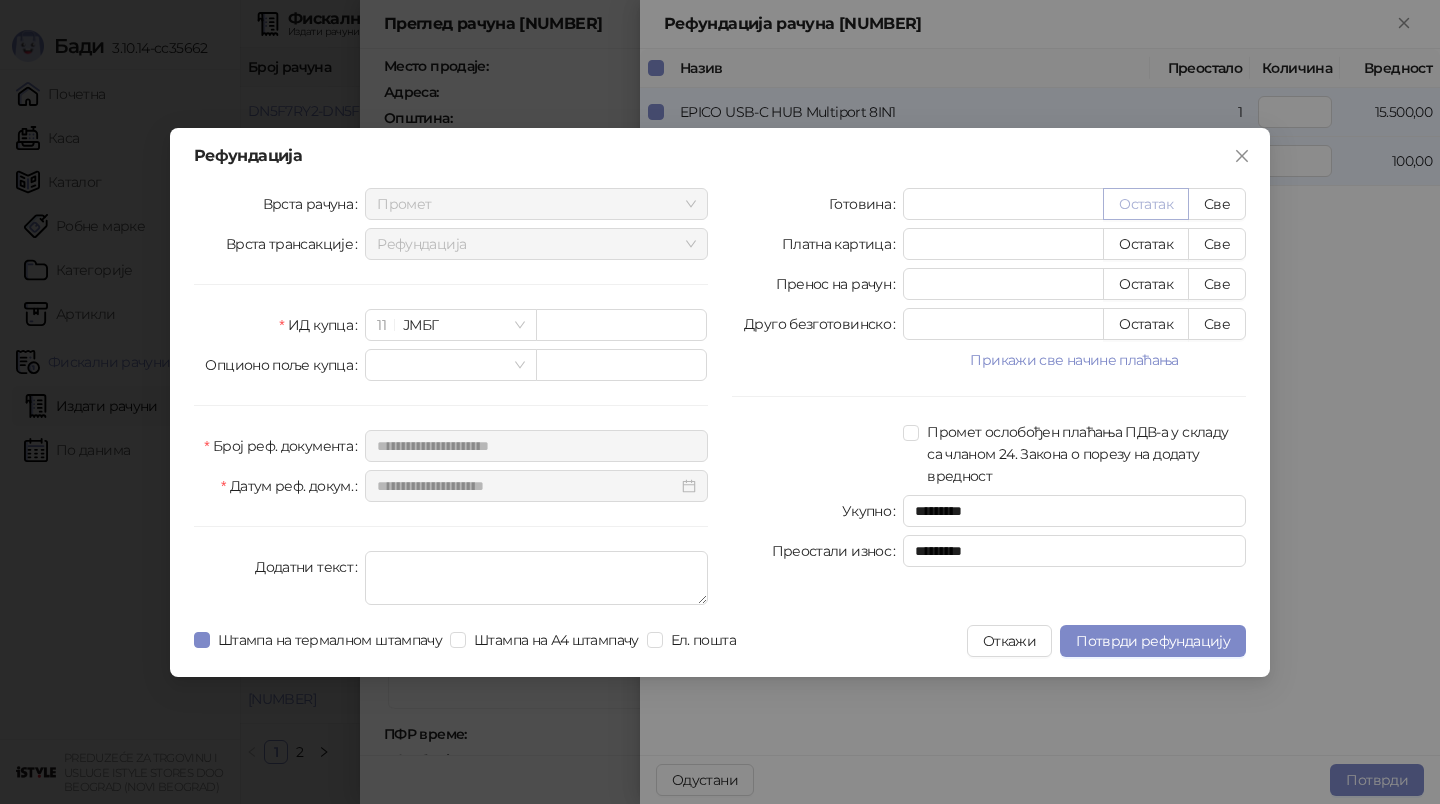 click on "Остатак" at bounding box center (1146, 204) 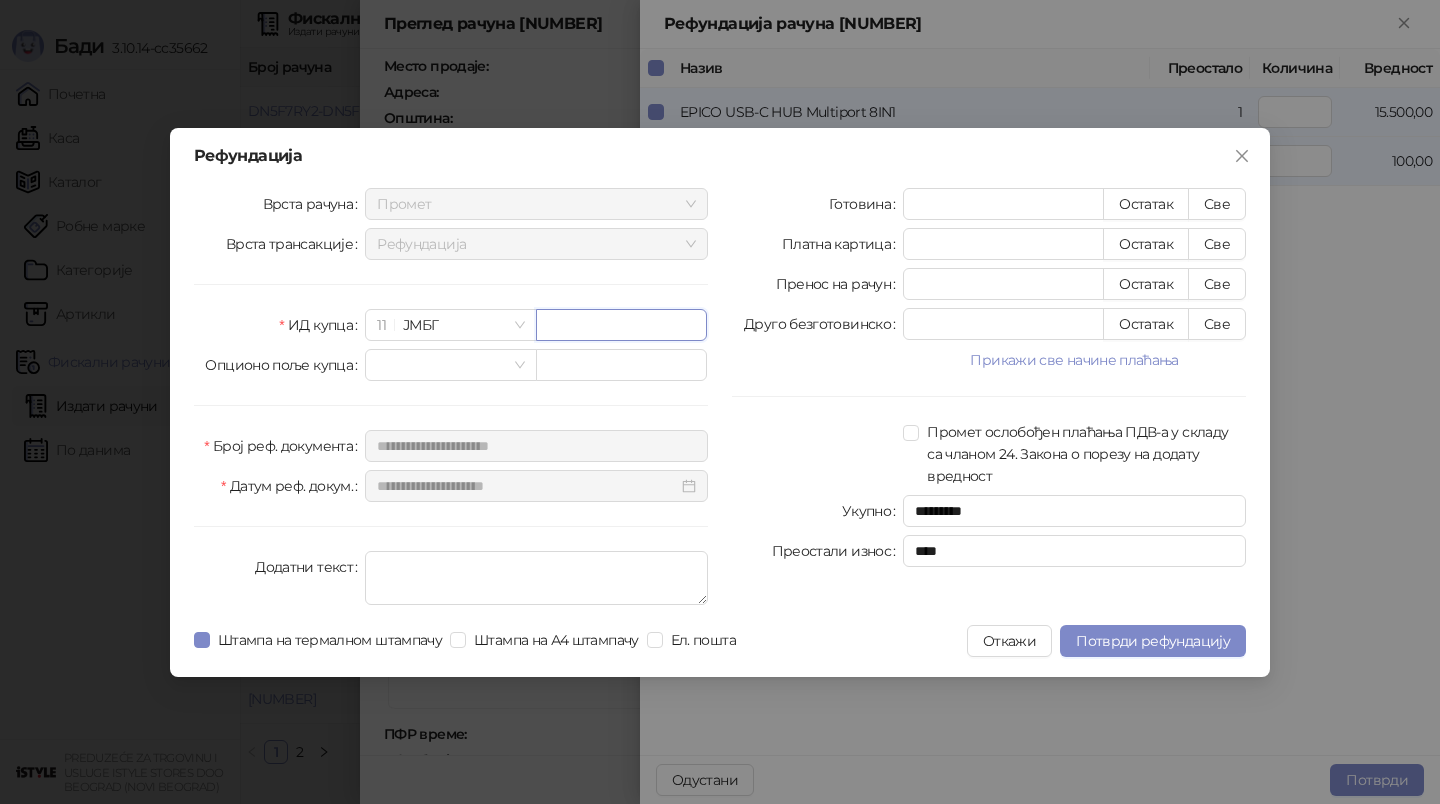 click at bounding box center (621, 325) 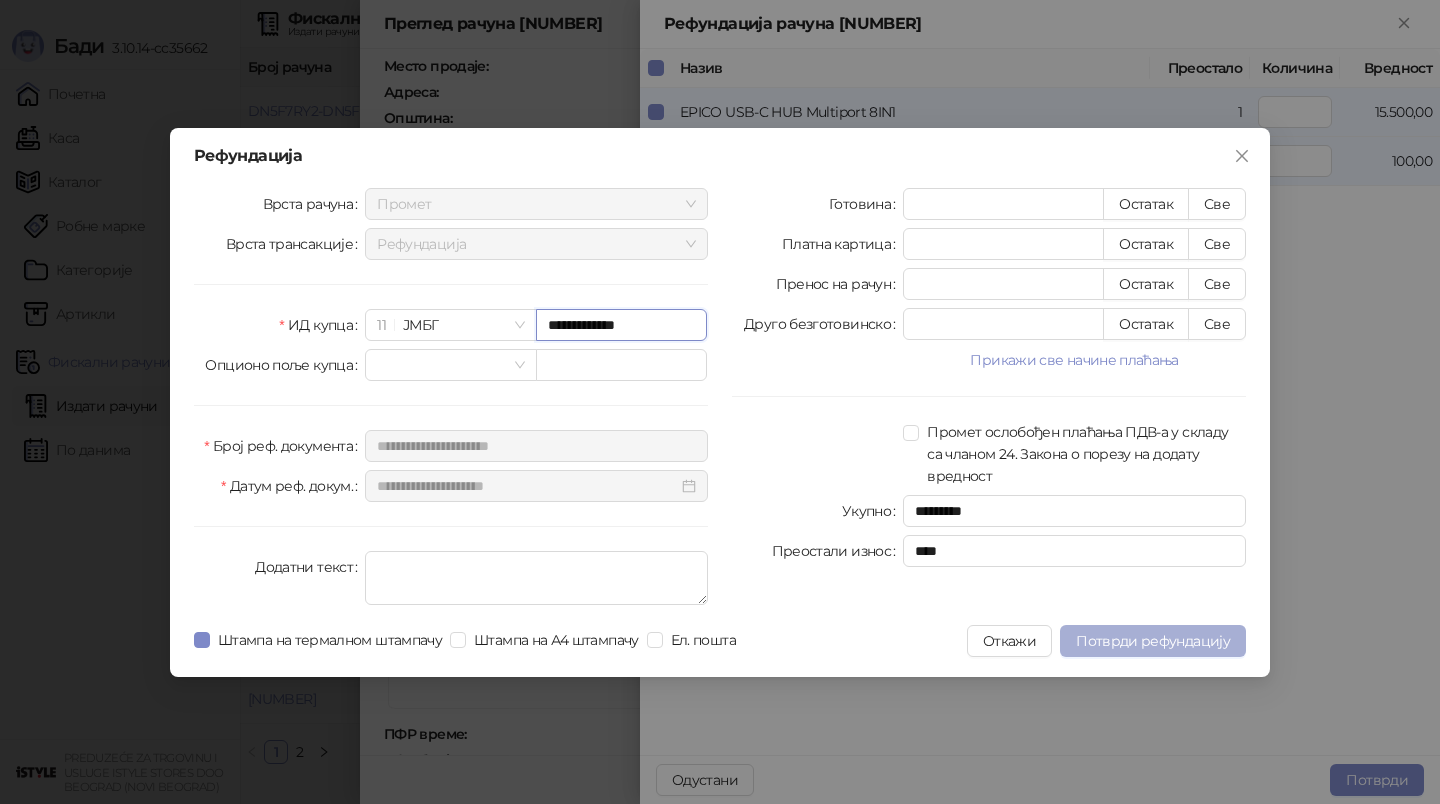 type on "**********" 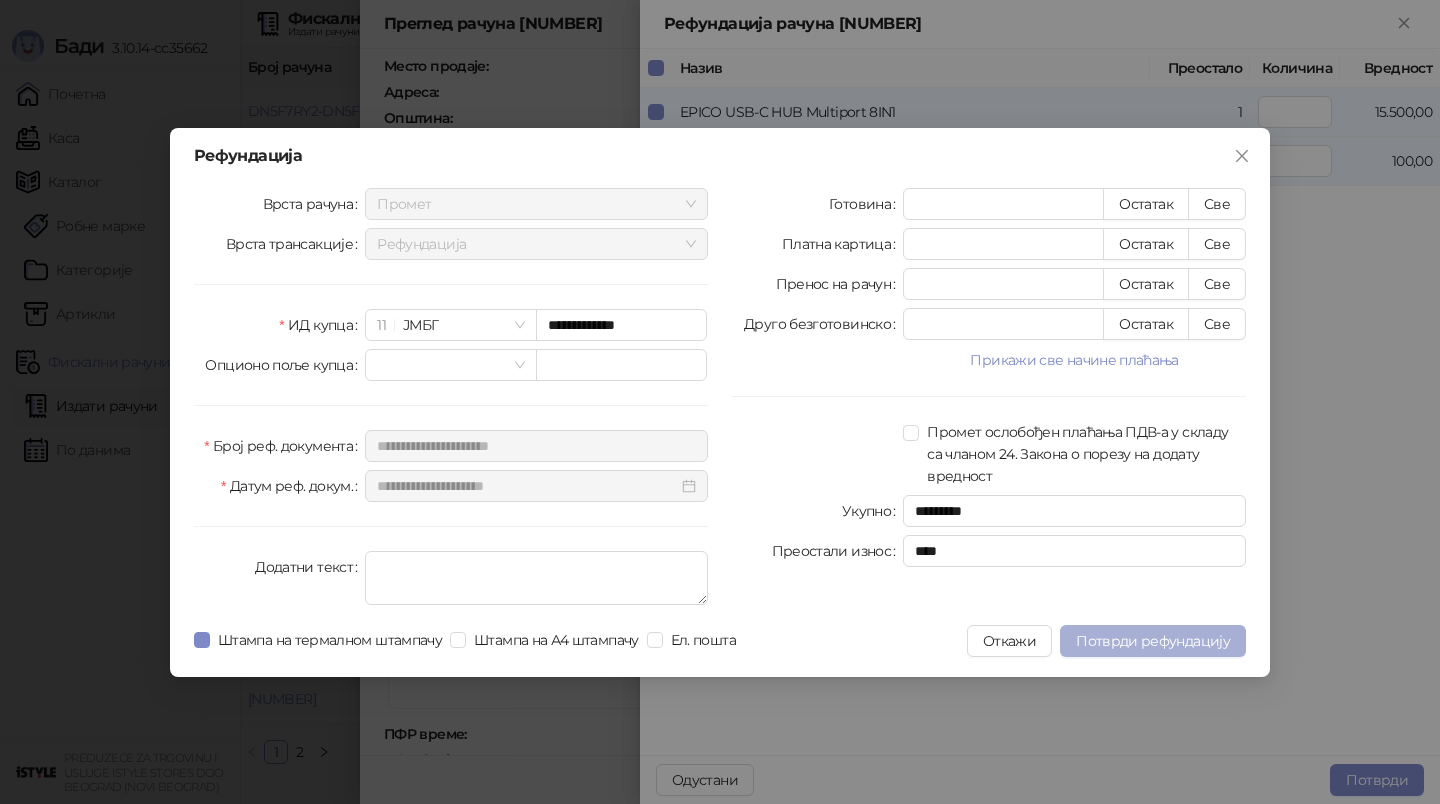 click on "Потврди рефундацију" at bounding box center [1153, 641] 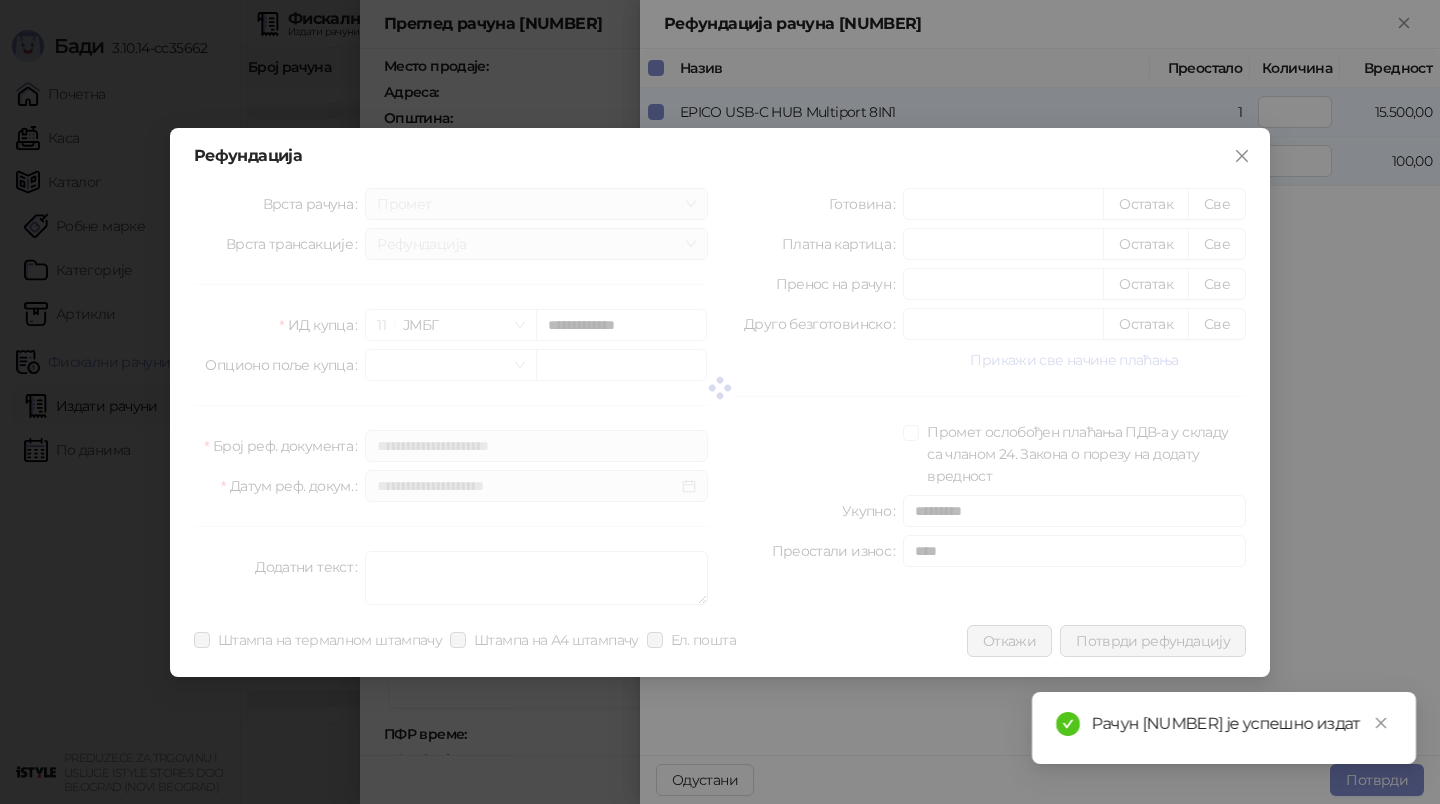 type 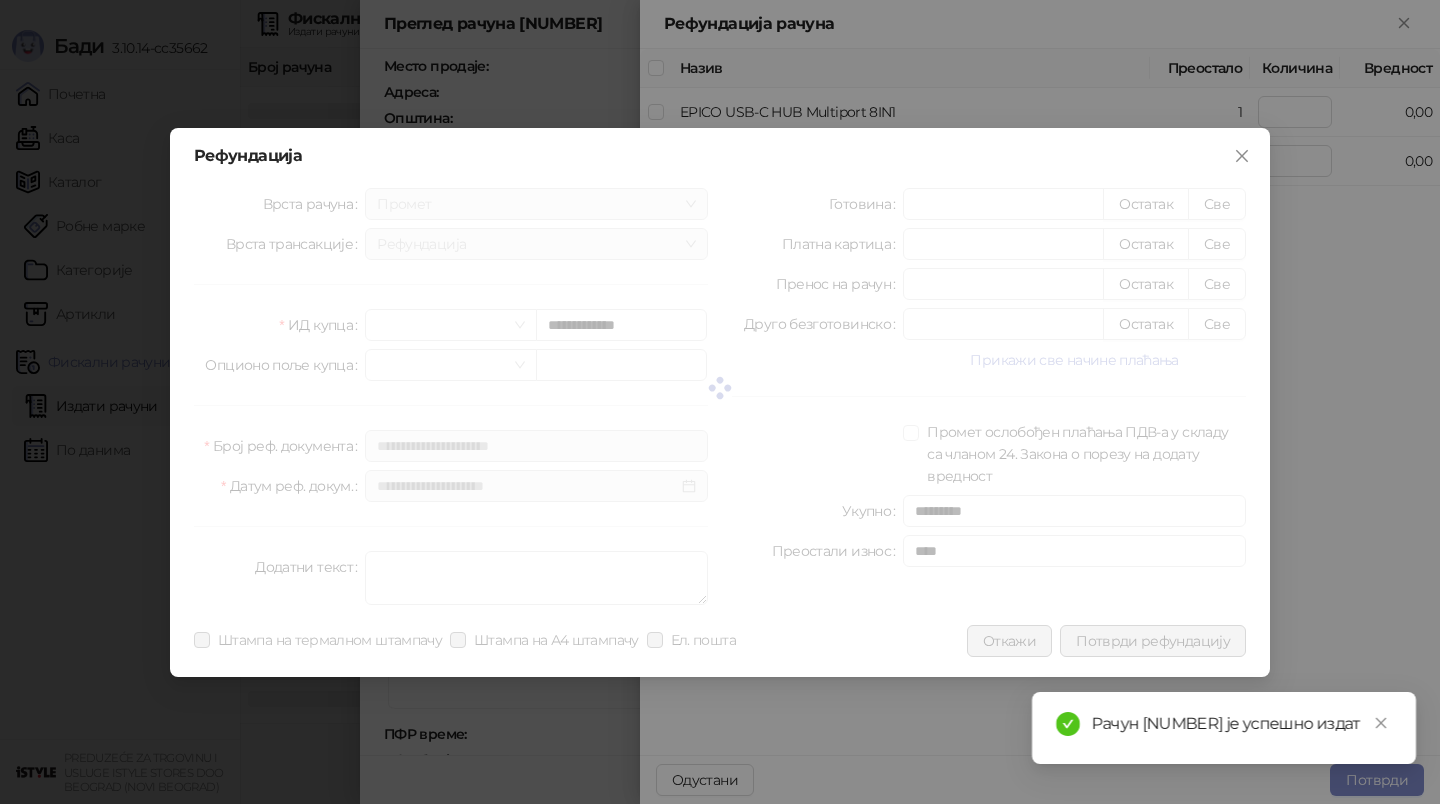type 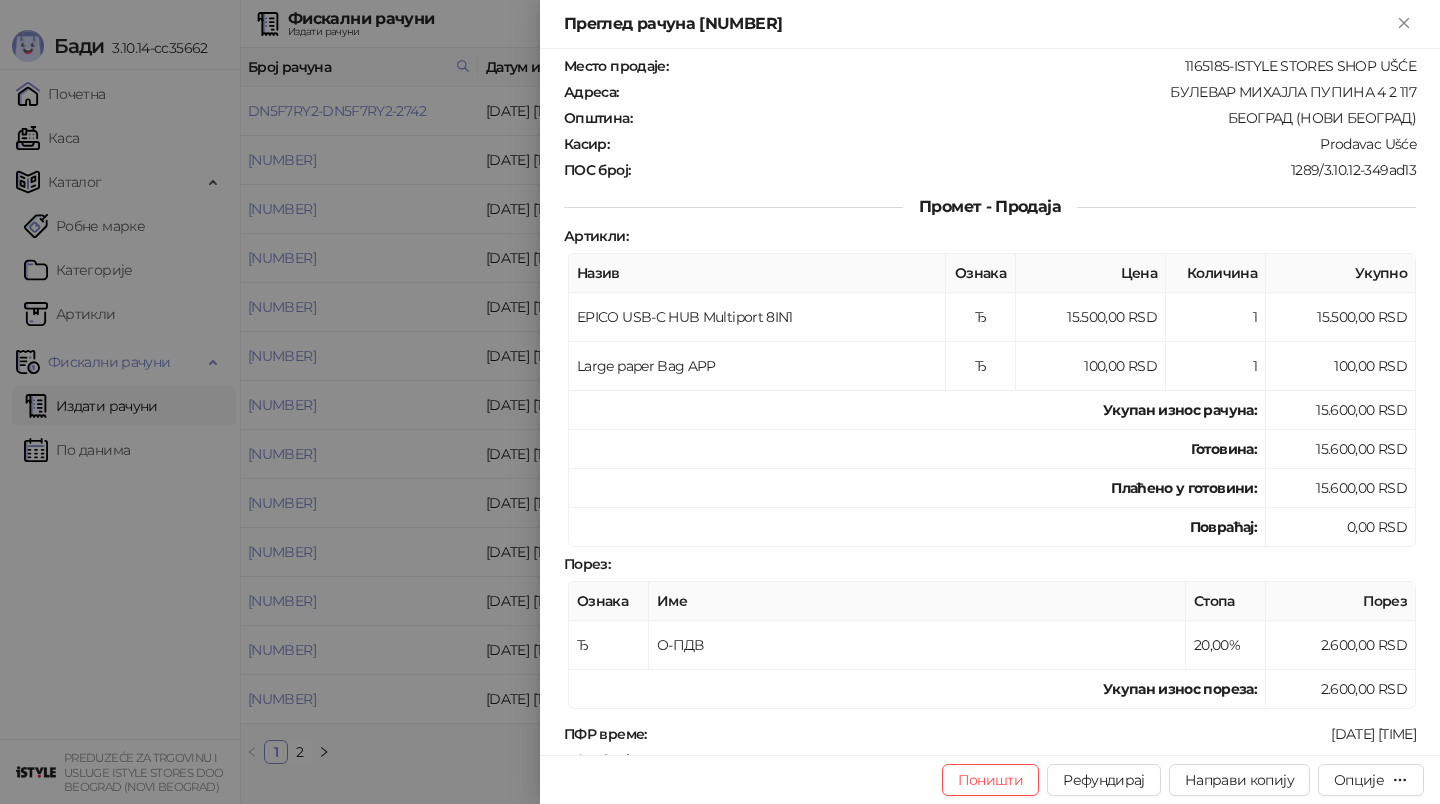 click at bounding box center (720, 402) 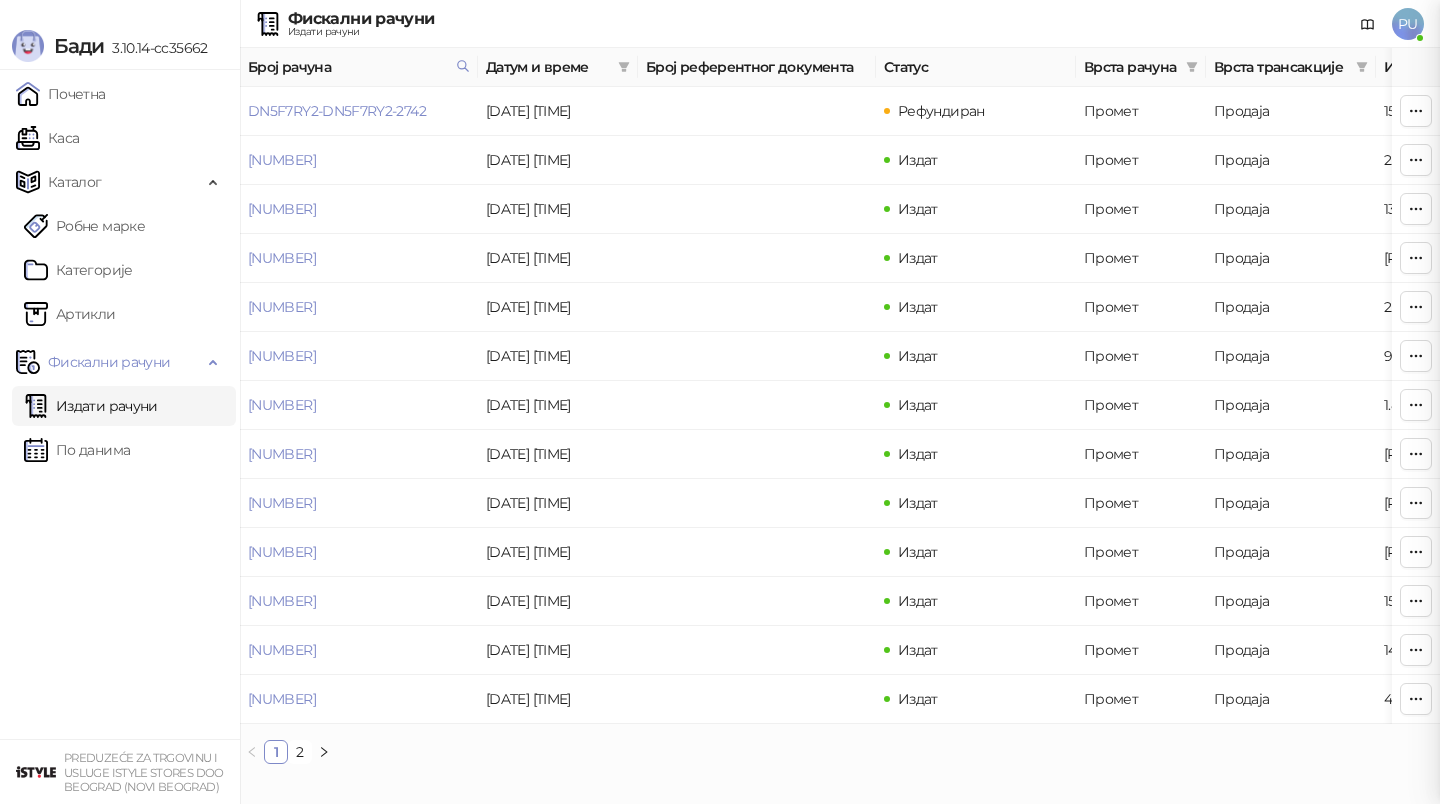 click at bounding box center (720, 402) 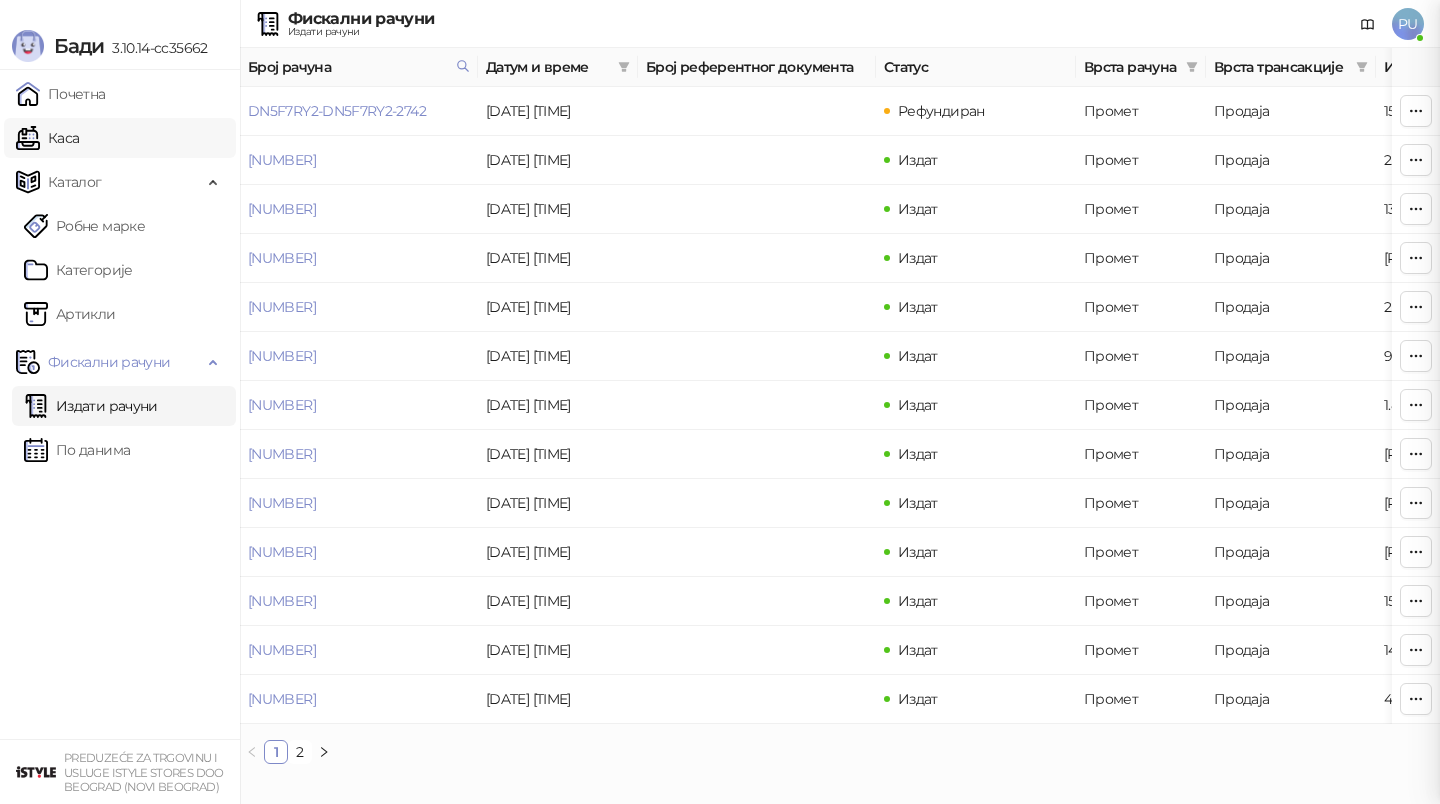 click on "Каса" at bounding box center (47, 138) 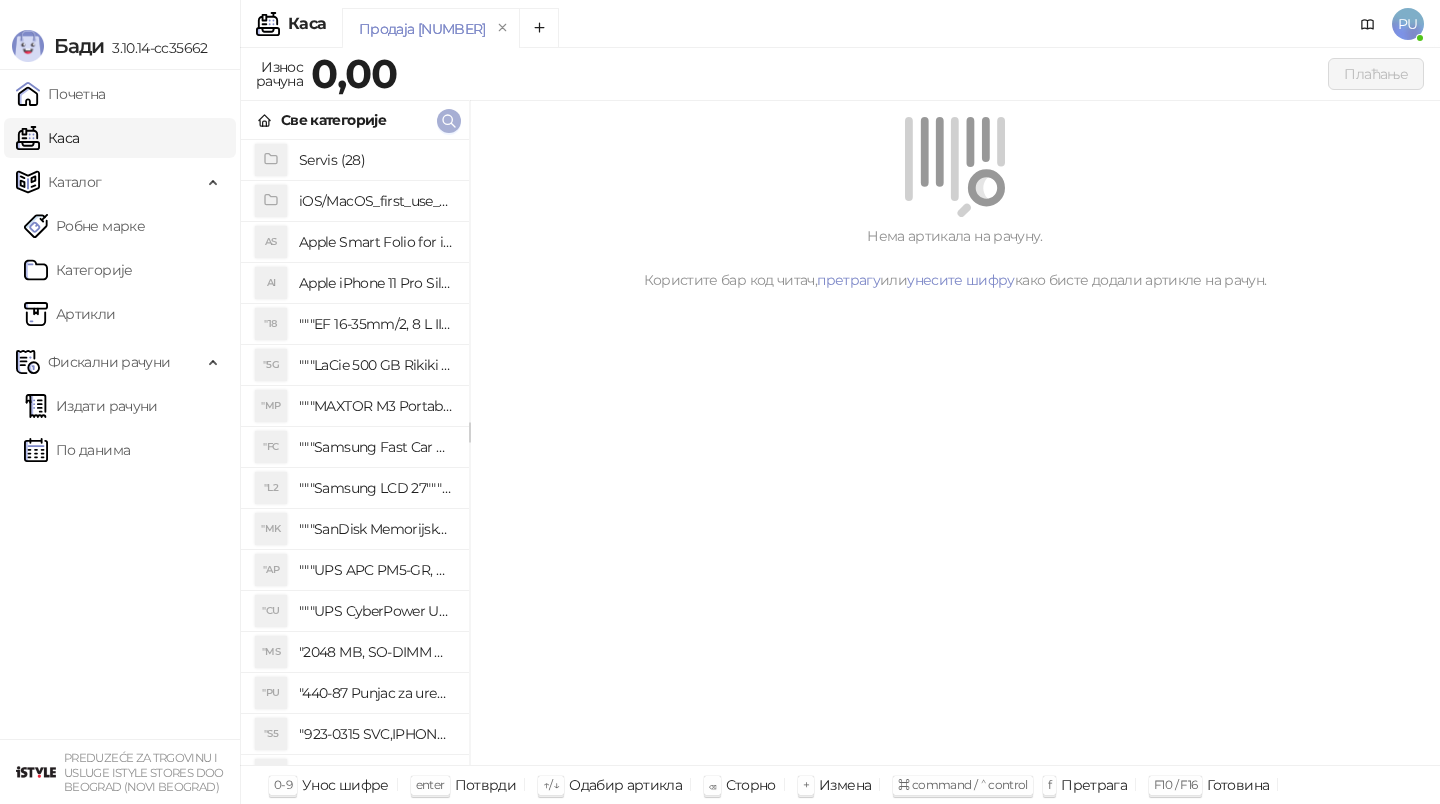 click 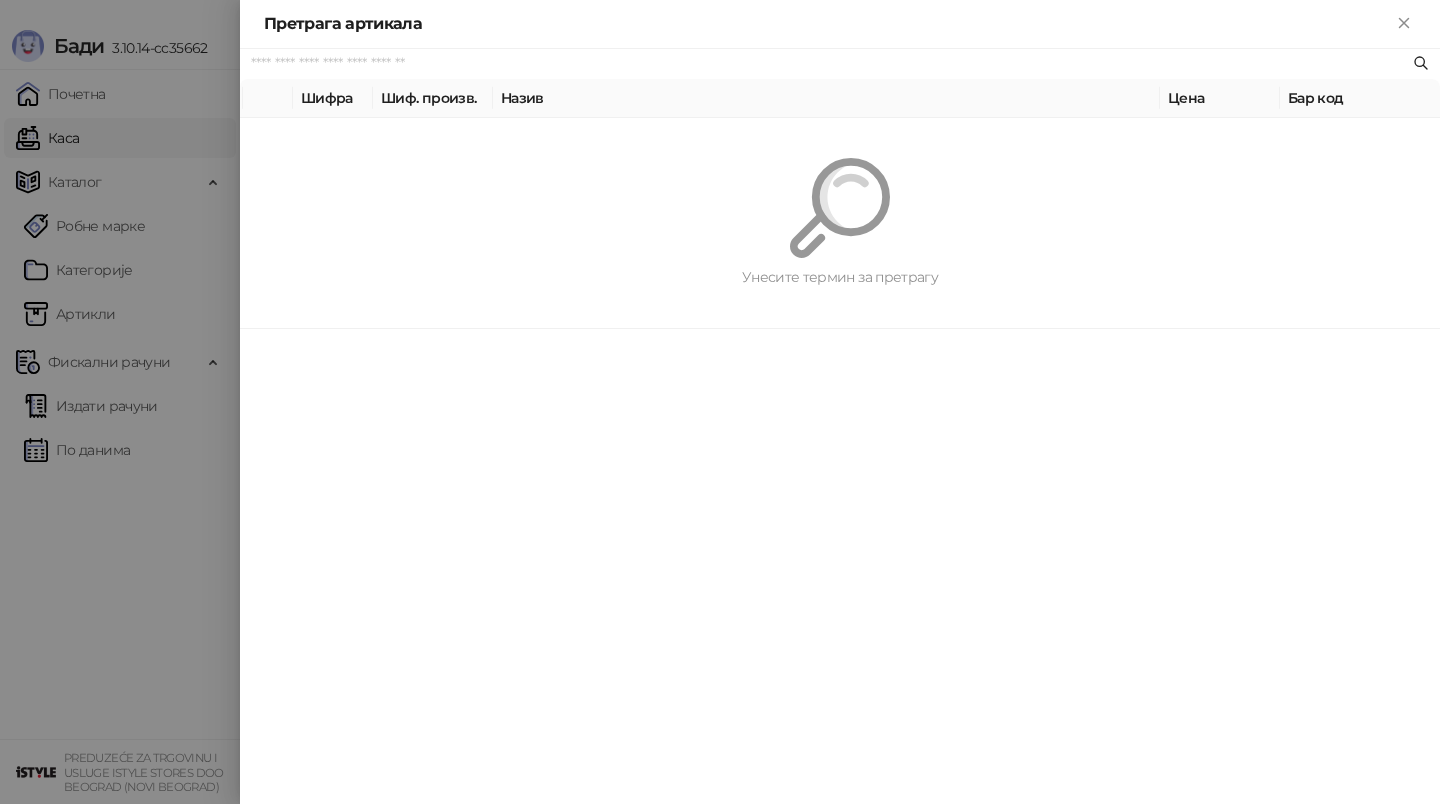 paste on "**********" 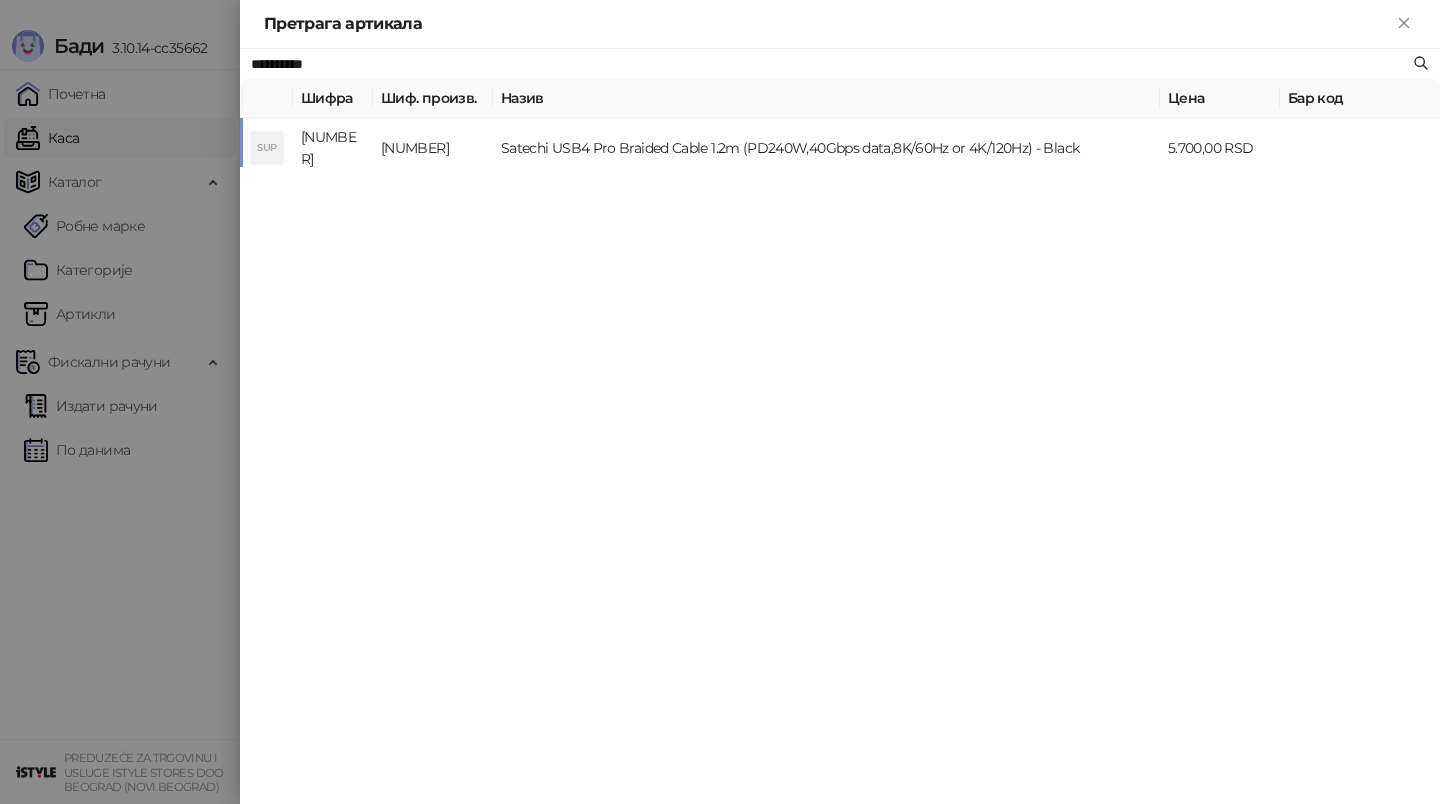 click on "Satechi USB4 Pro Braided Cable 1.2m (PD240W,40Gbps data,8K/60Hz or 4K/120Hz) - Black" at bounding box center [826, 148] 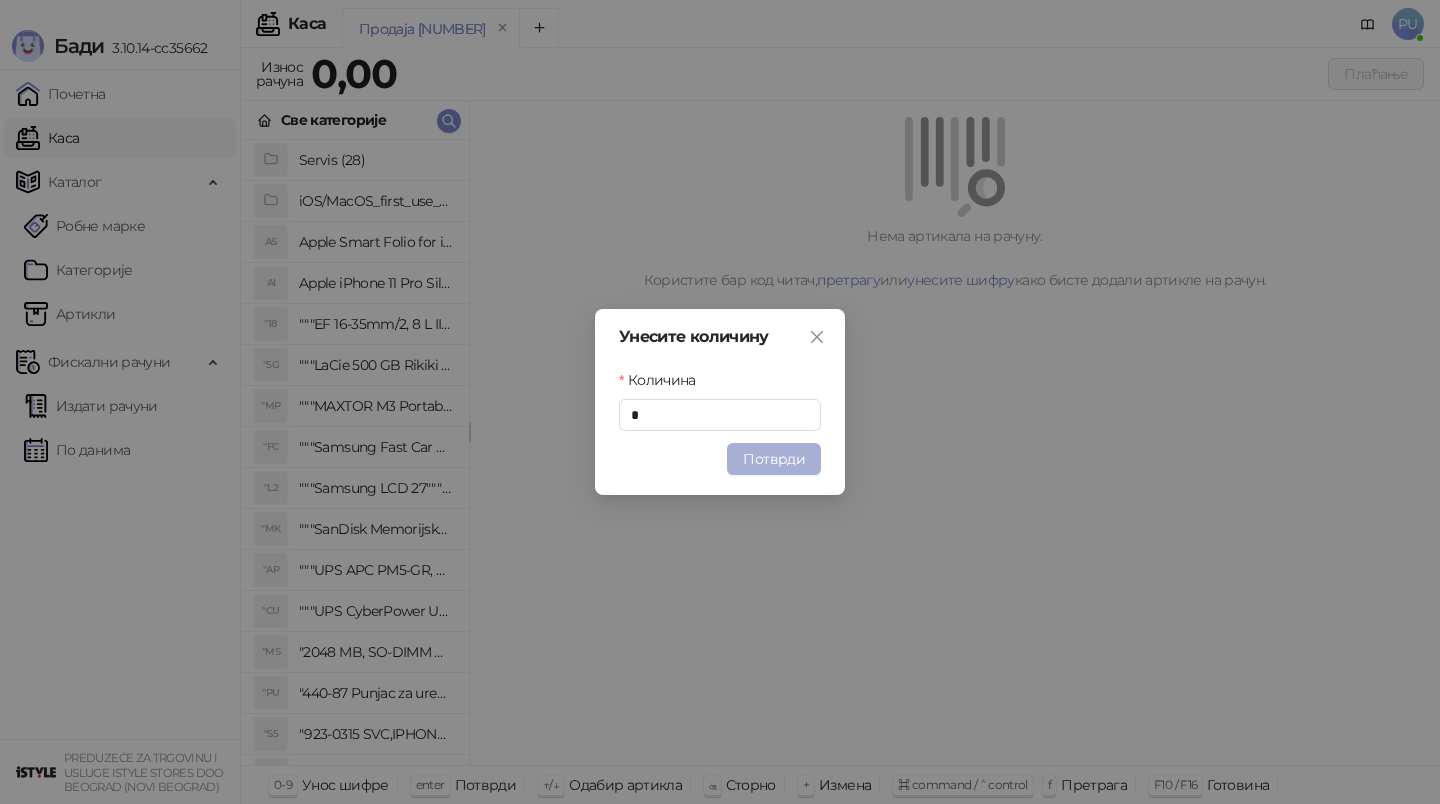 click on "Потврди" at bounding box center [774, 459] 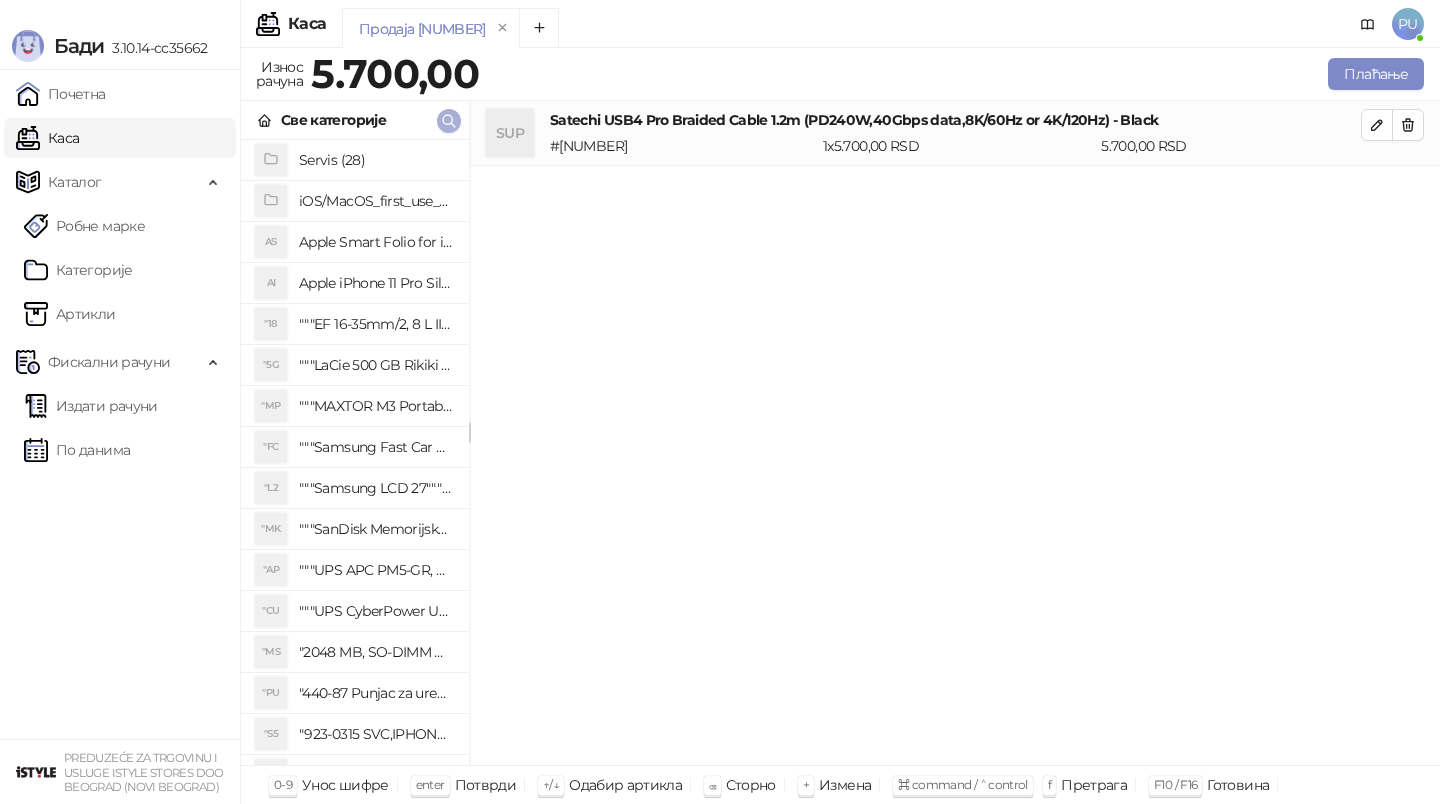 click 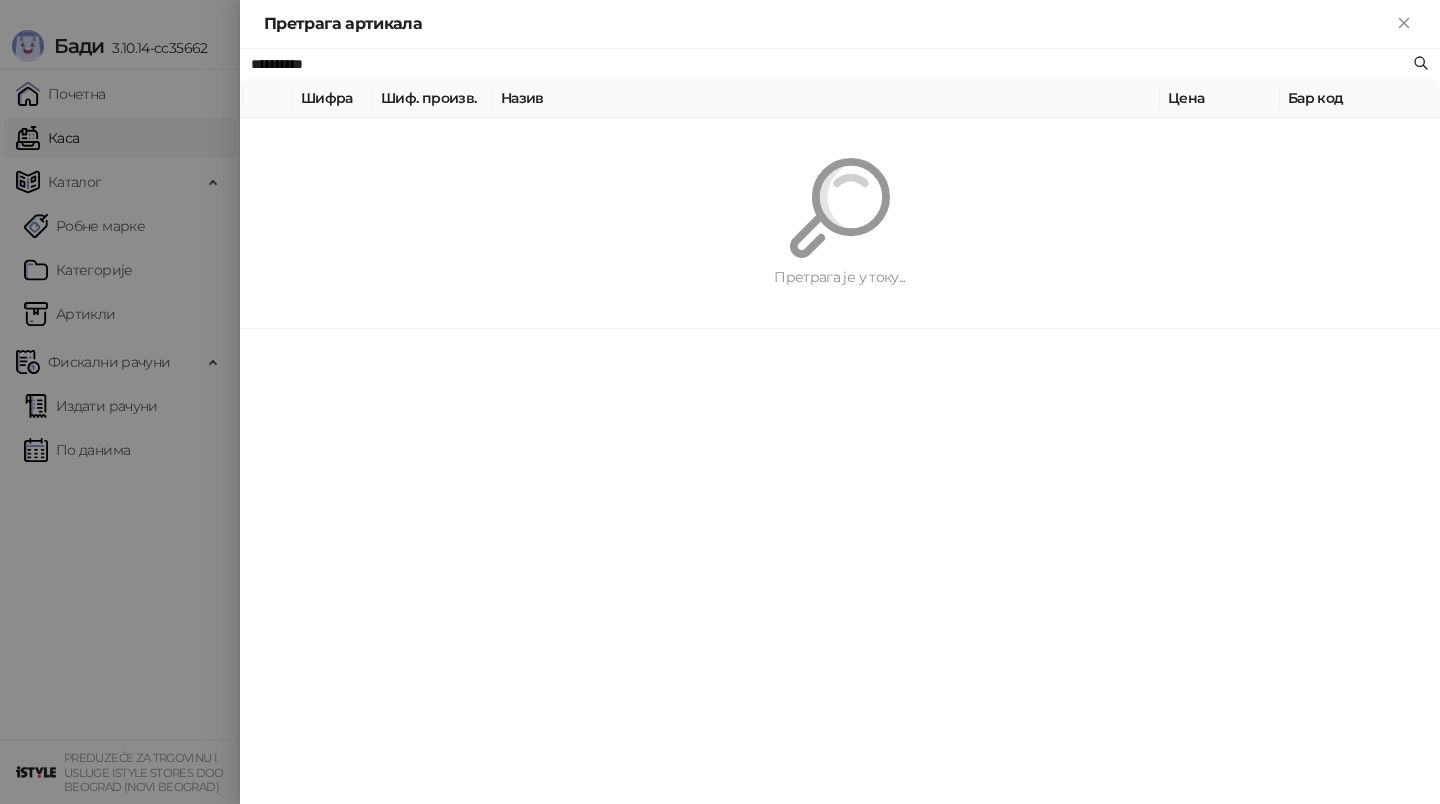 paste 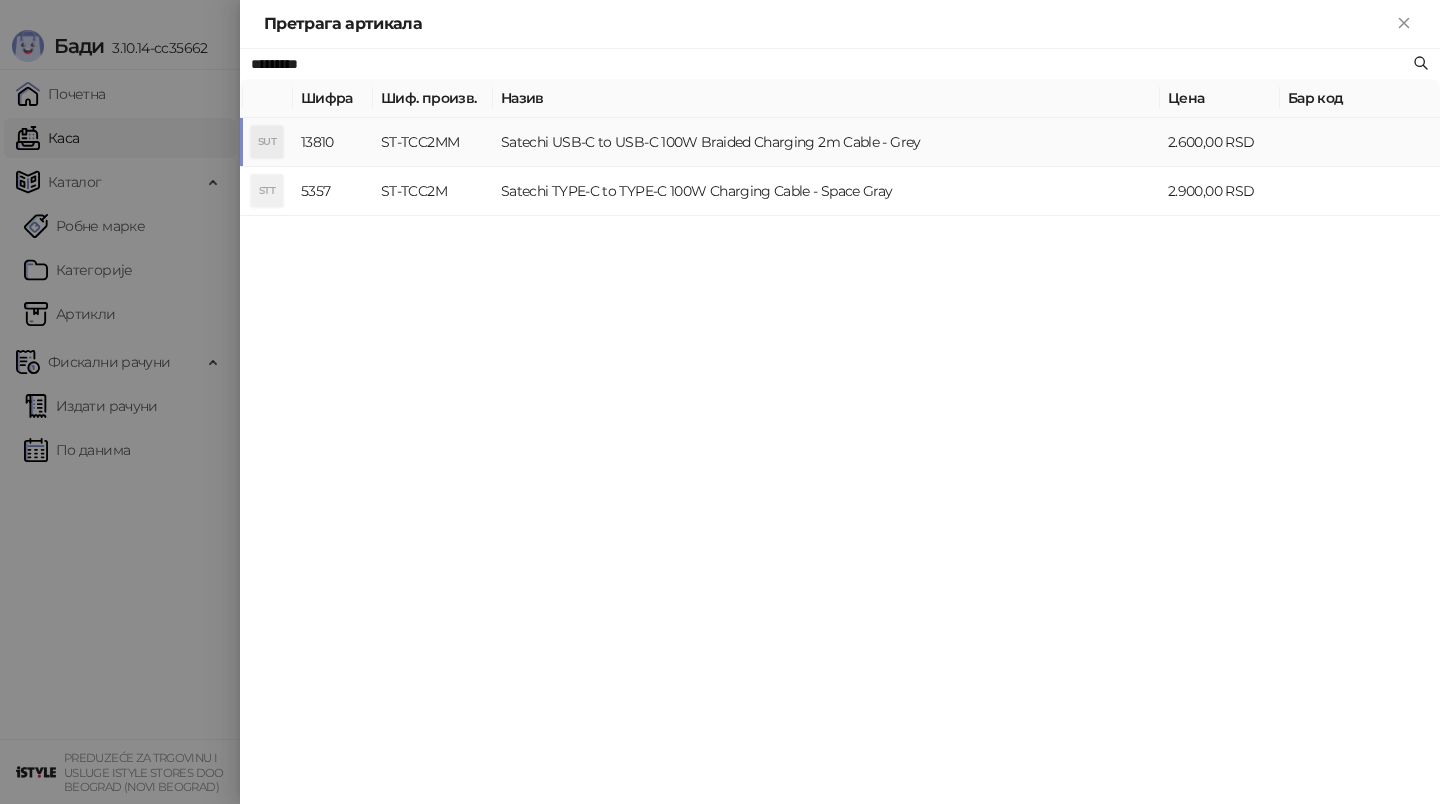 click on "Satechi USB-C to USB-C 100W Braided Charging 2m Cable - Grey" at bounding box center [826, 142] 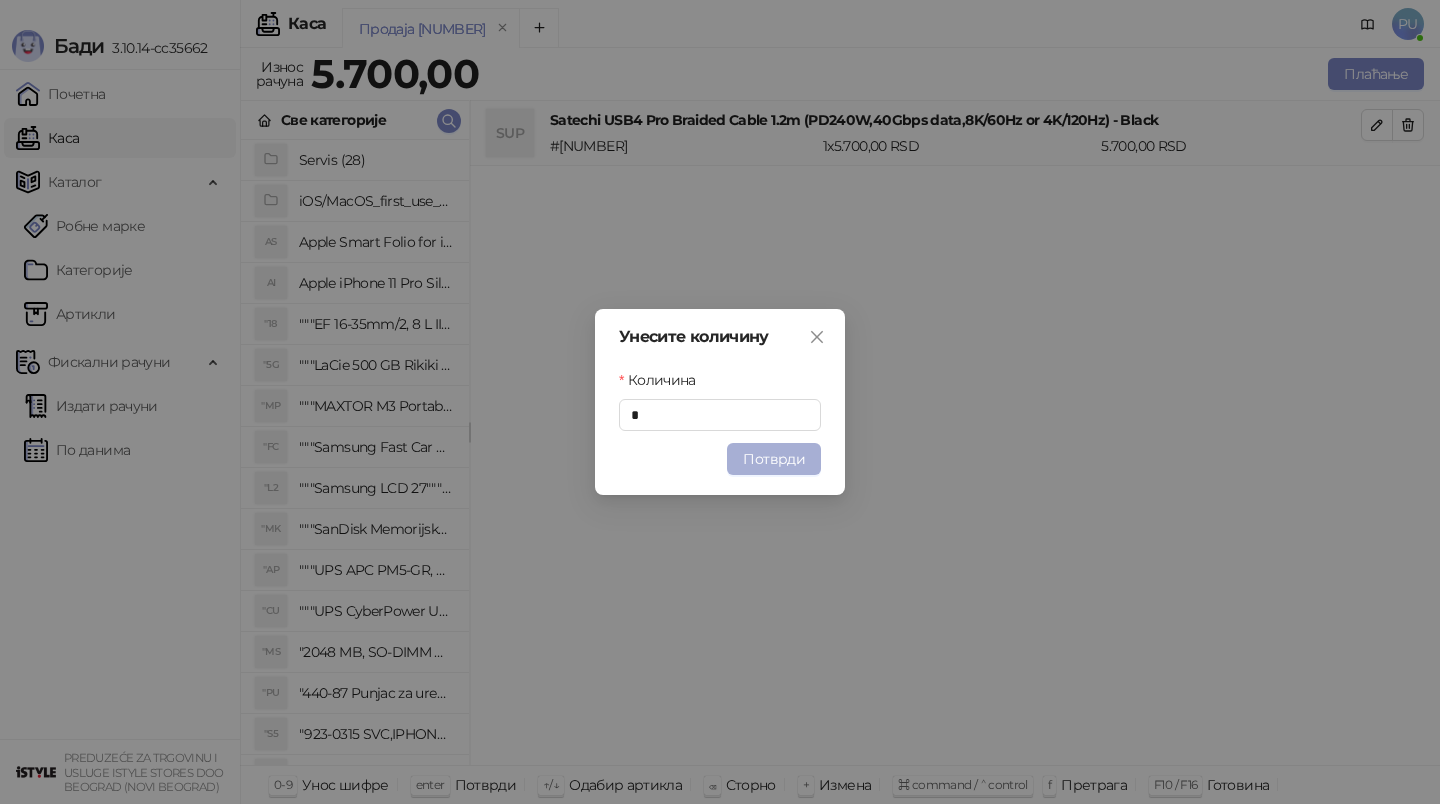 click on "Потврди" at bounding box center [774, 459] 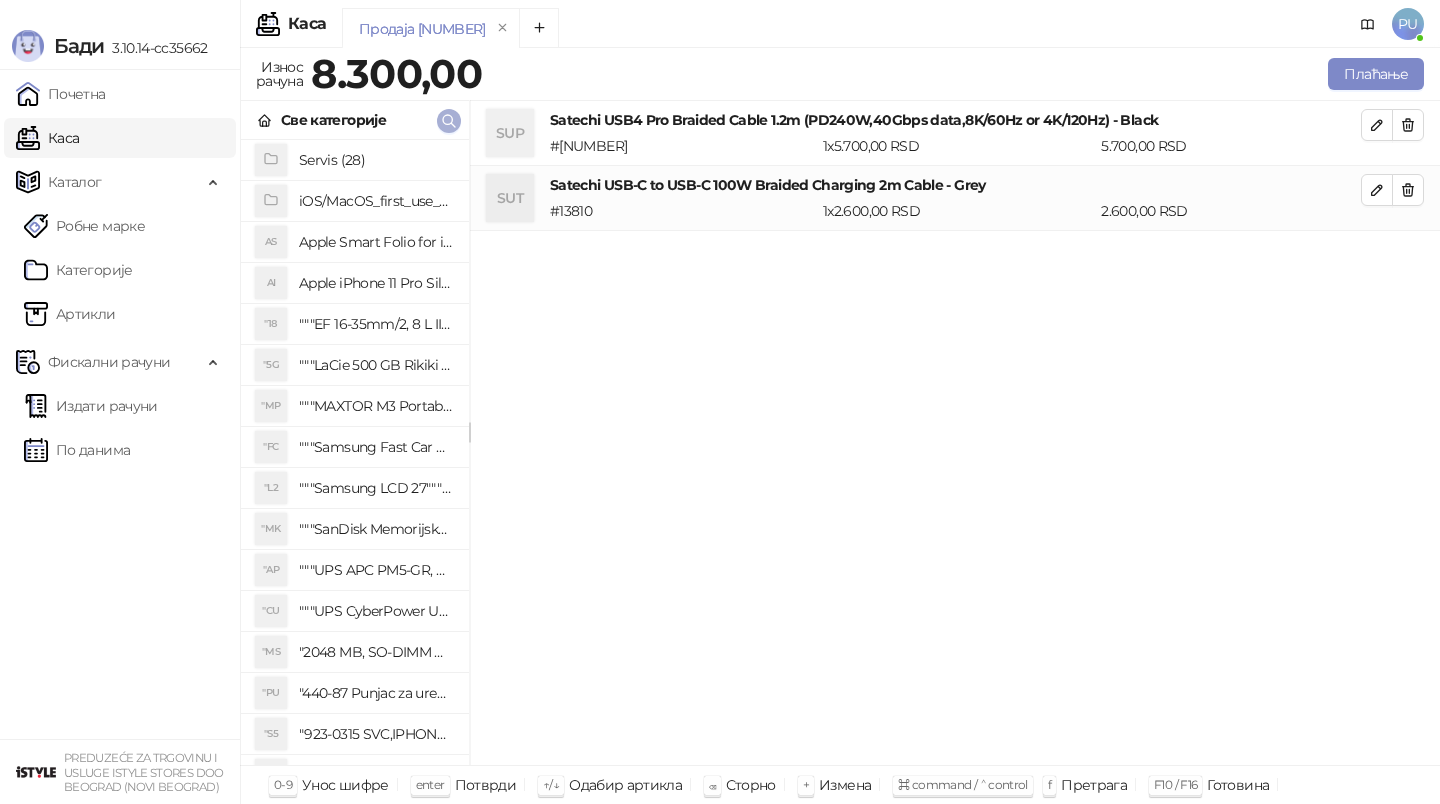 click 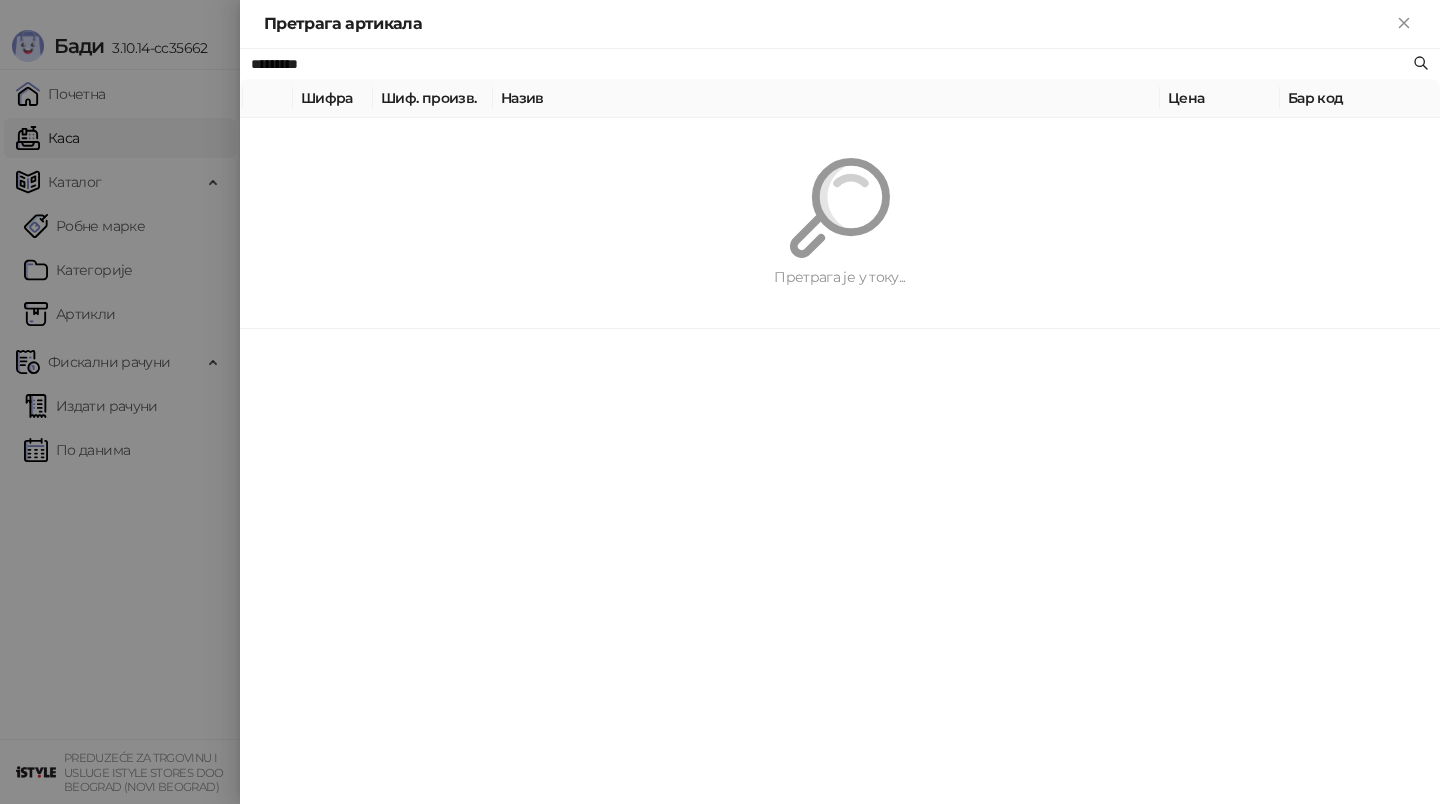 paste 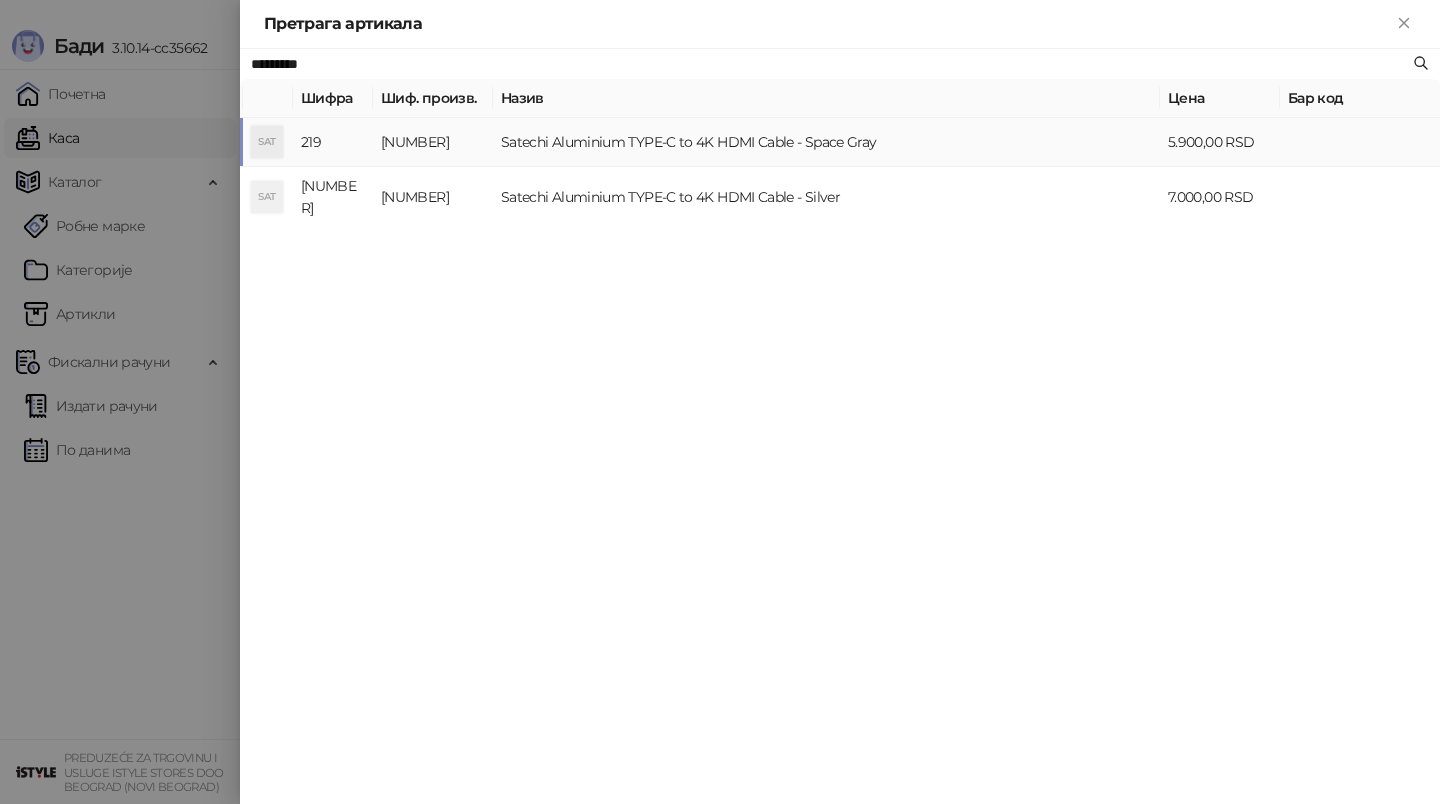 click on "Satechi Aluminium TYPE-C to 4K HDMI Cable - Space Gray" at bounding box center (826, 142) 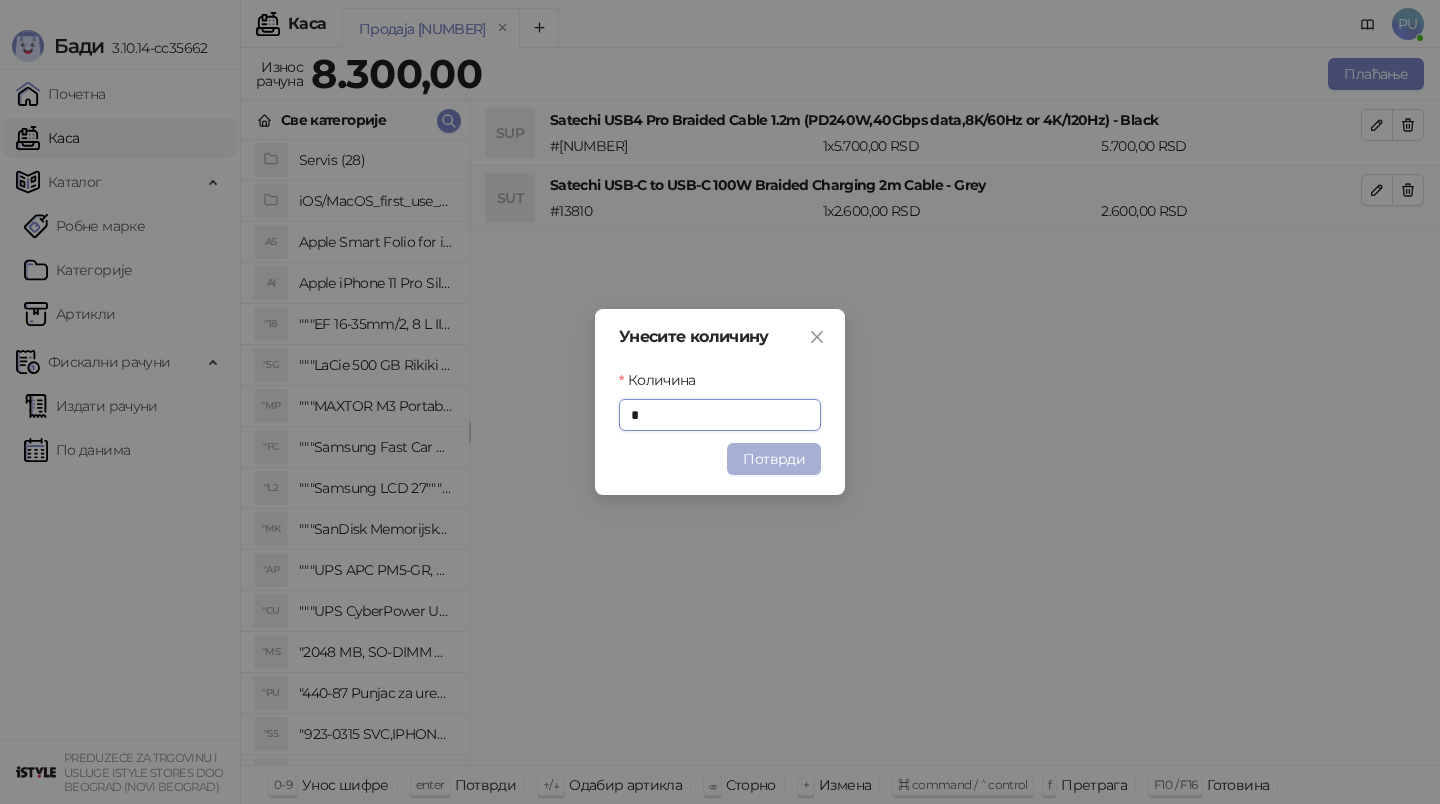 click on "Потврди" at bounding box center (774, 459) 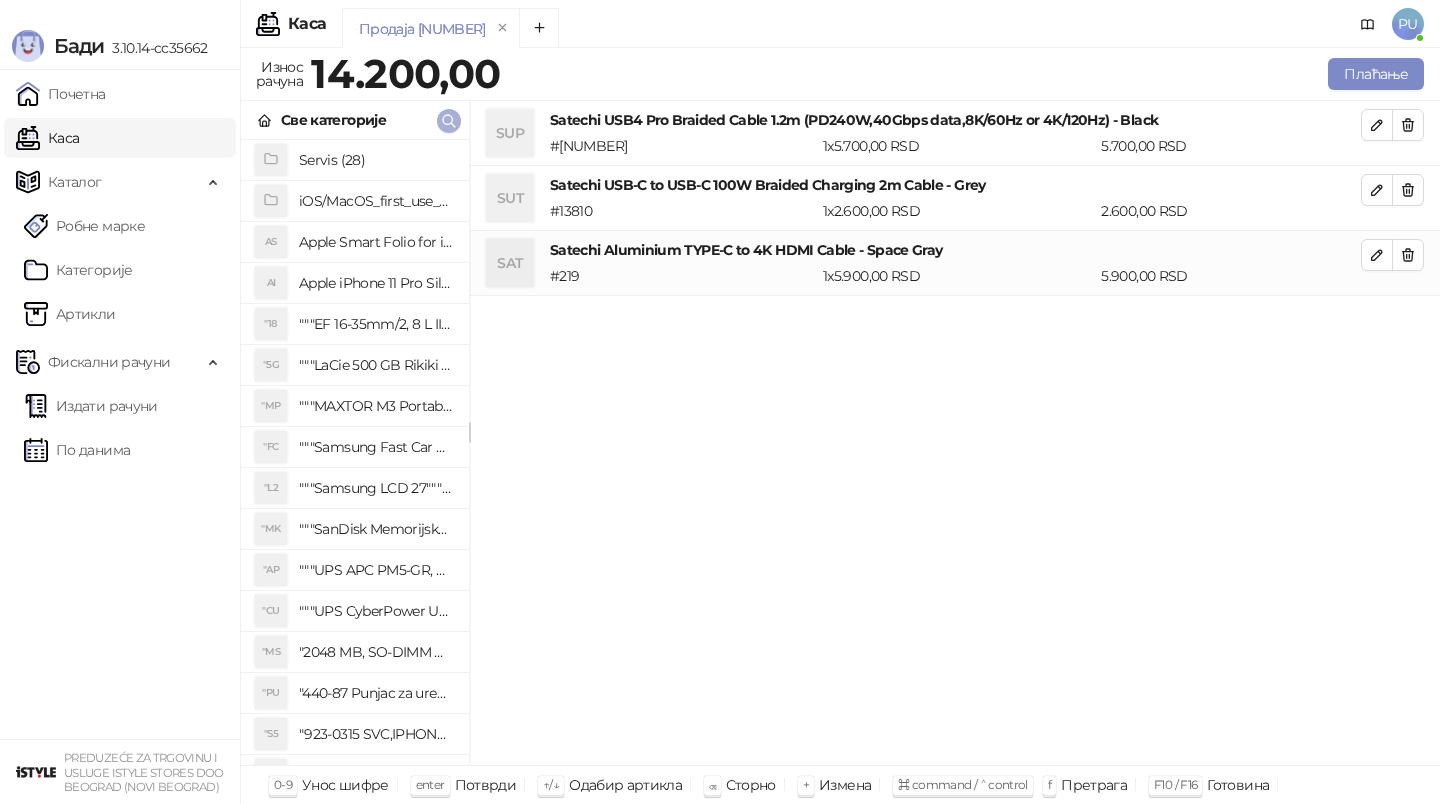 click at bounding box center [449, 120] 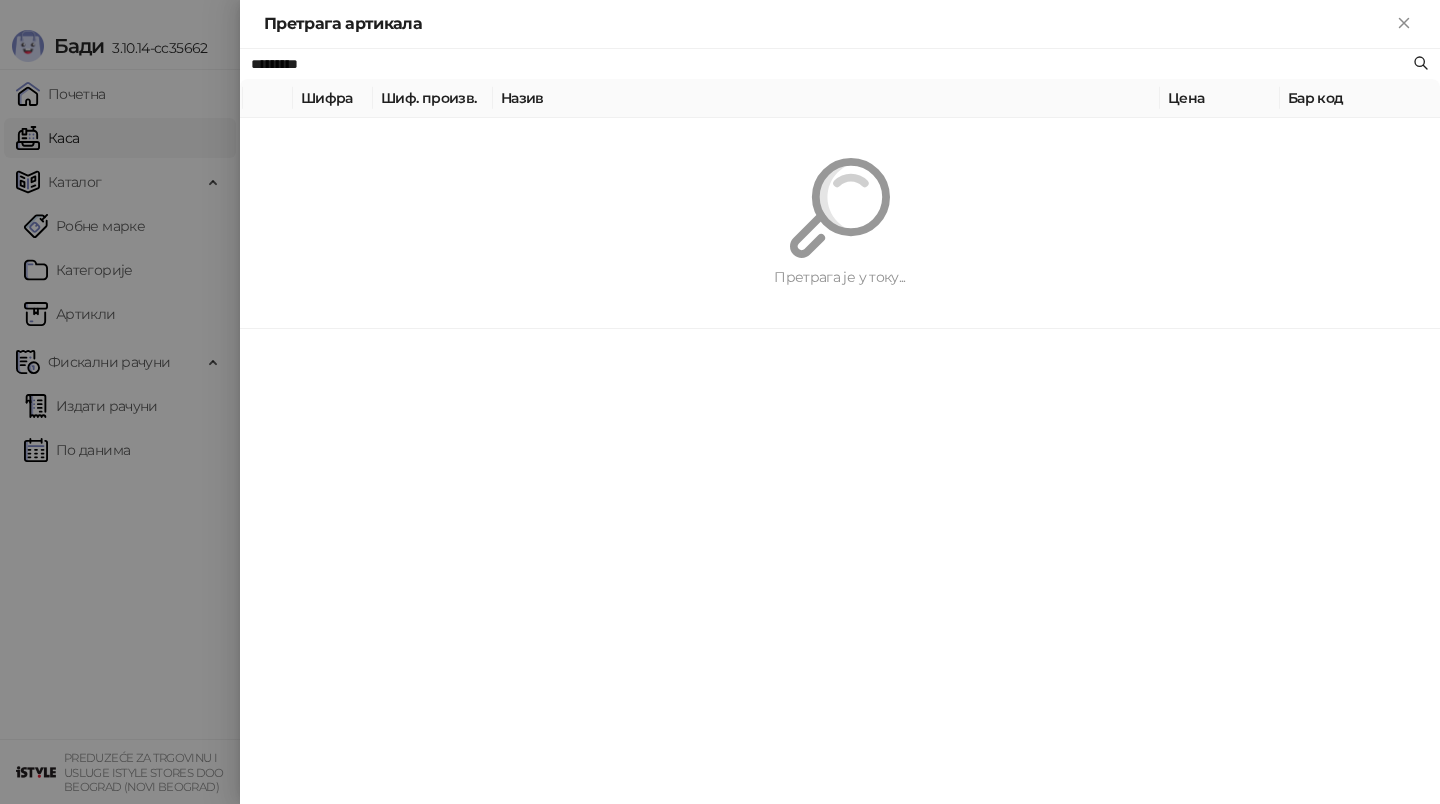 paste 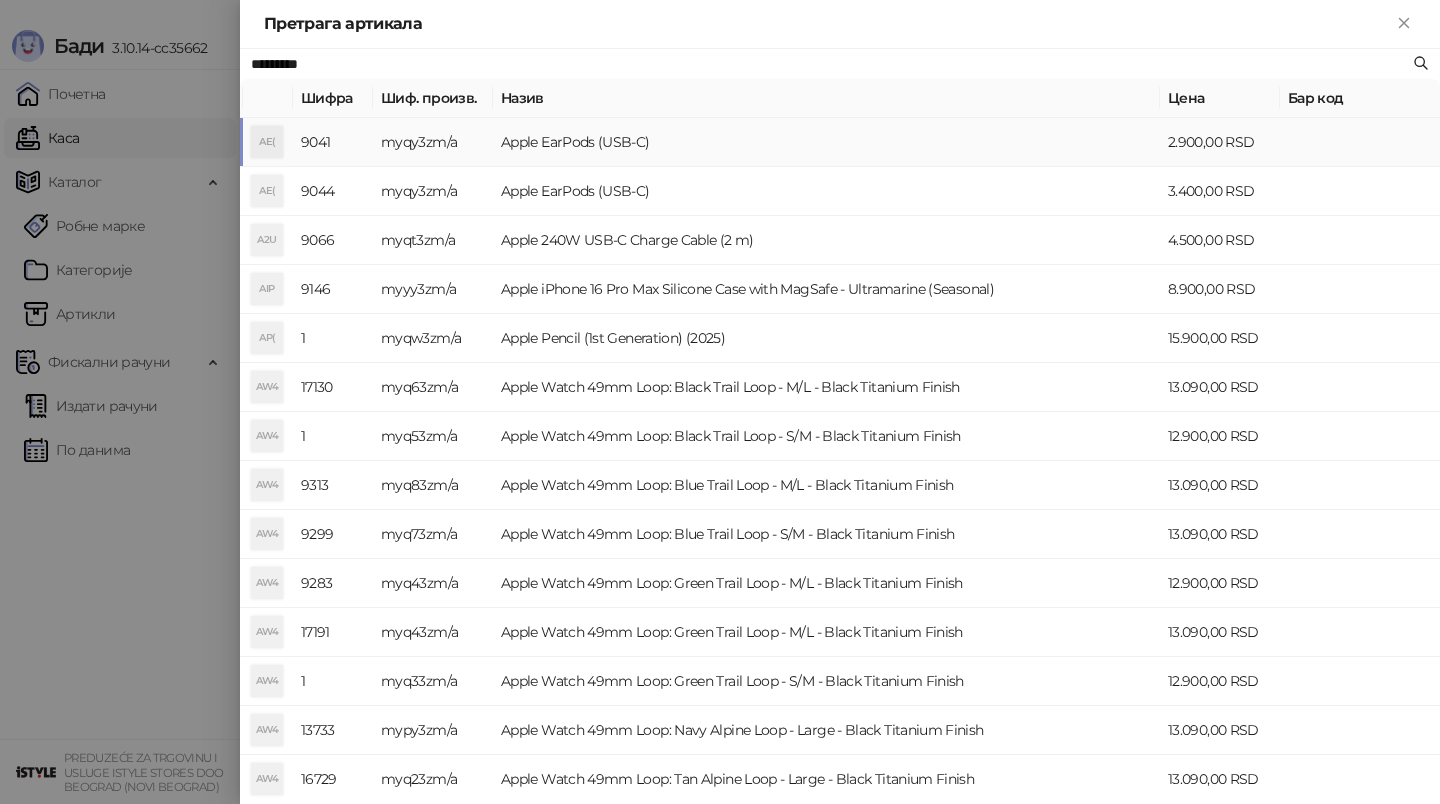 type on "*********" 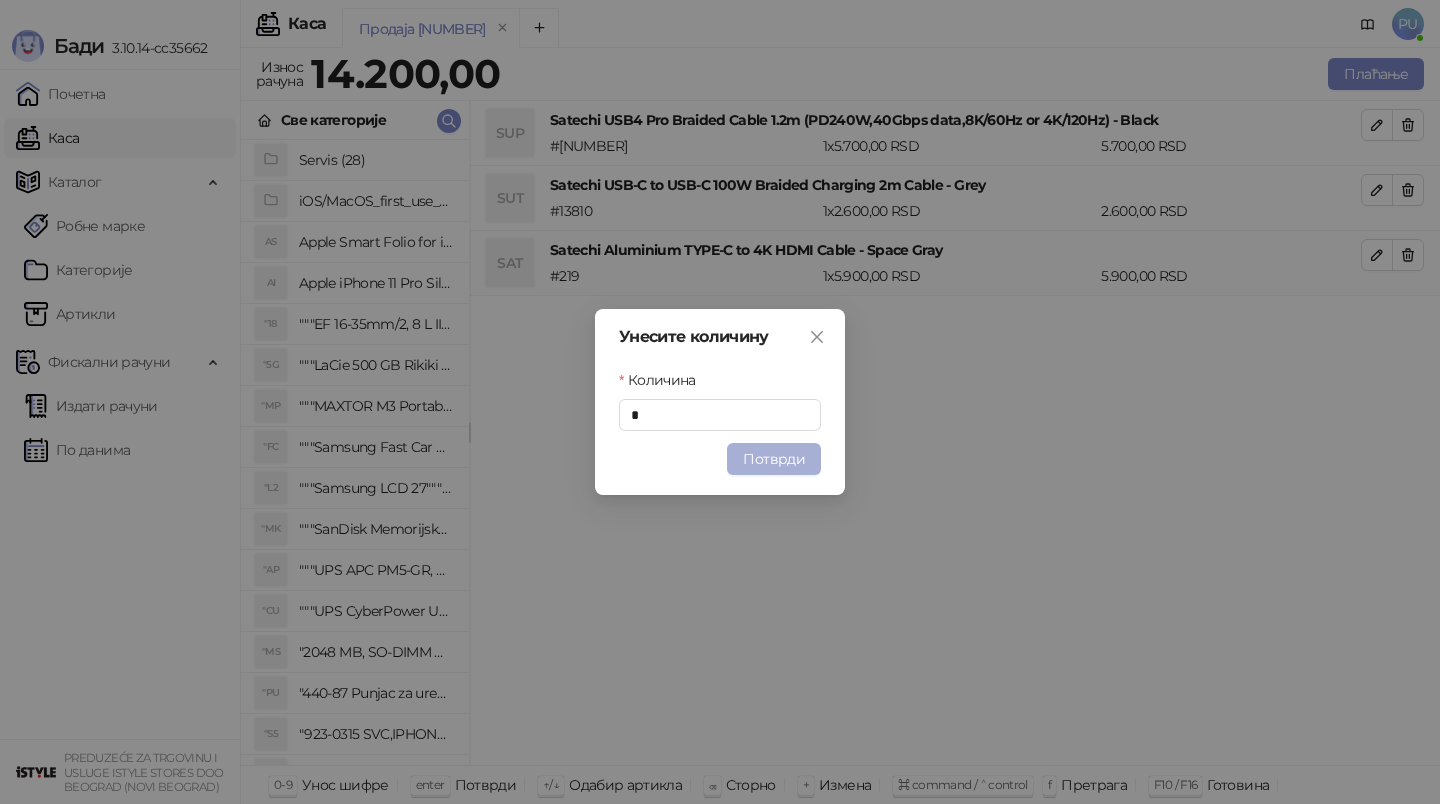 click on "Потврди" at bounding box center (774, 459) 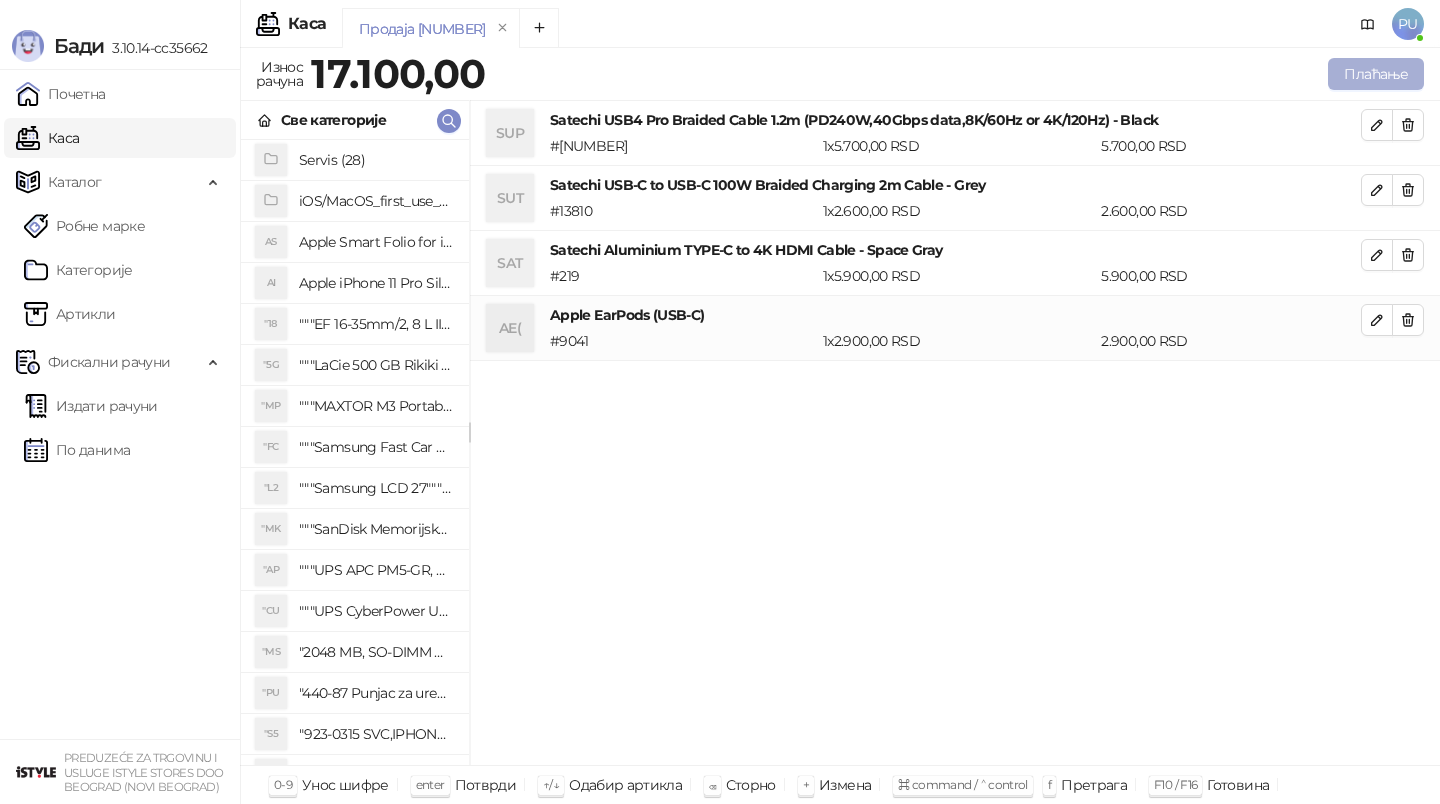 click on "Плаћање" at bounding box center (1376, 74) 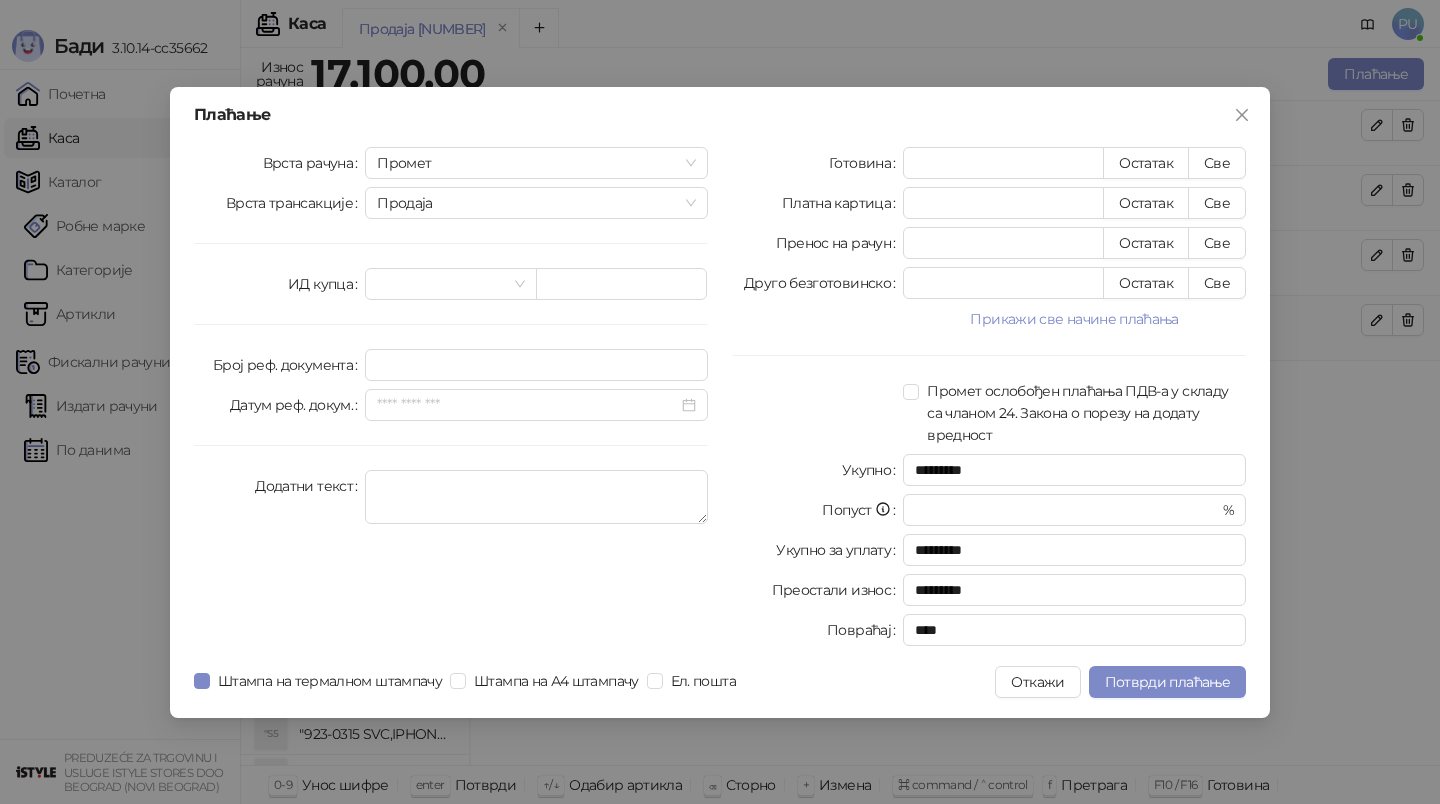 type on "*" 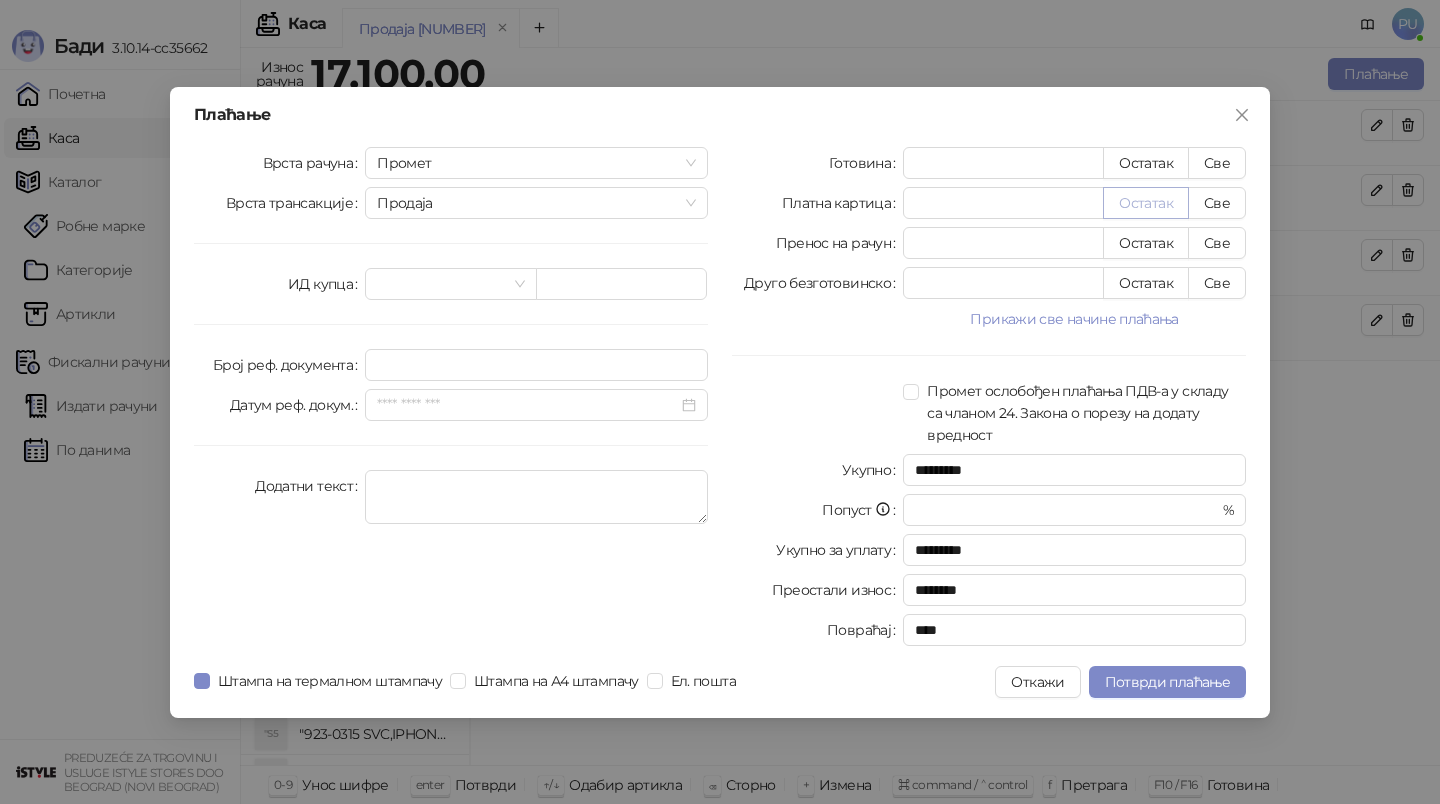type on "*****" 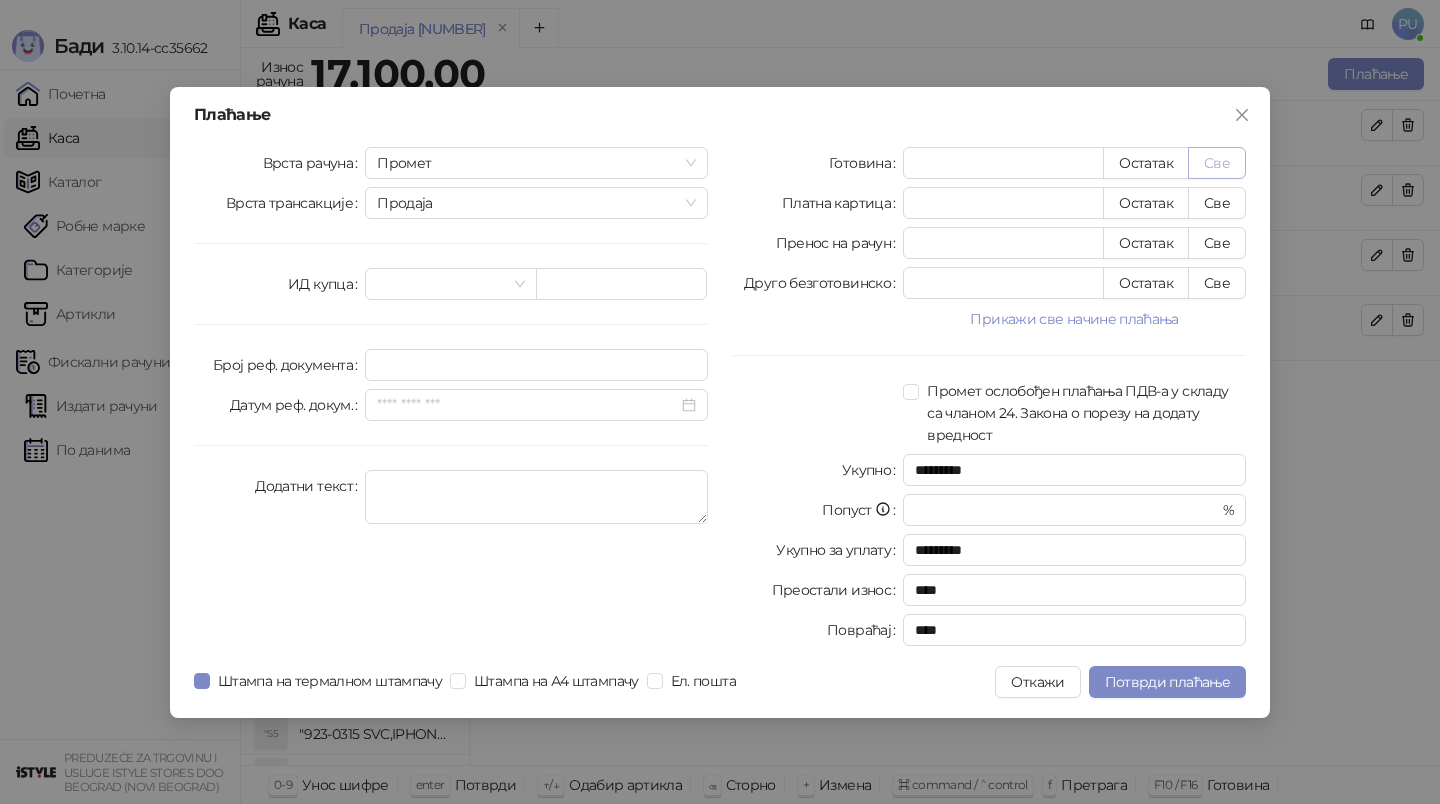 click on "Све" at bounding box center (1217, 163) 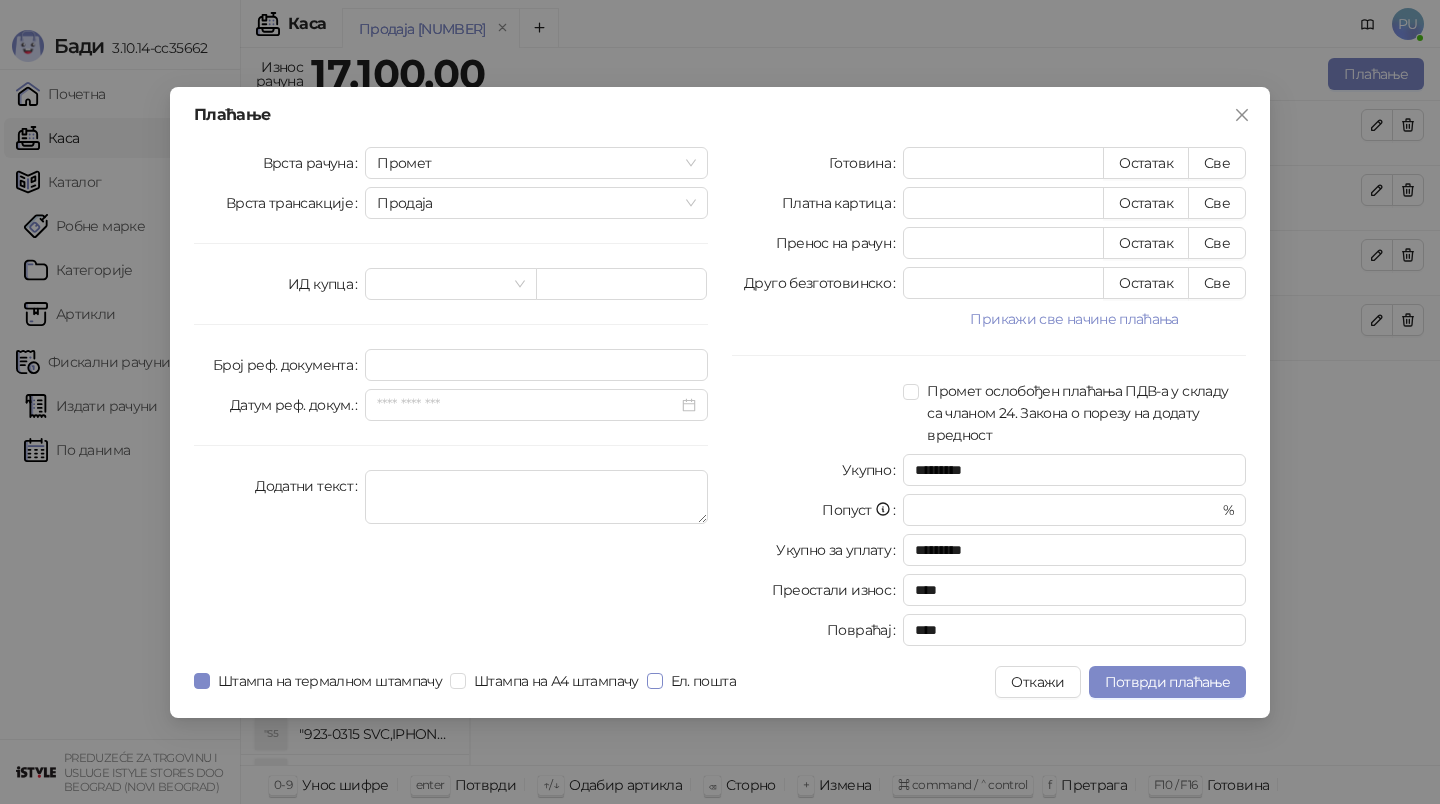 click on "Ел. пошта" at bounding box center (703, 681) 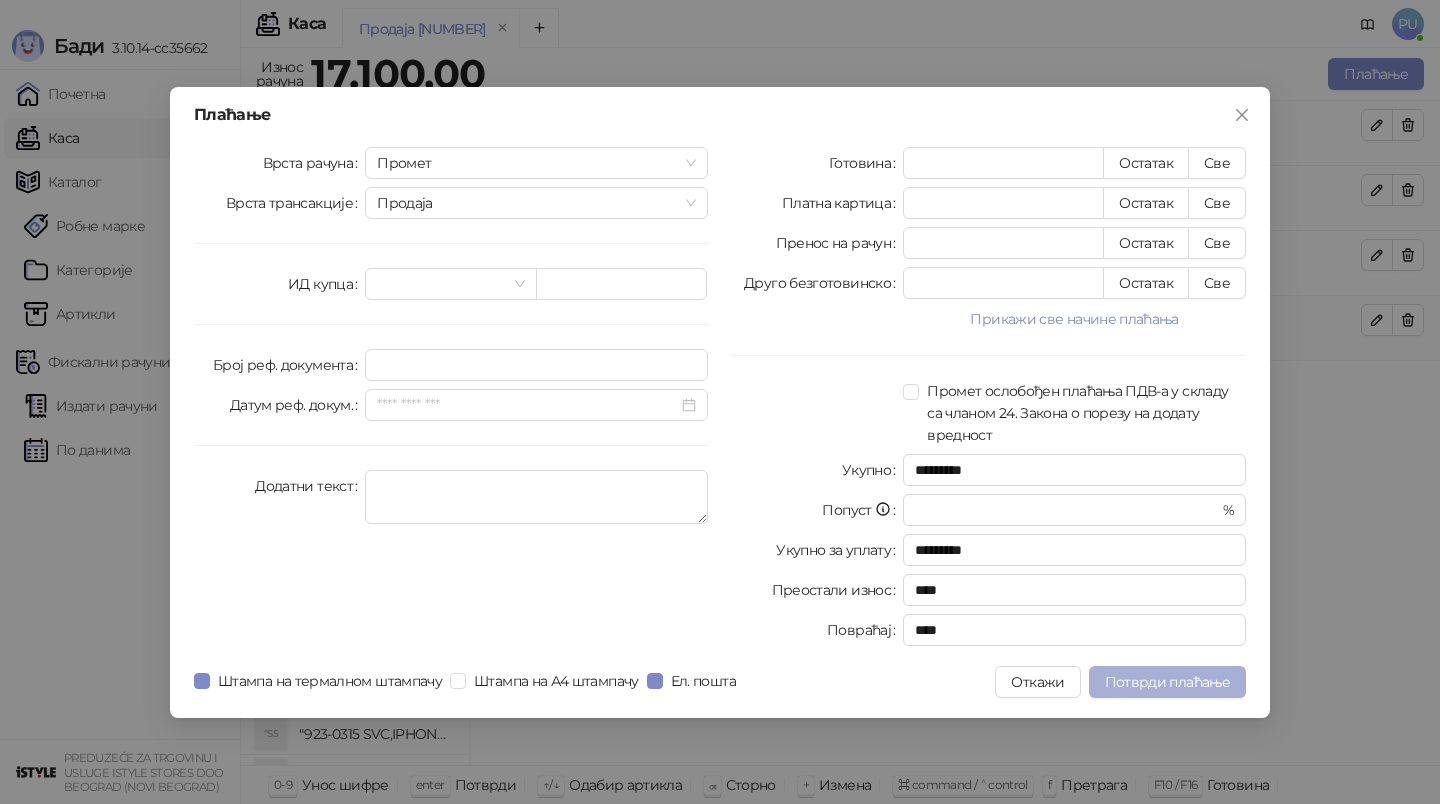 click on "Потврди плаћање" at bounding box center (1167, 682) 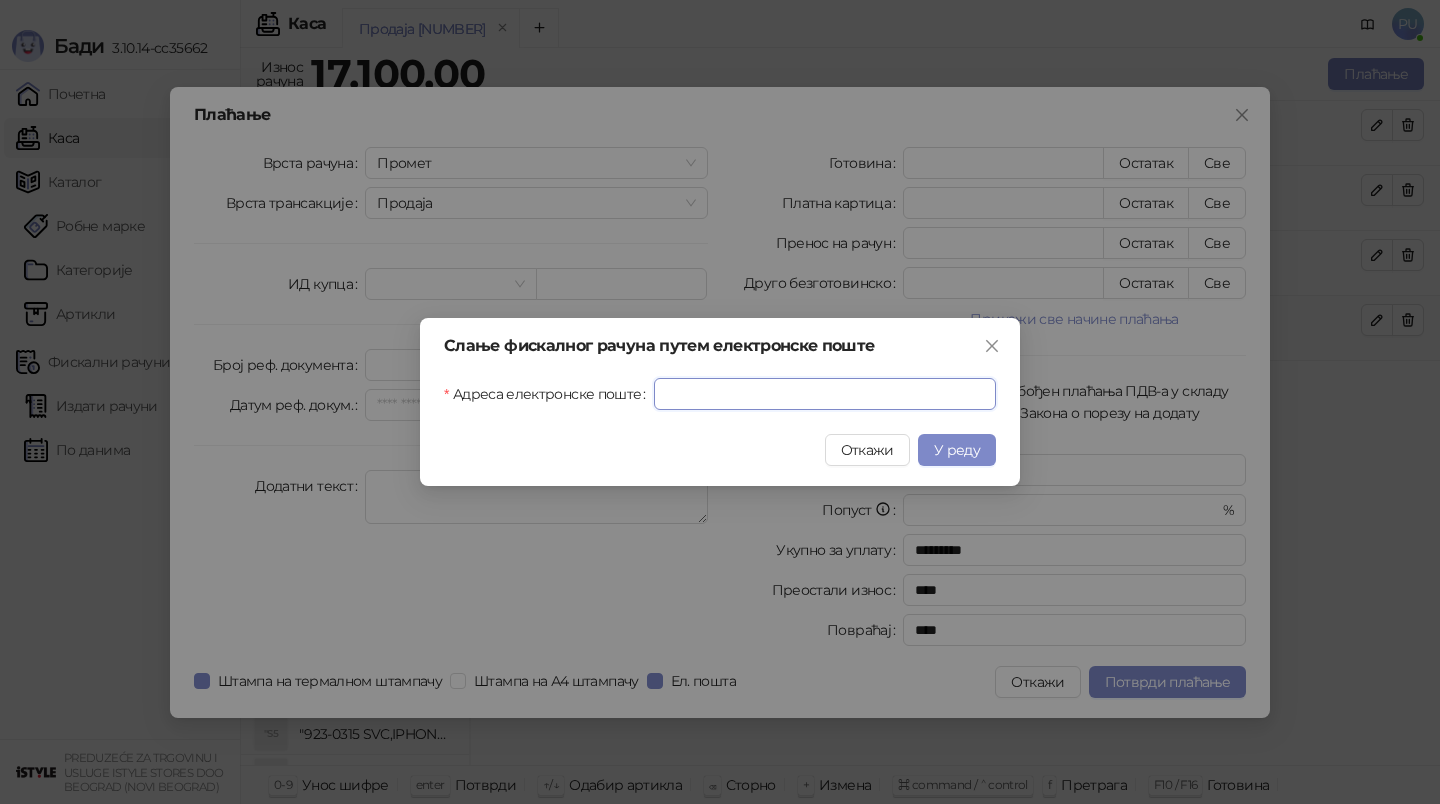click on "Адреса електронске поште" at bounding box center (825, 394) 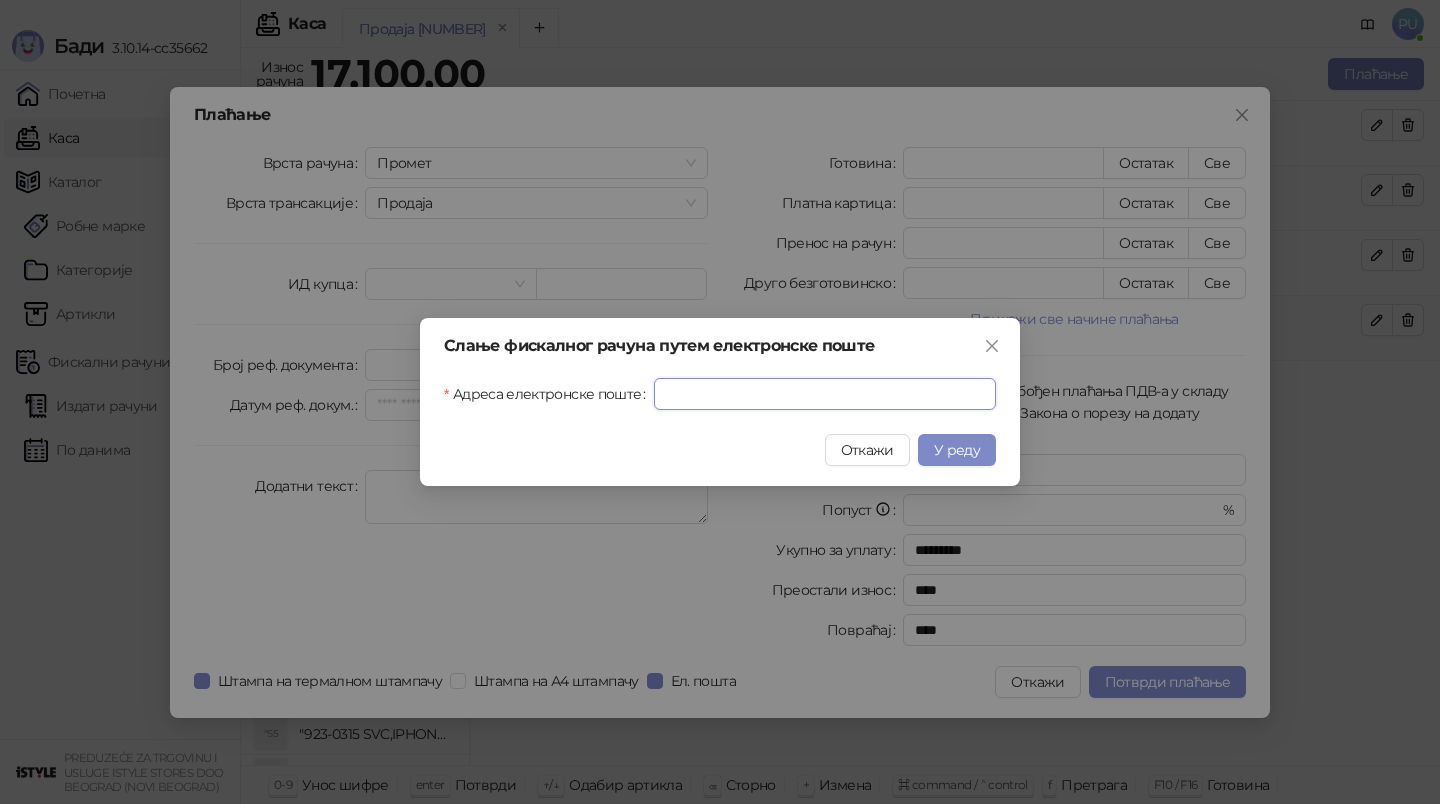 paste on "**********" 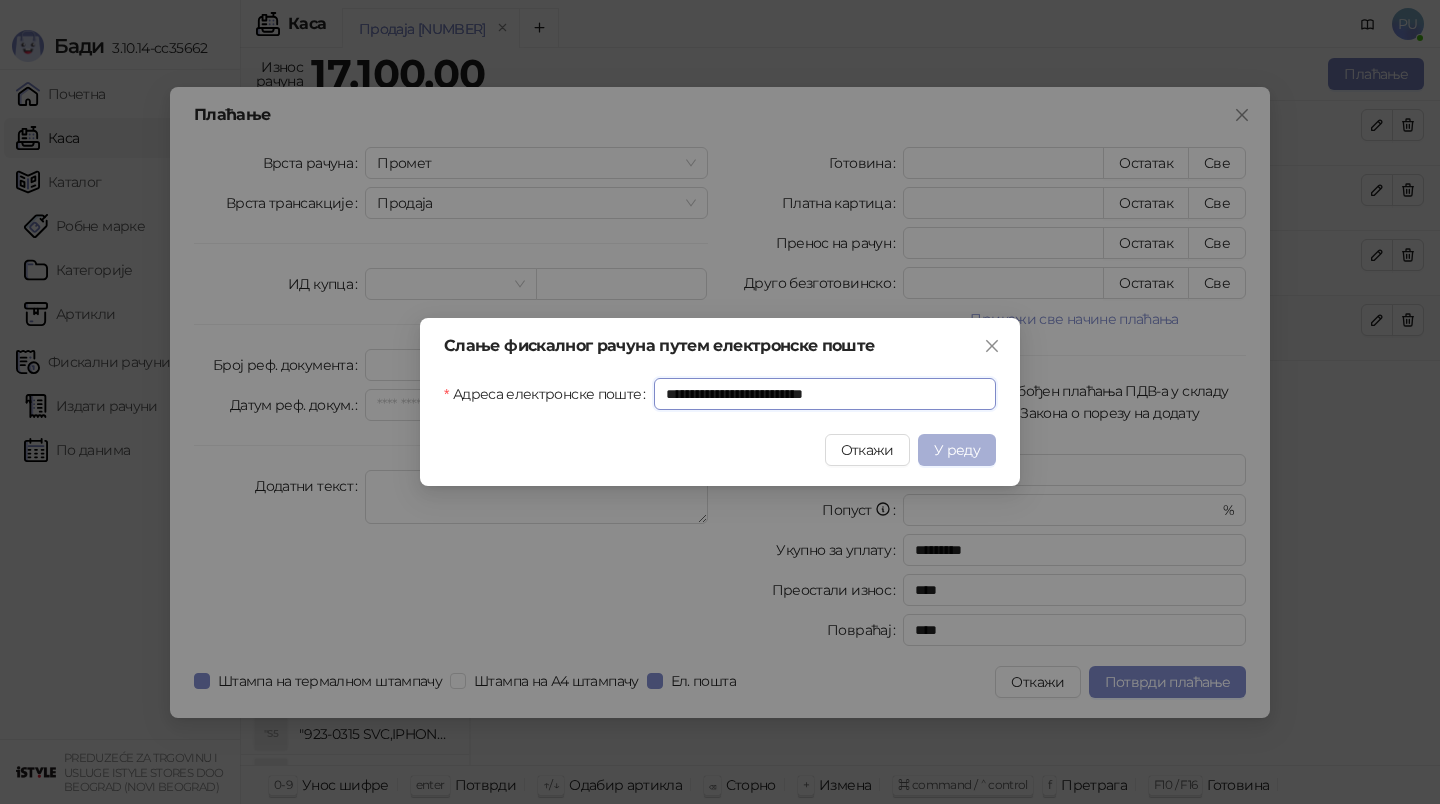 type on "**********" 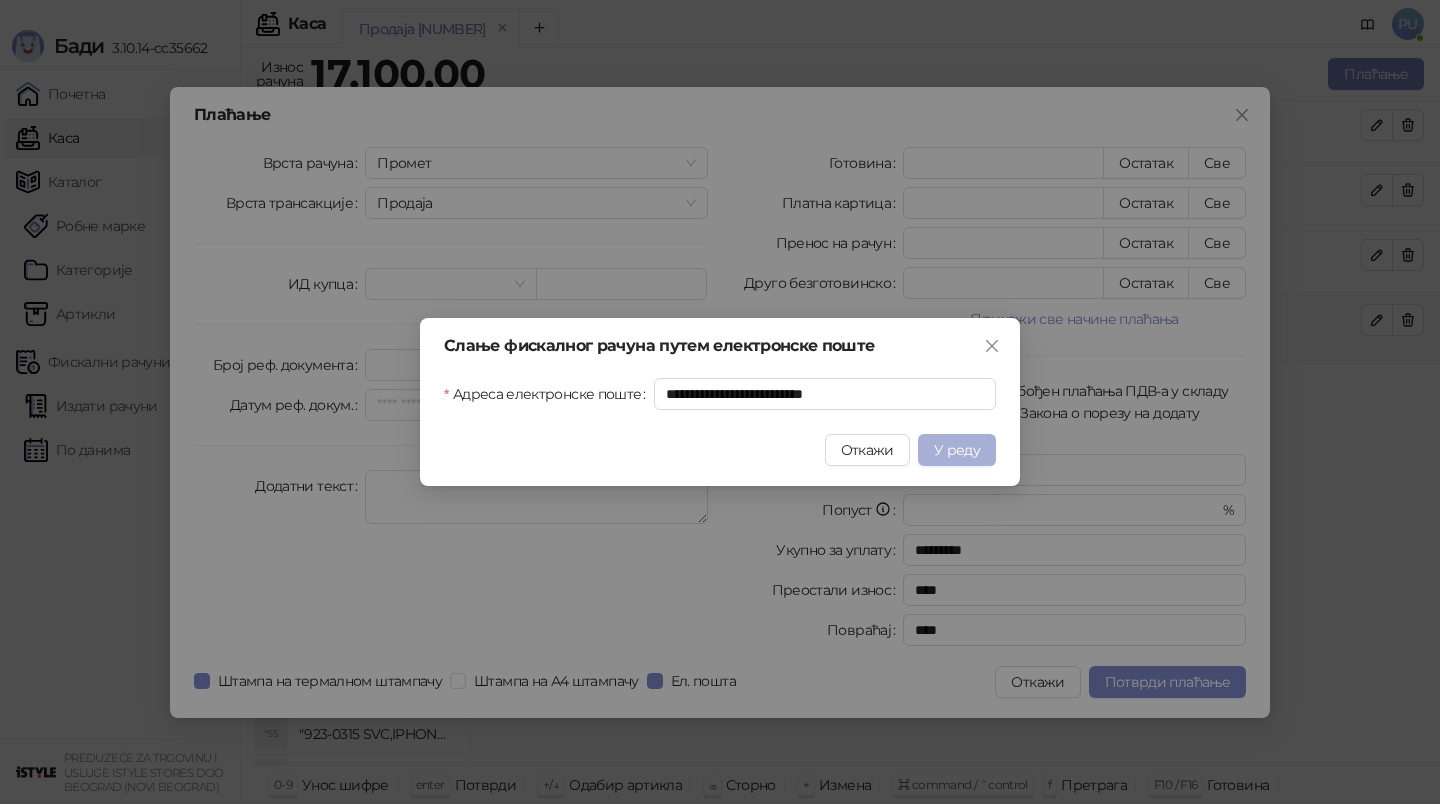 click on "У реду" at bounding box center (957, 450) 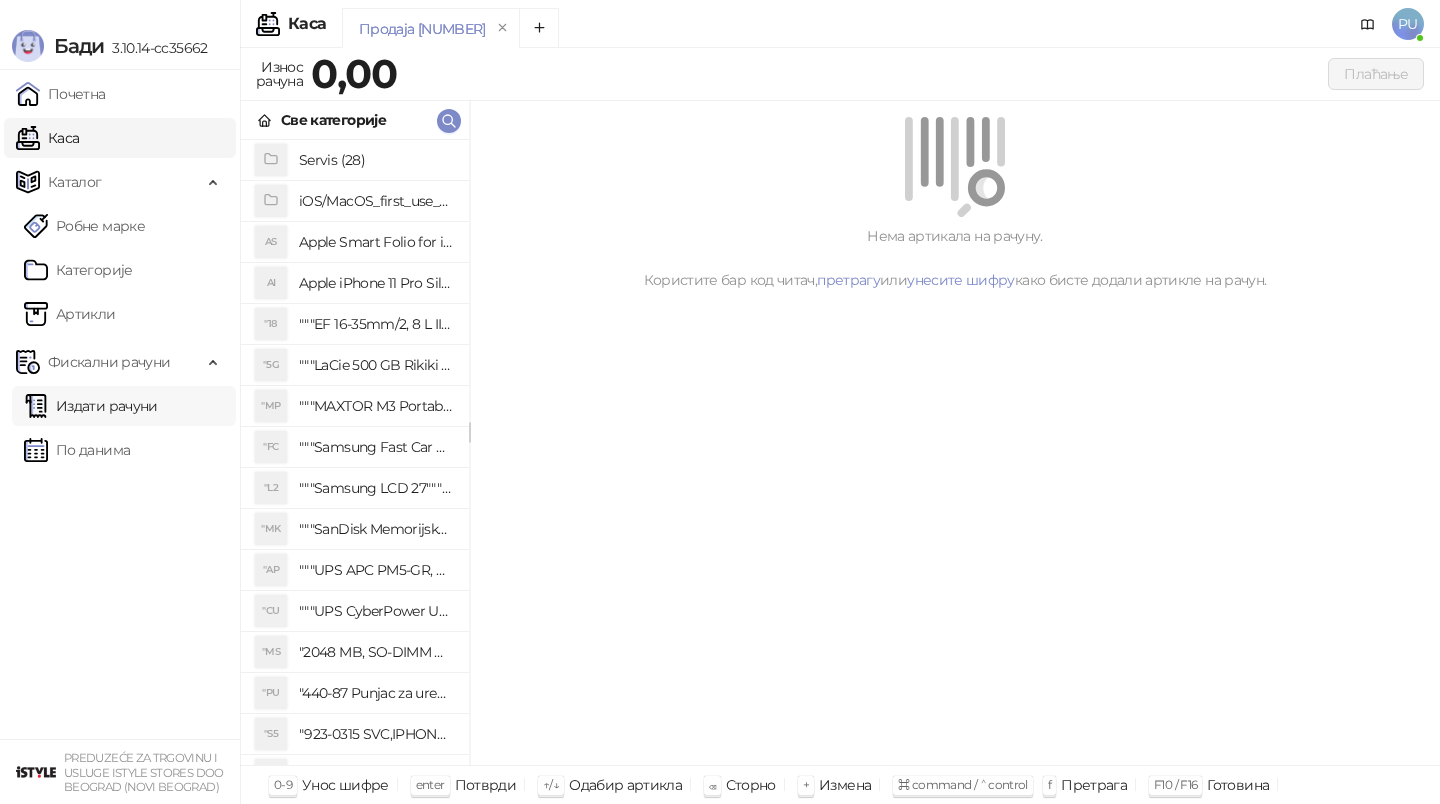 click on "Издати рачуни" at bounding box center [91, 406] 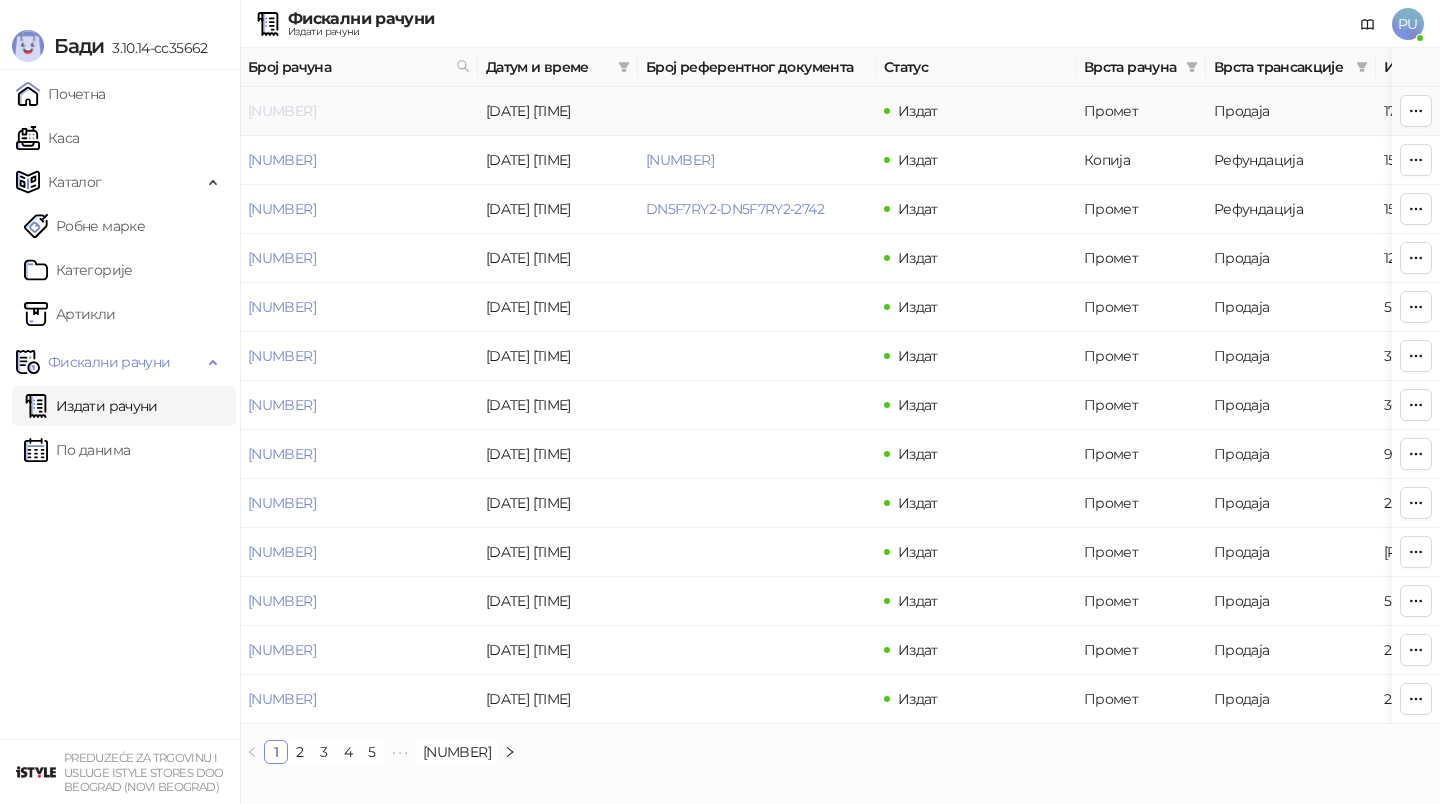 click on "[NUMBER]" at bounding box center [282, 111] 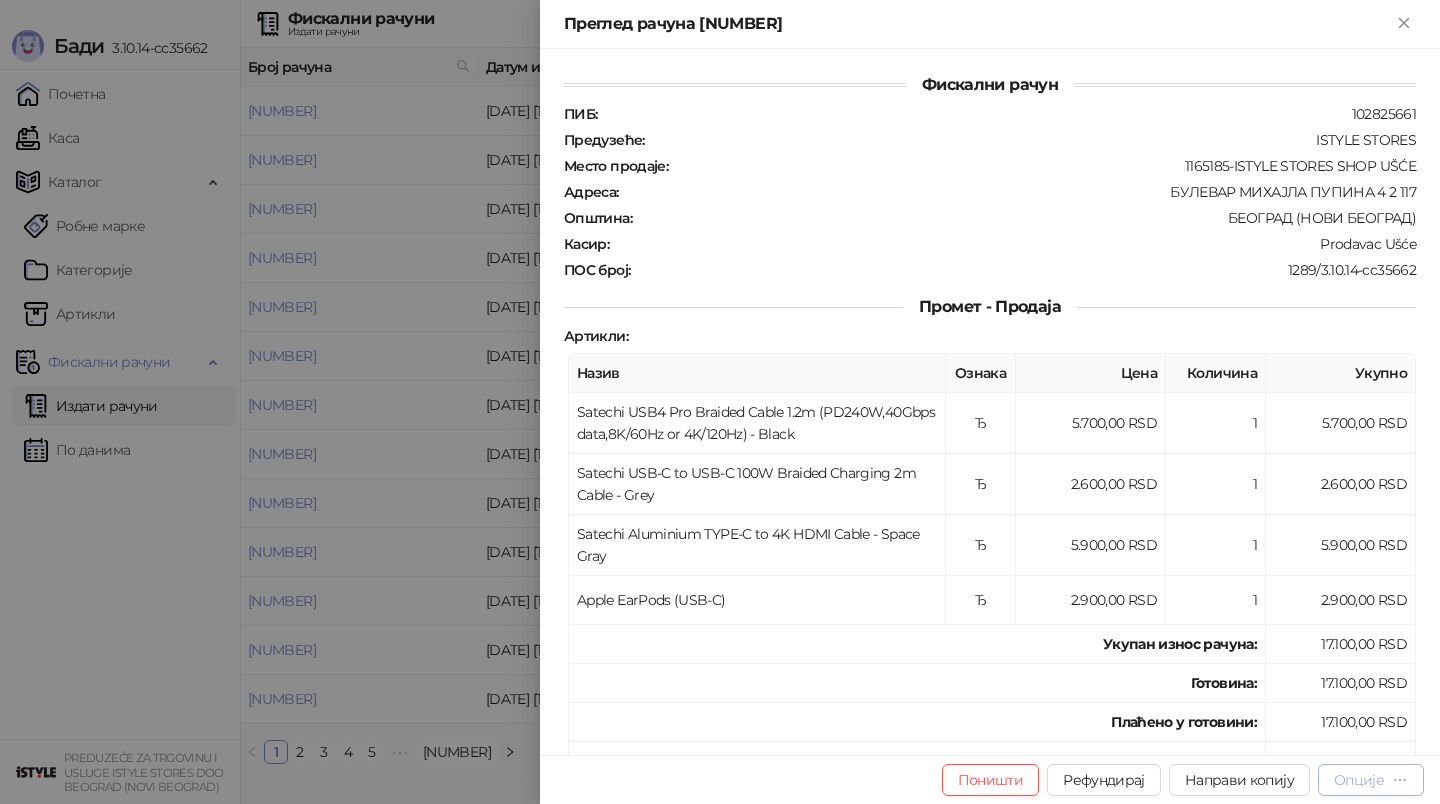 click on "Опције" at bounding box center (1371, 780) 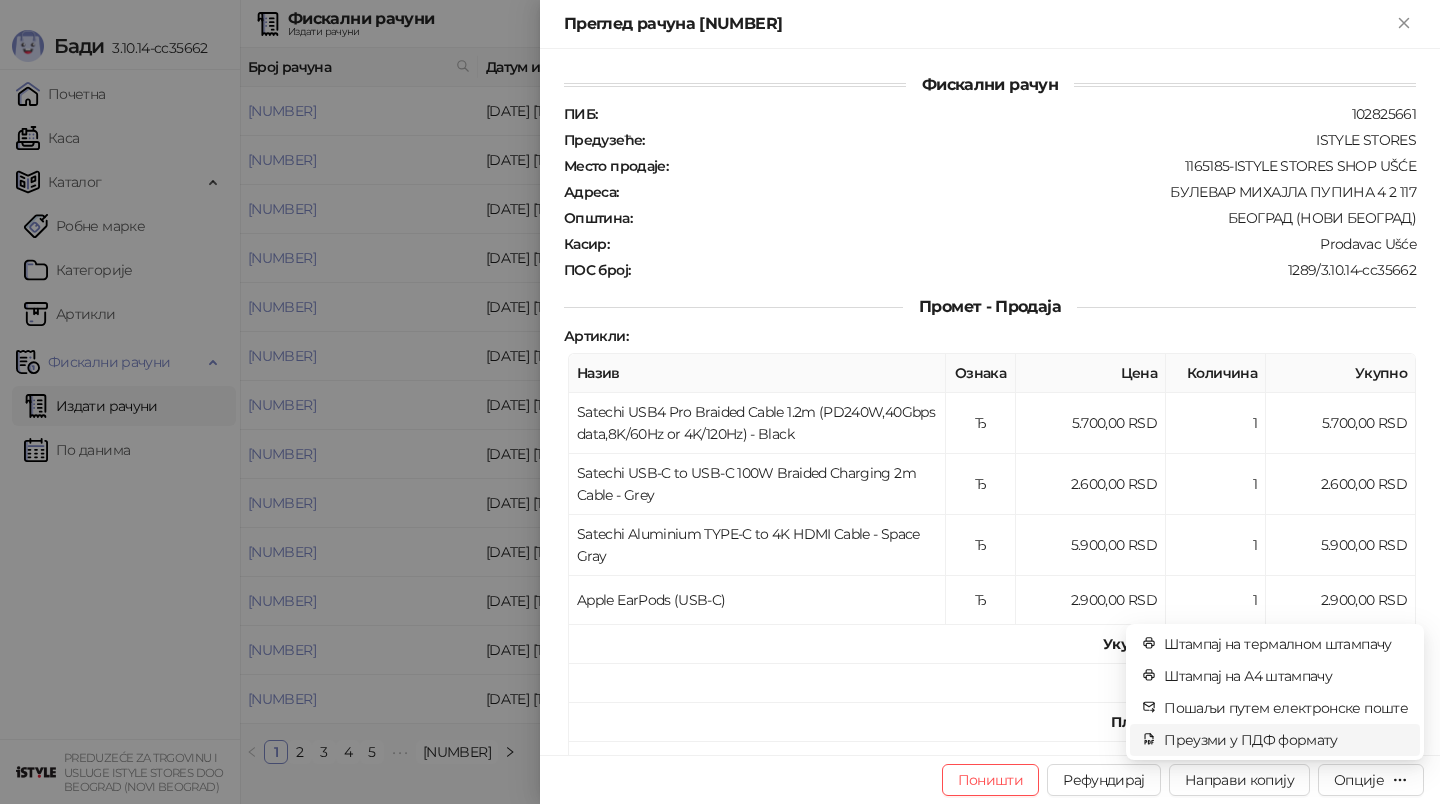 click on "Преузми у ПДФ формату" at bounding box center [1286, 740] 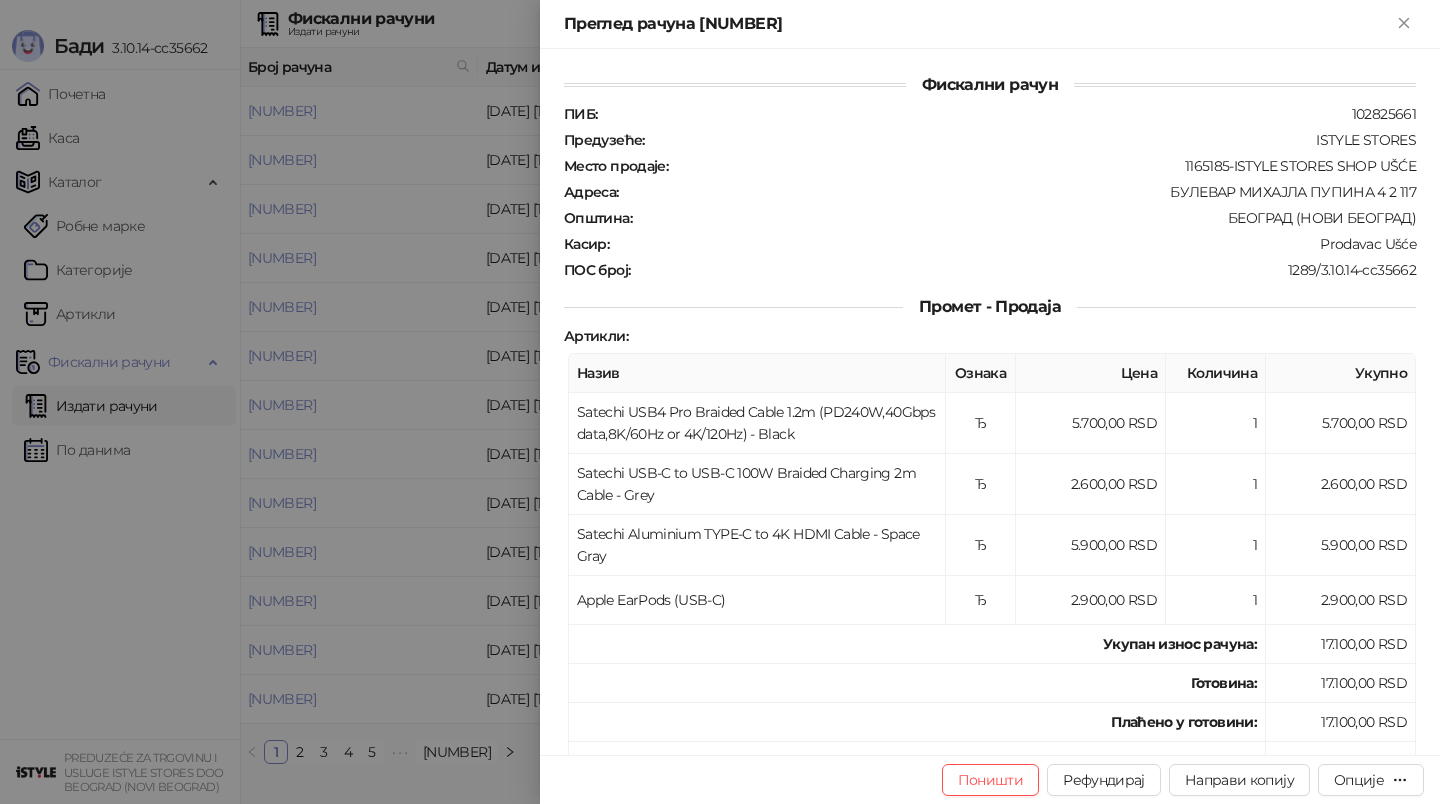 click at bounding box center [720, 402] 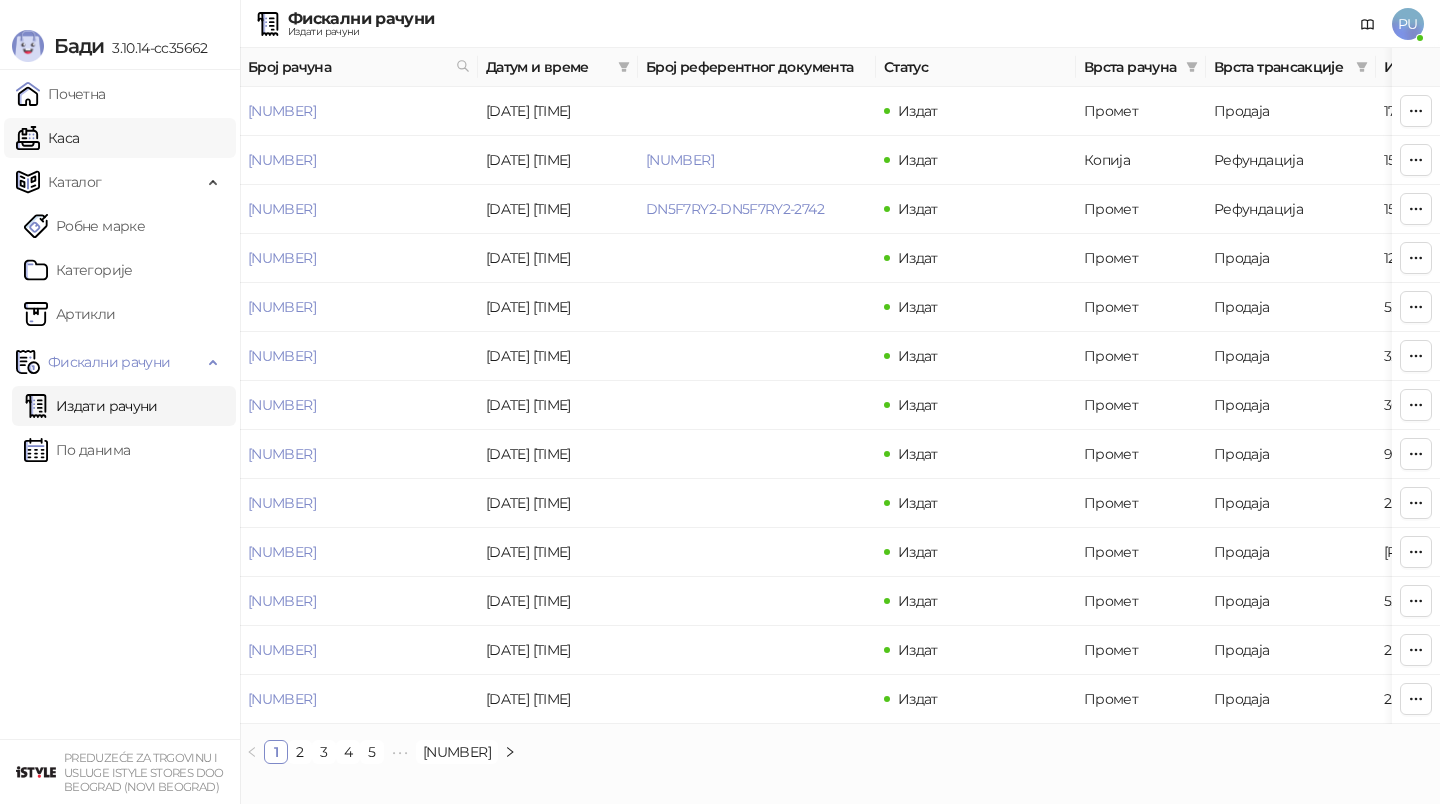 click on "Каса" at bounding box center (47, 138) 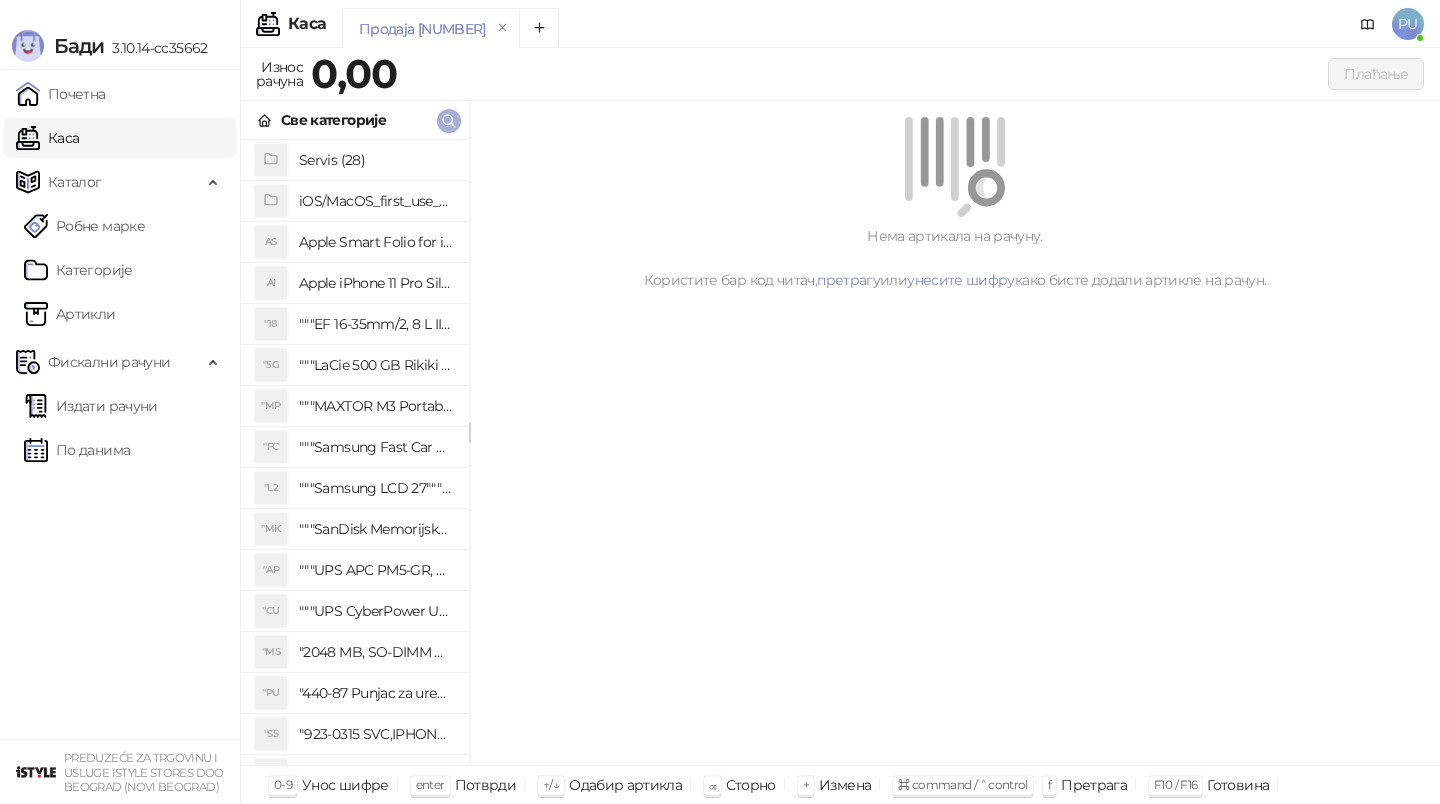 click 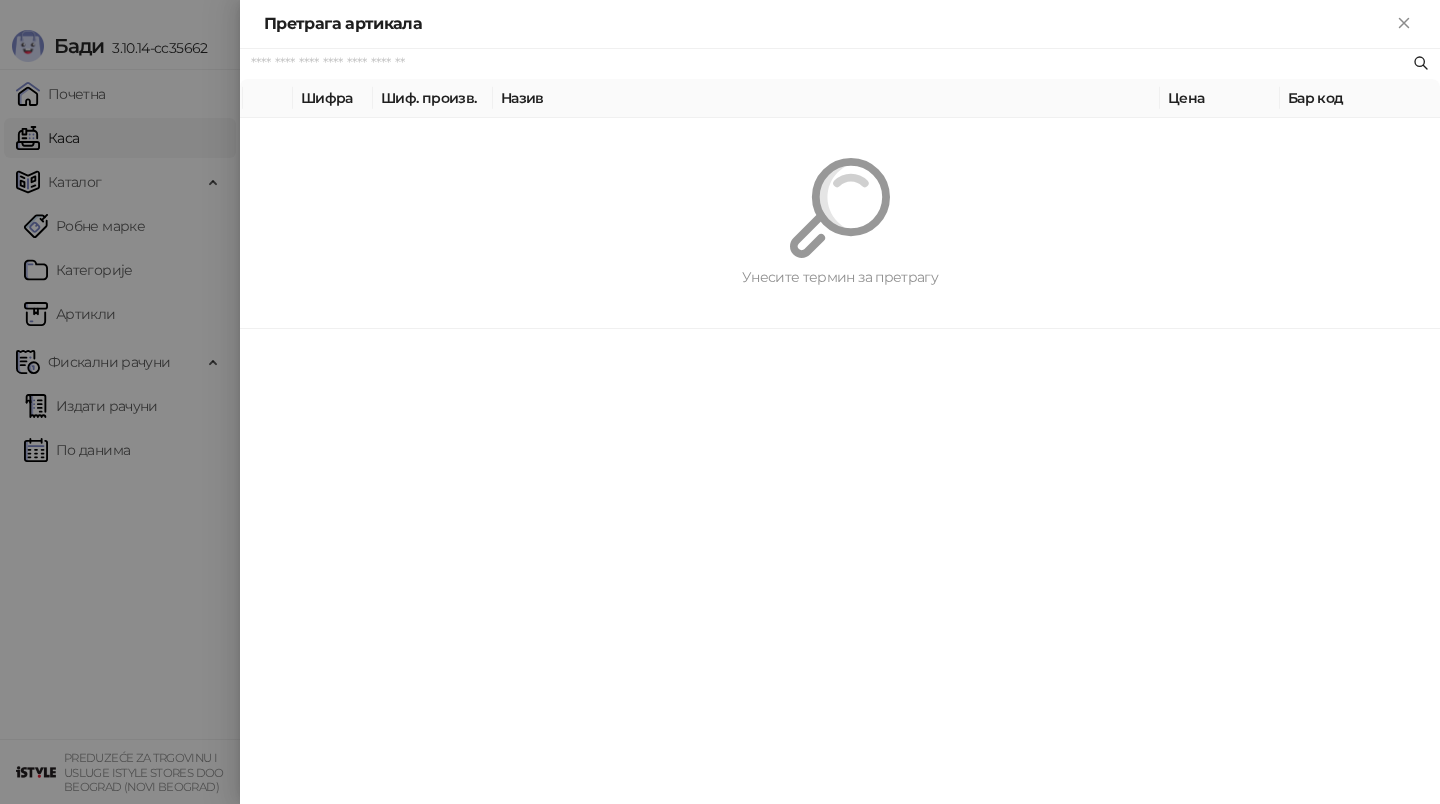 paste on "**********" 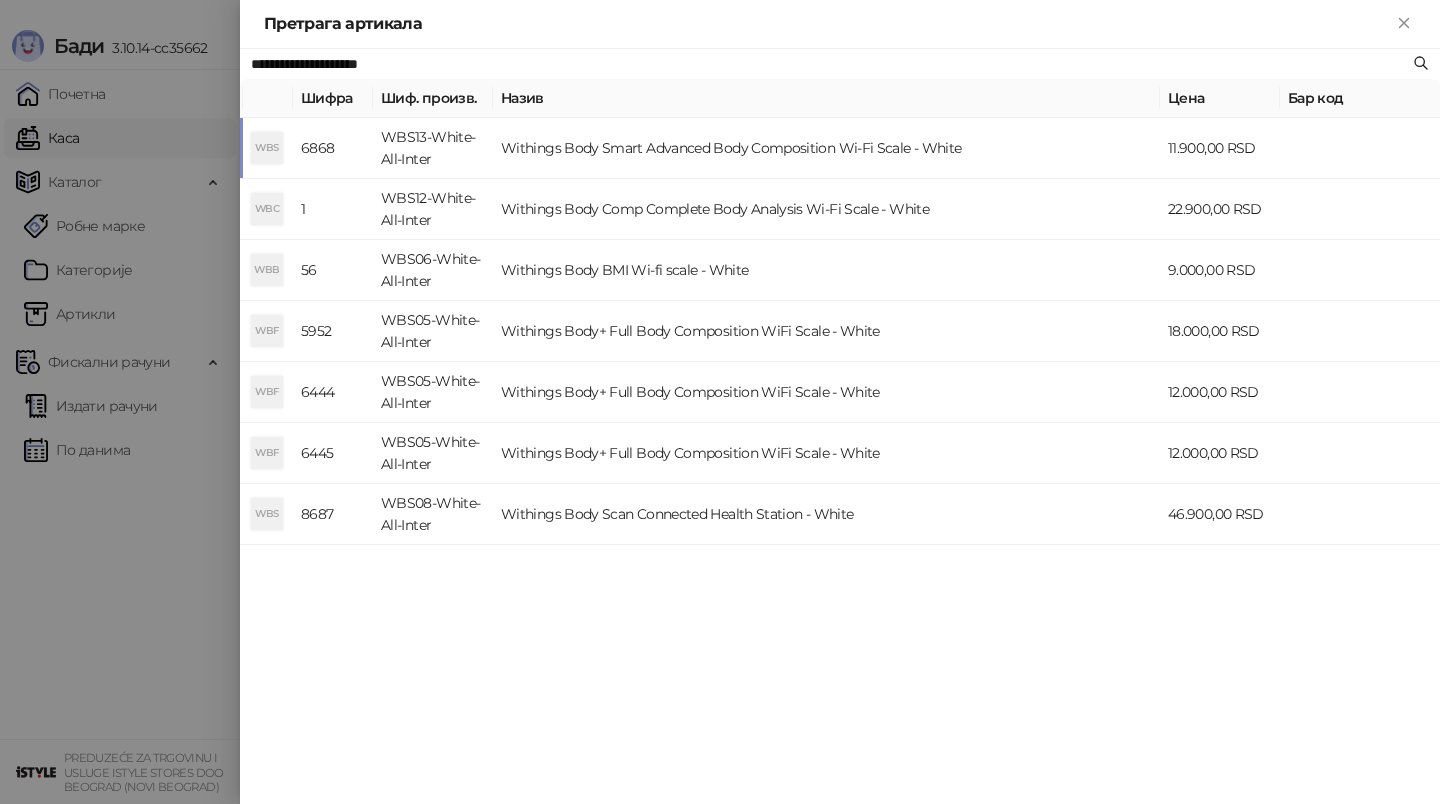 type on "**********" 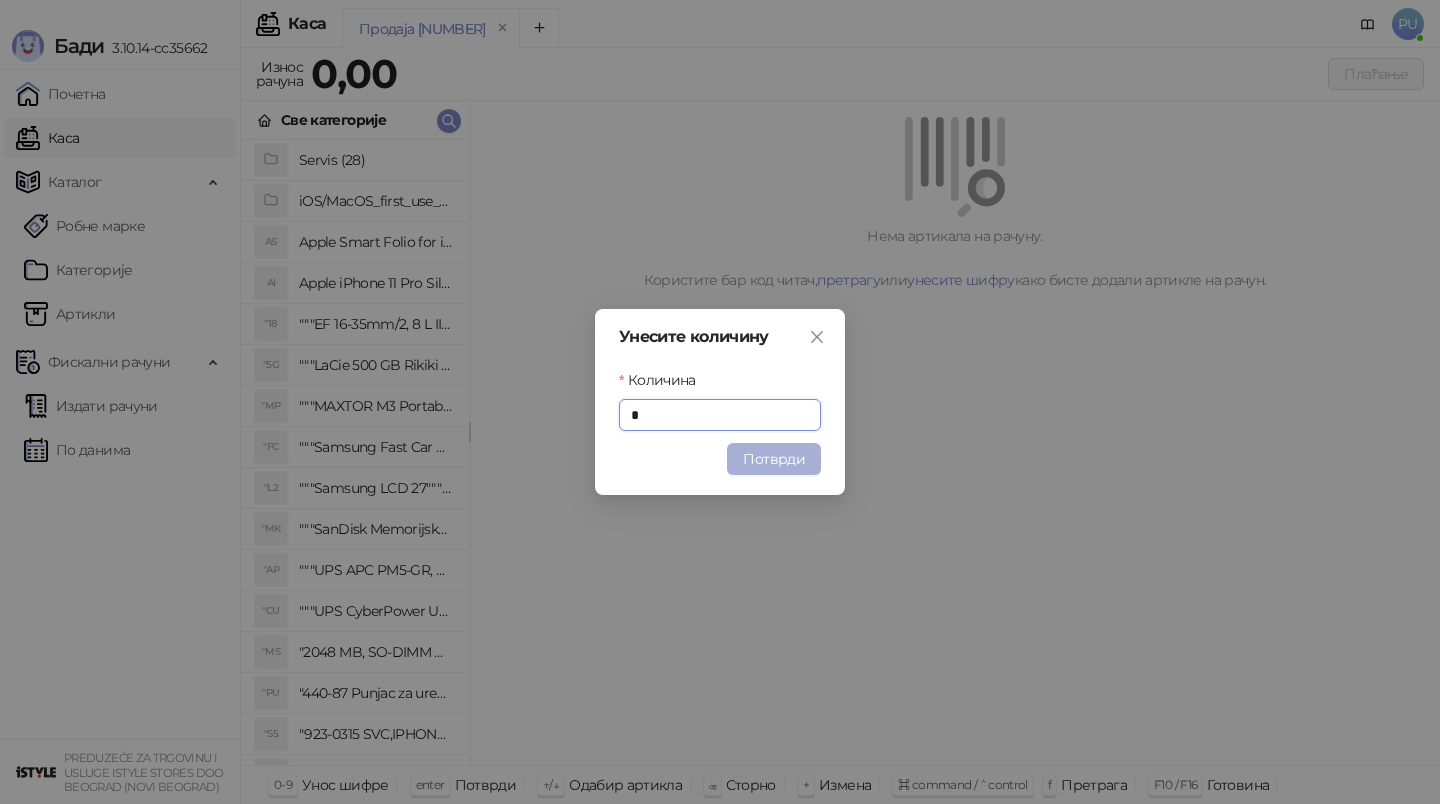 click on "Потврди" at bounding box center (774, 459) 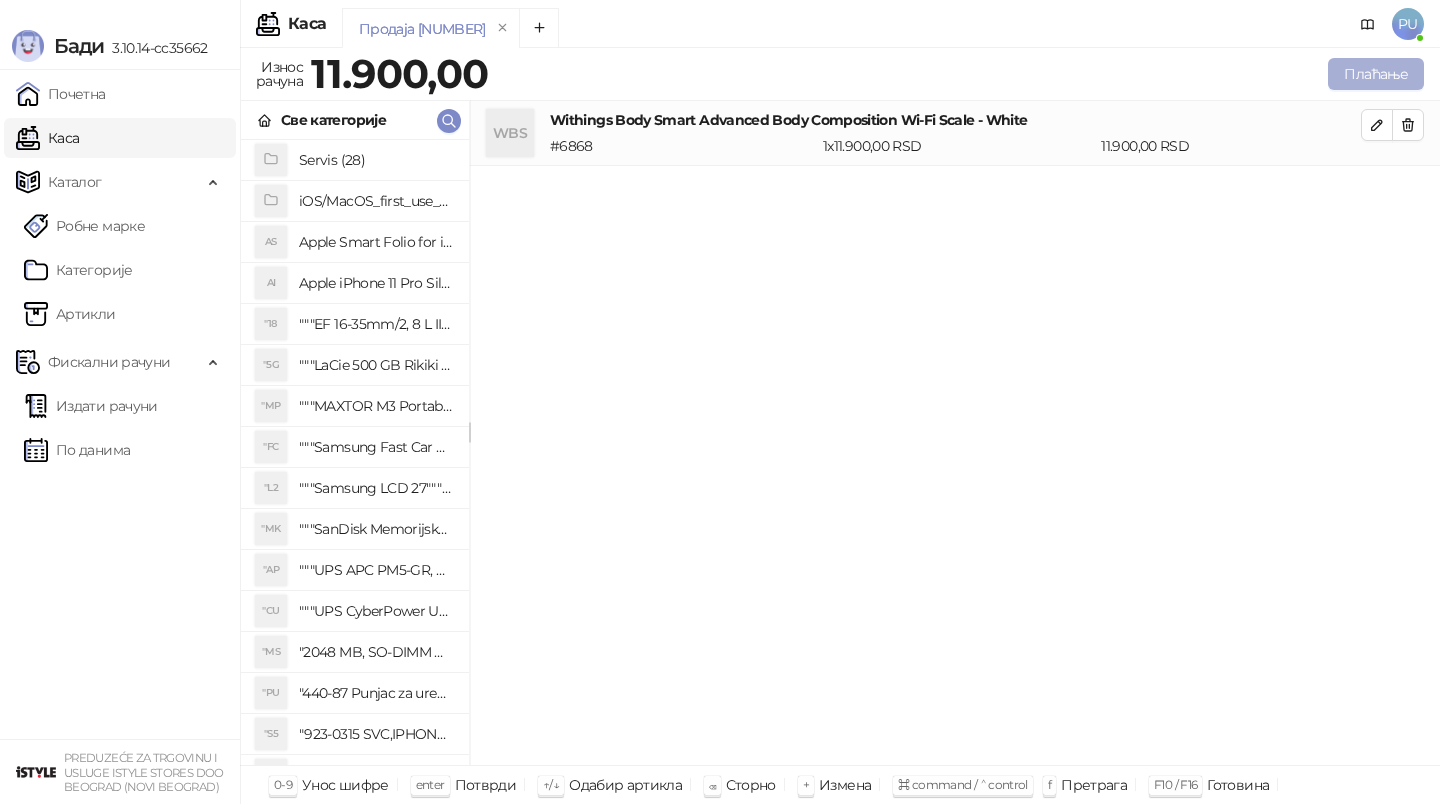 click on "Плаћање" at bounding box center [1376, 74] 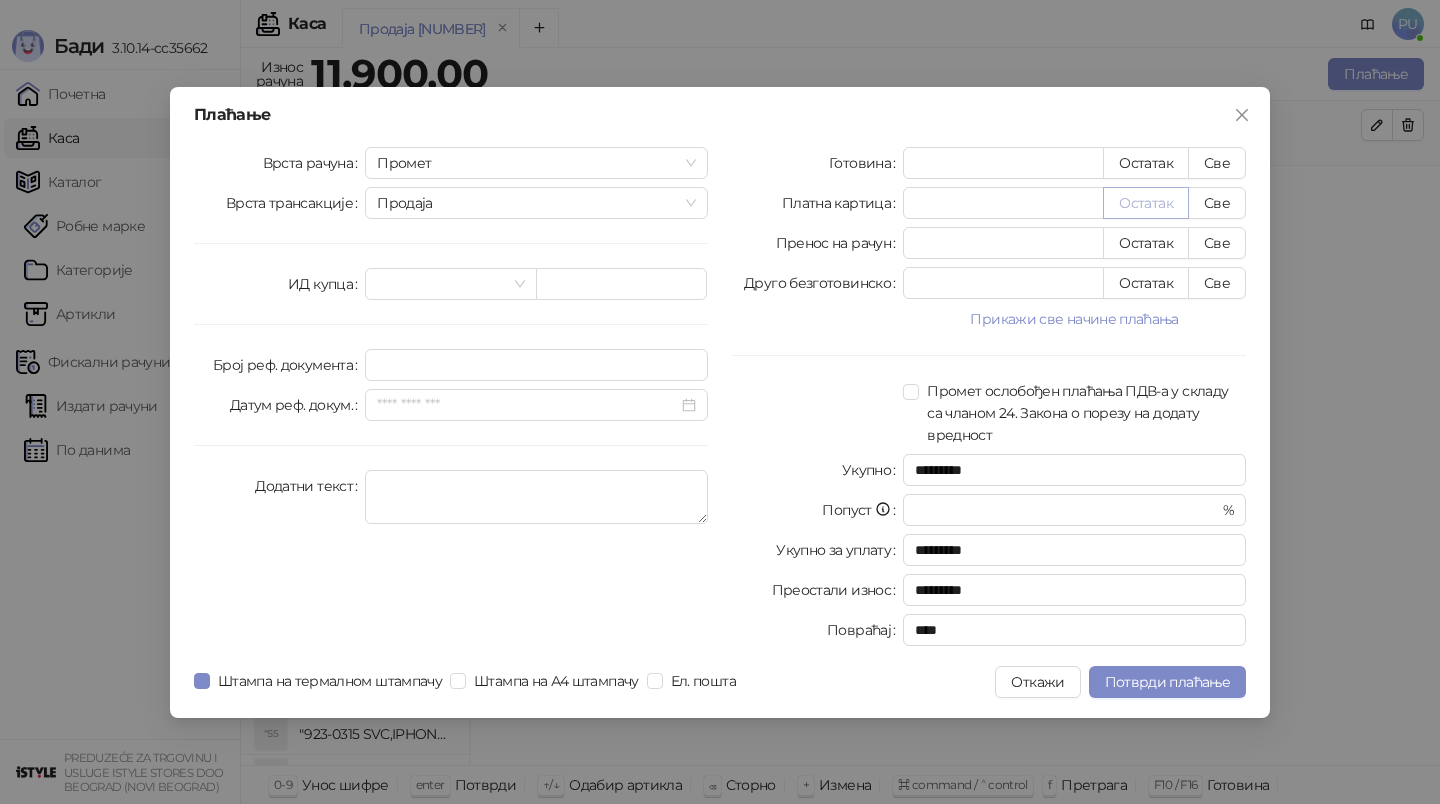 click on "Остатак" at bounding box center (1146, 203) 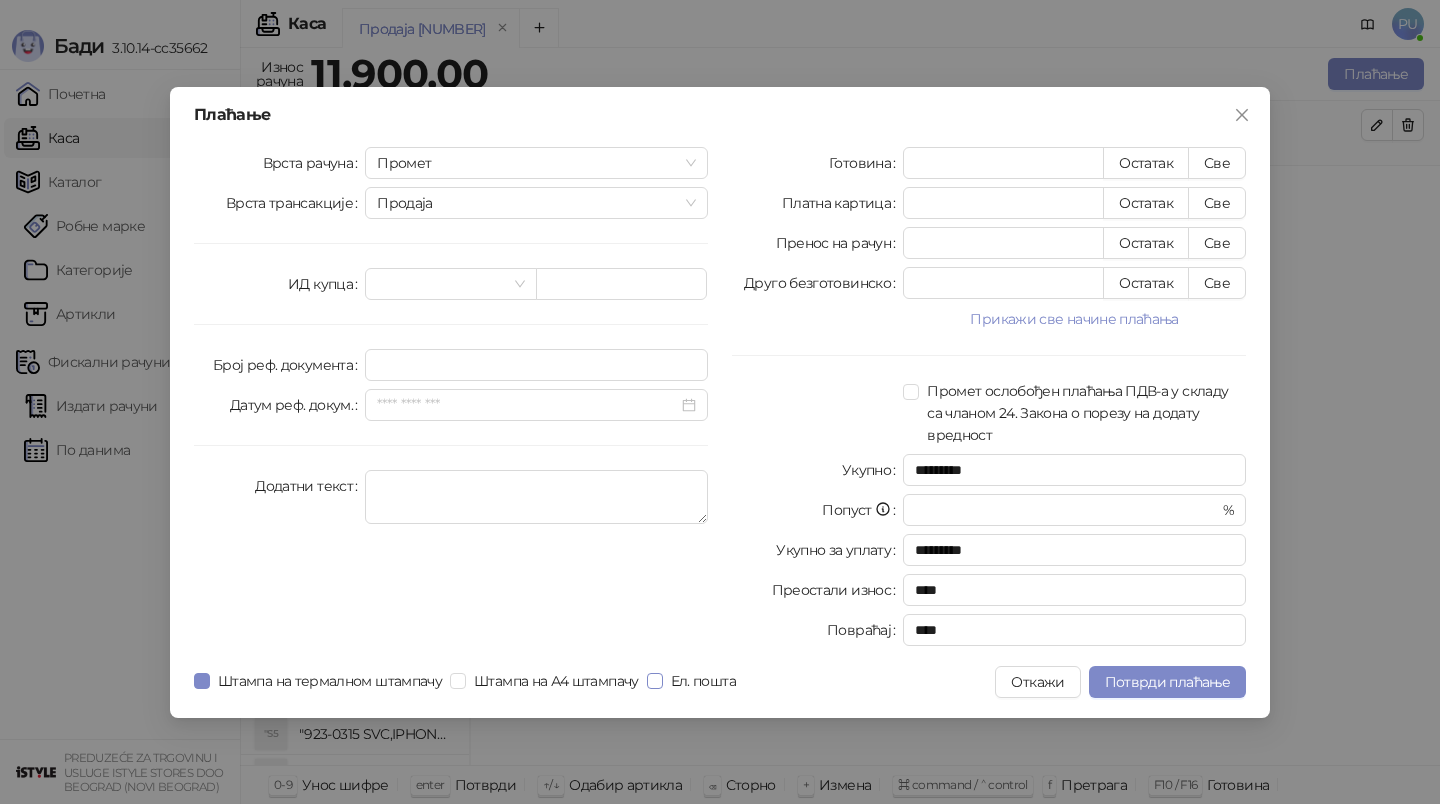 click on "Ел. пошта" at bounding box center [703, 681] 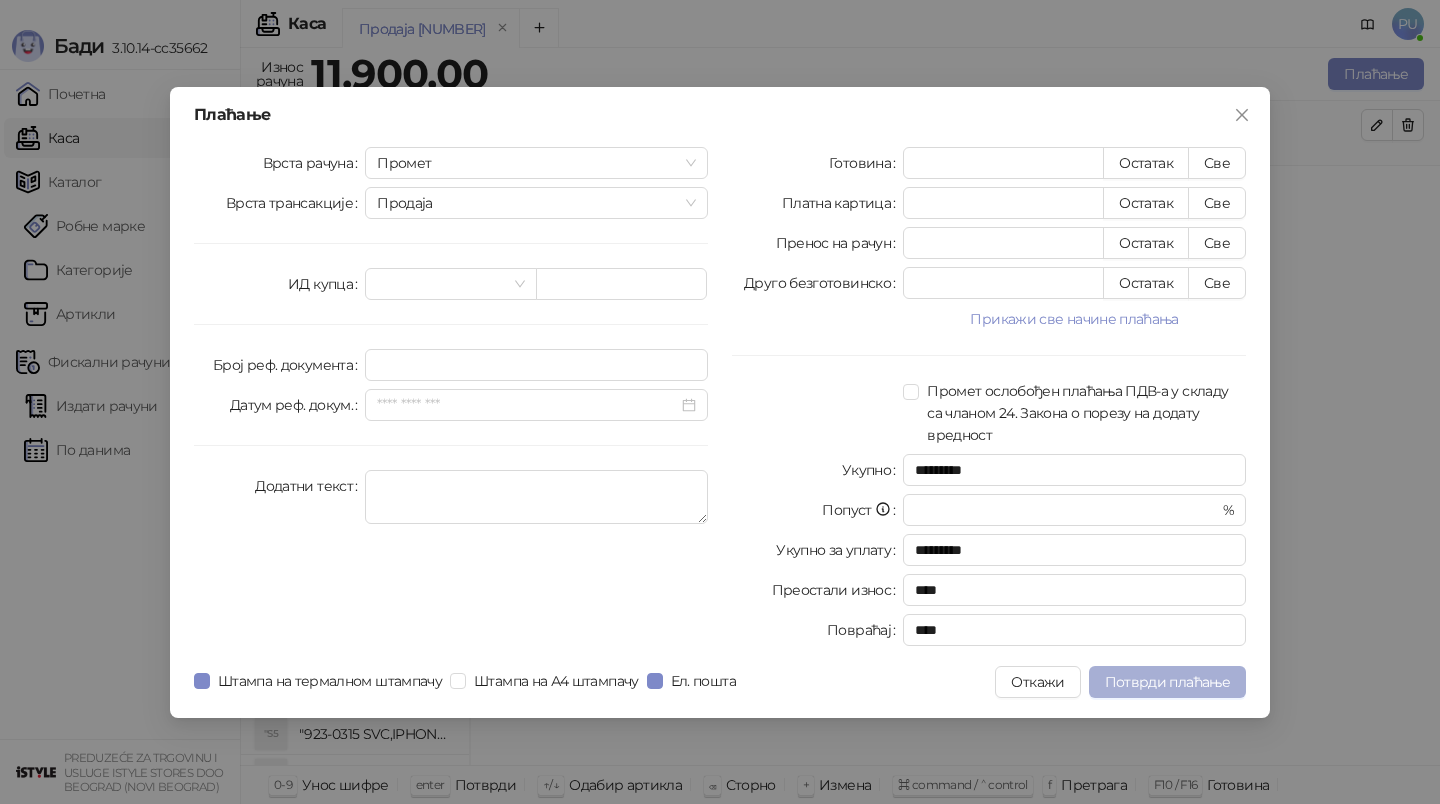 click on "Потврди плаћање" at bounding box center (1167, 682) 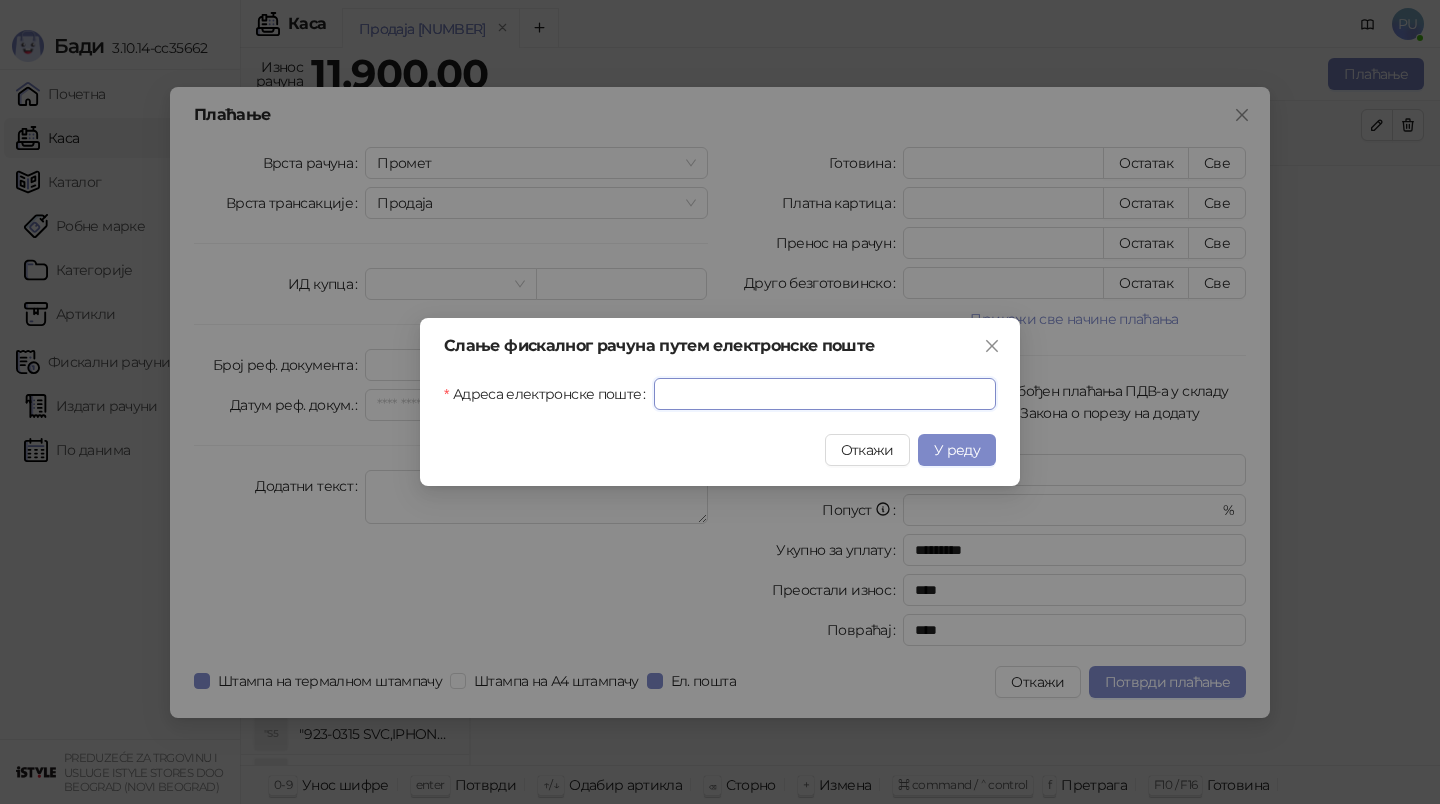 click on "Адреса електронске поште" at bounding box center (825, 394) 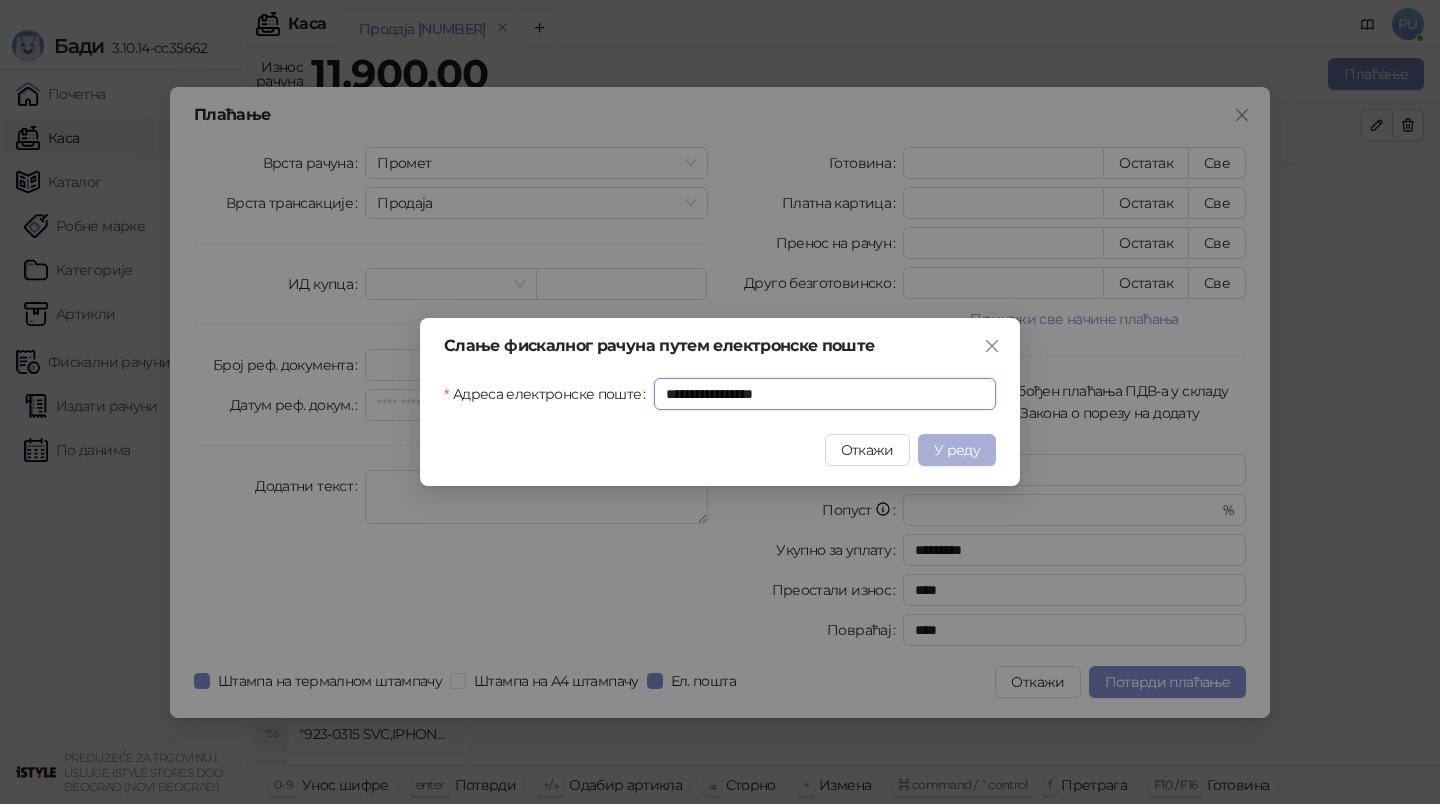 type on "**********" 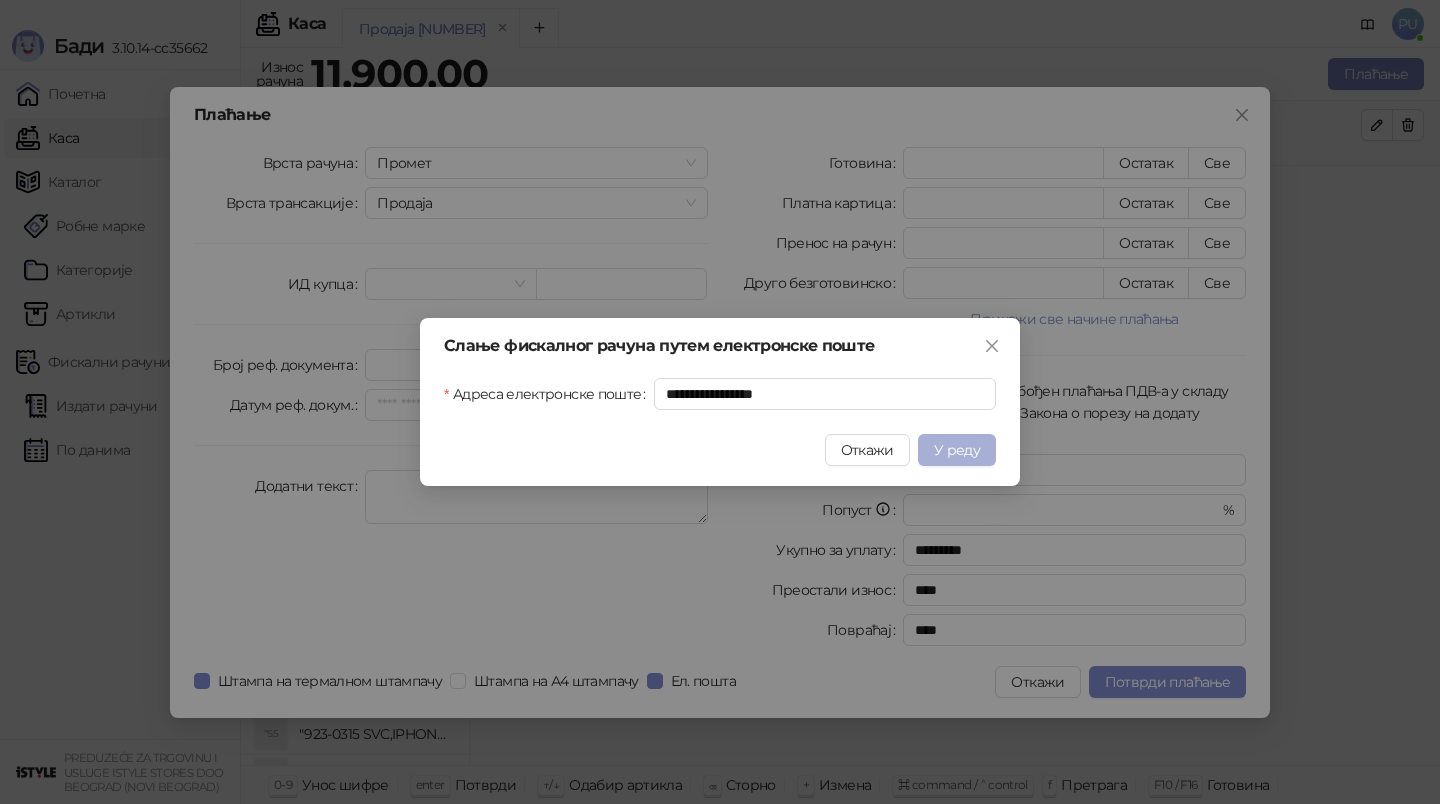 click on "У реду" at bounding box center (957, 450) 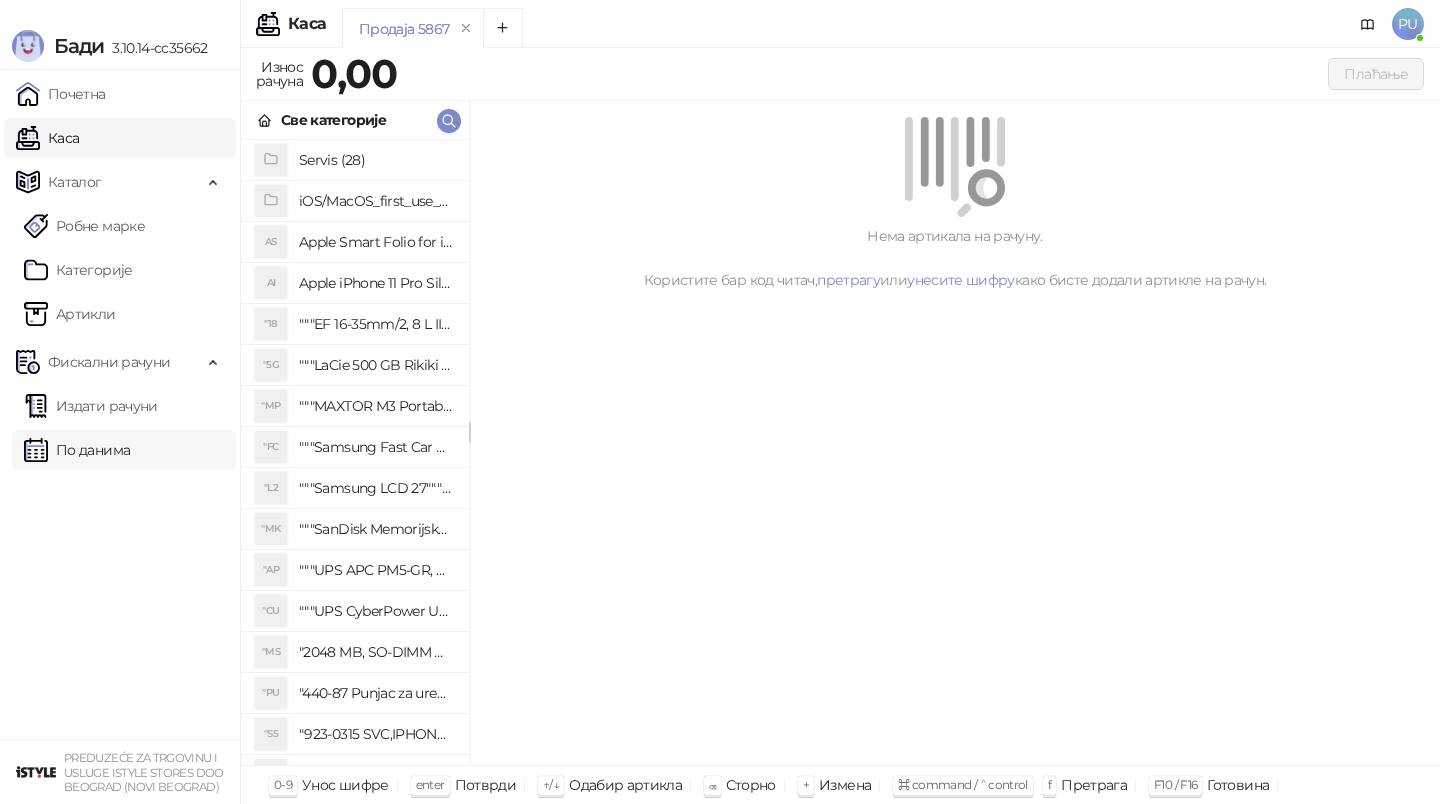 click on "По данима" at bounding box center [77, 450] 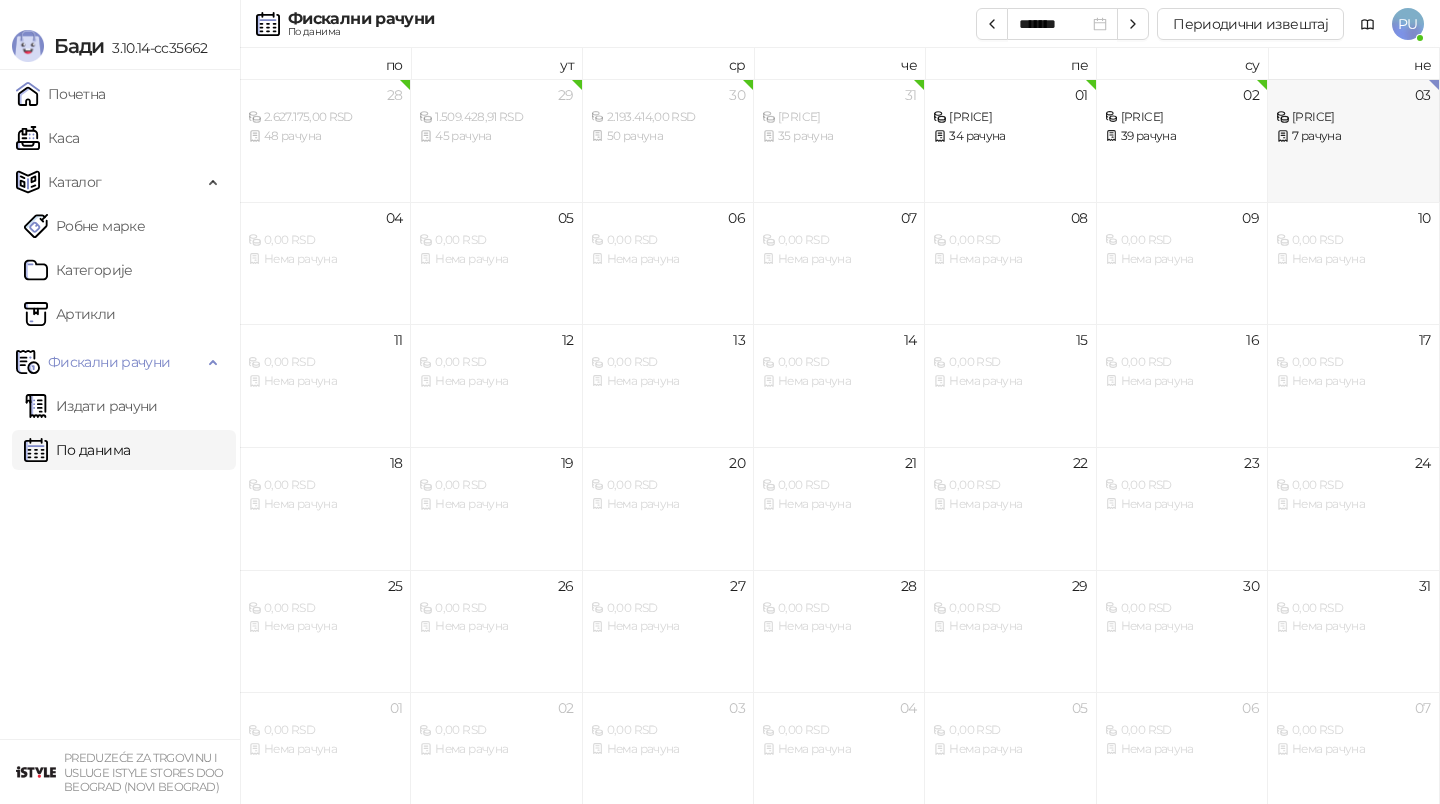 click on "03   [PRICE] RSD   7 рачуна" at bounding box center (1353, 140) 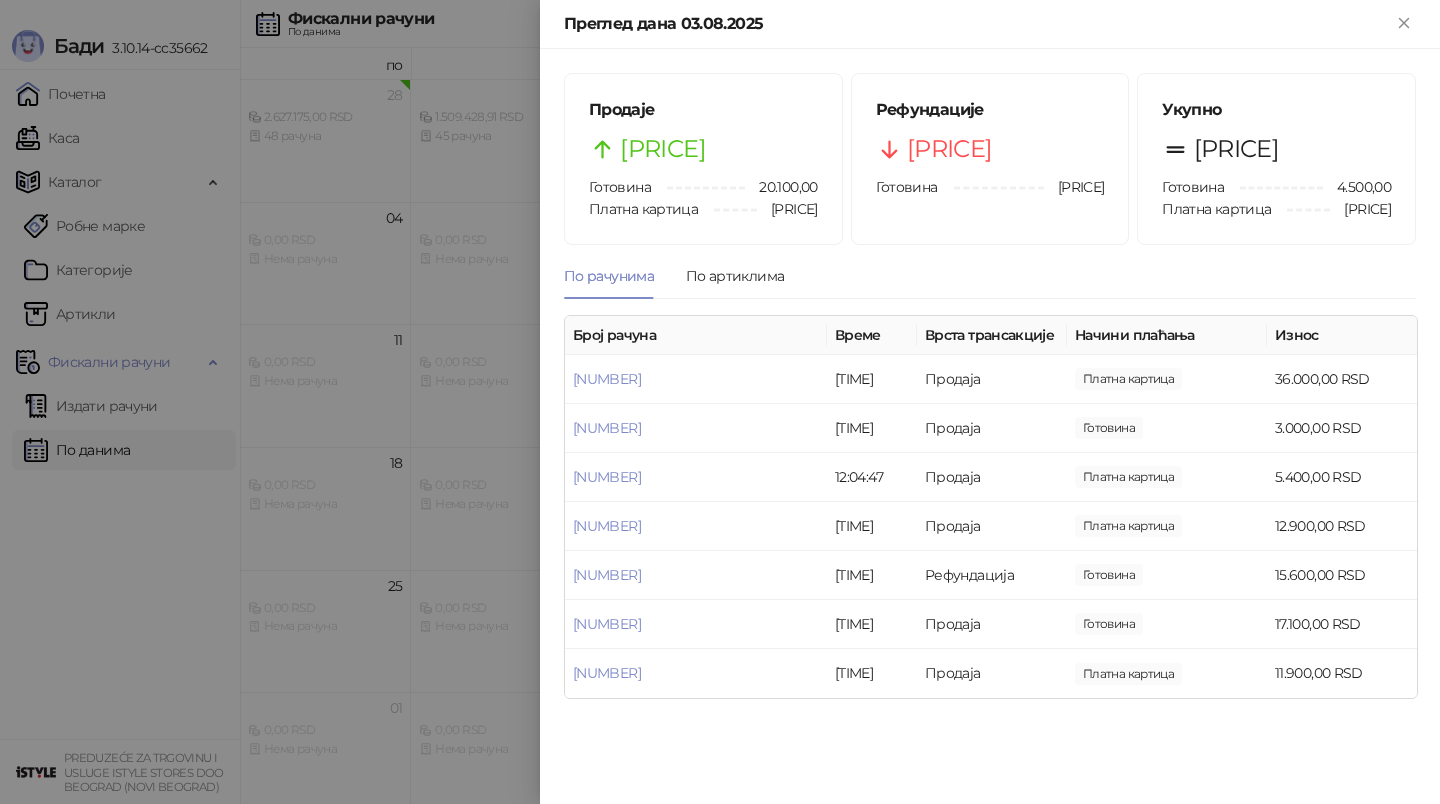 click at bounding box center [720, 402] 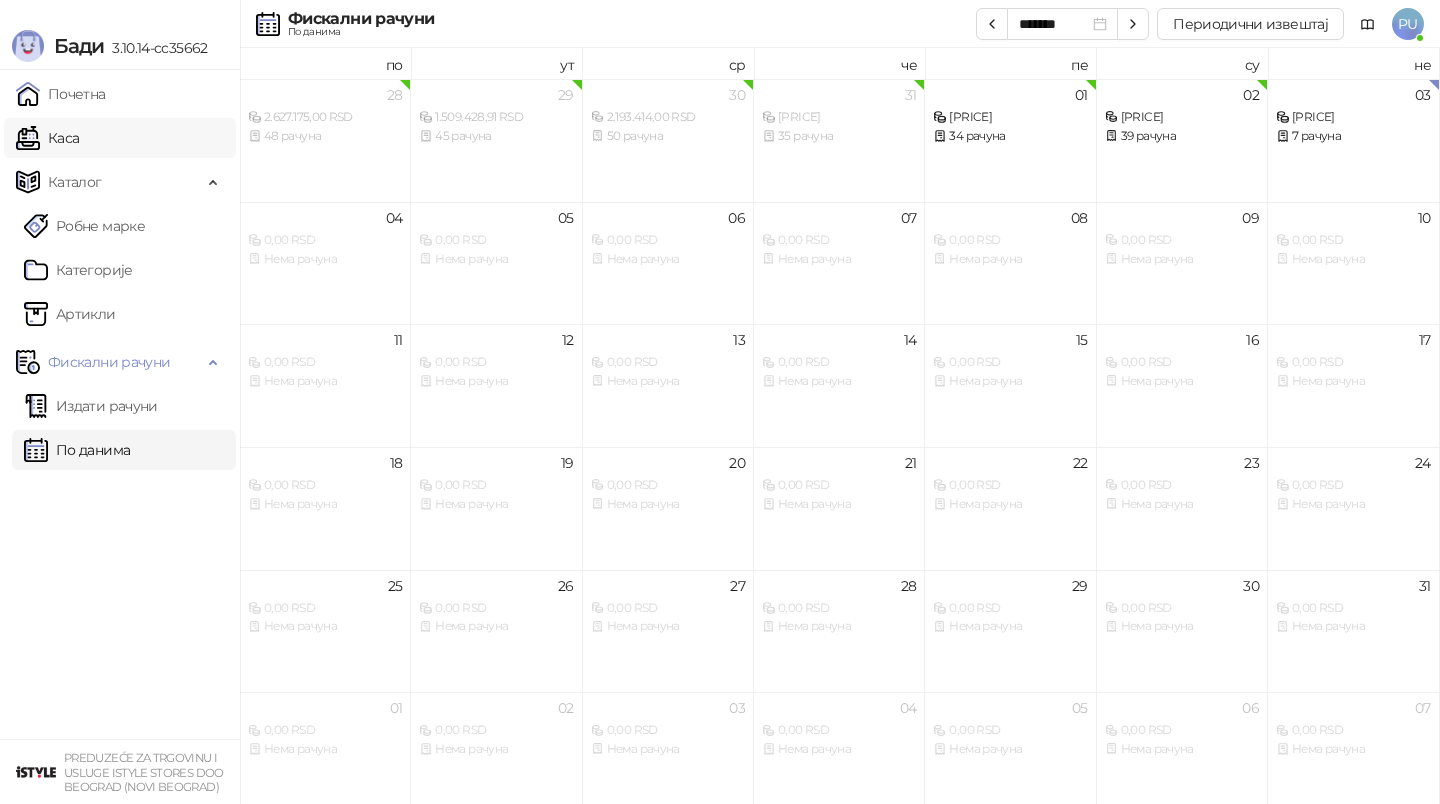 click on "Каса" at bounding box center (47, 138) 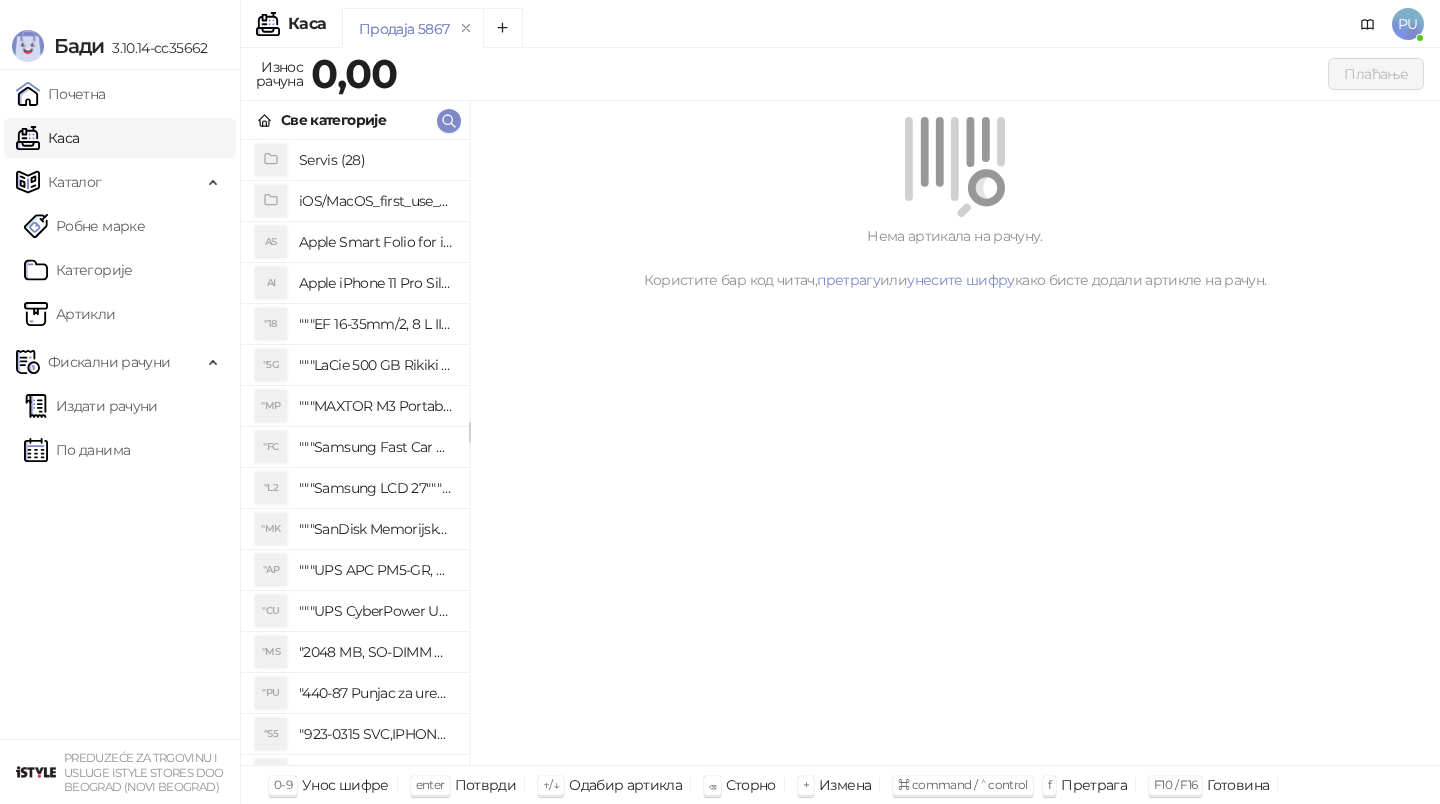 click on "Каса" at bounding box center (47, 138) 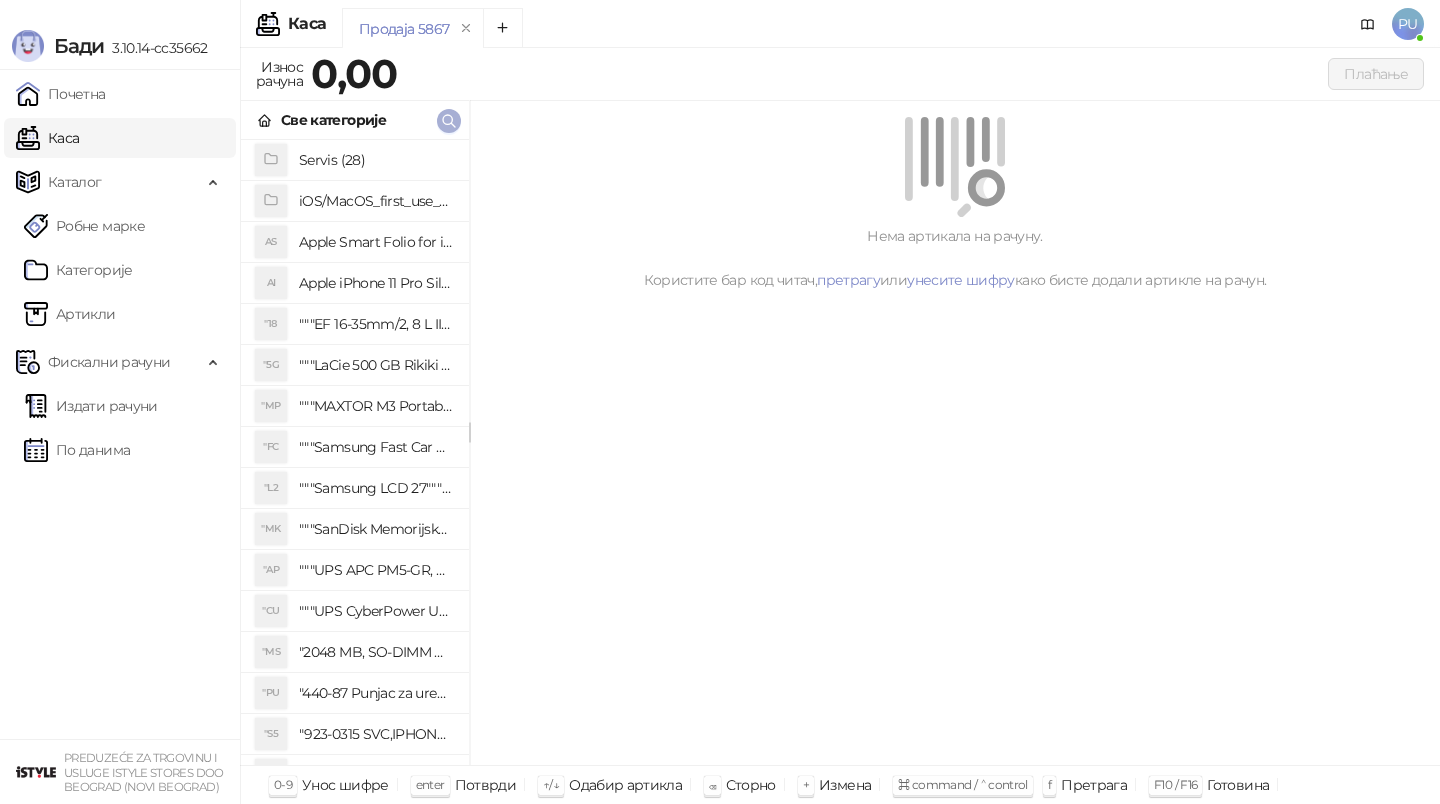 click 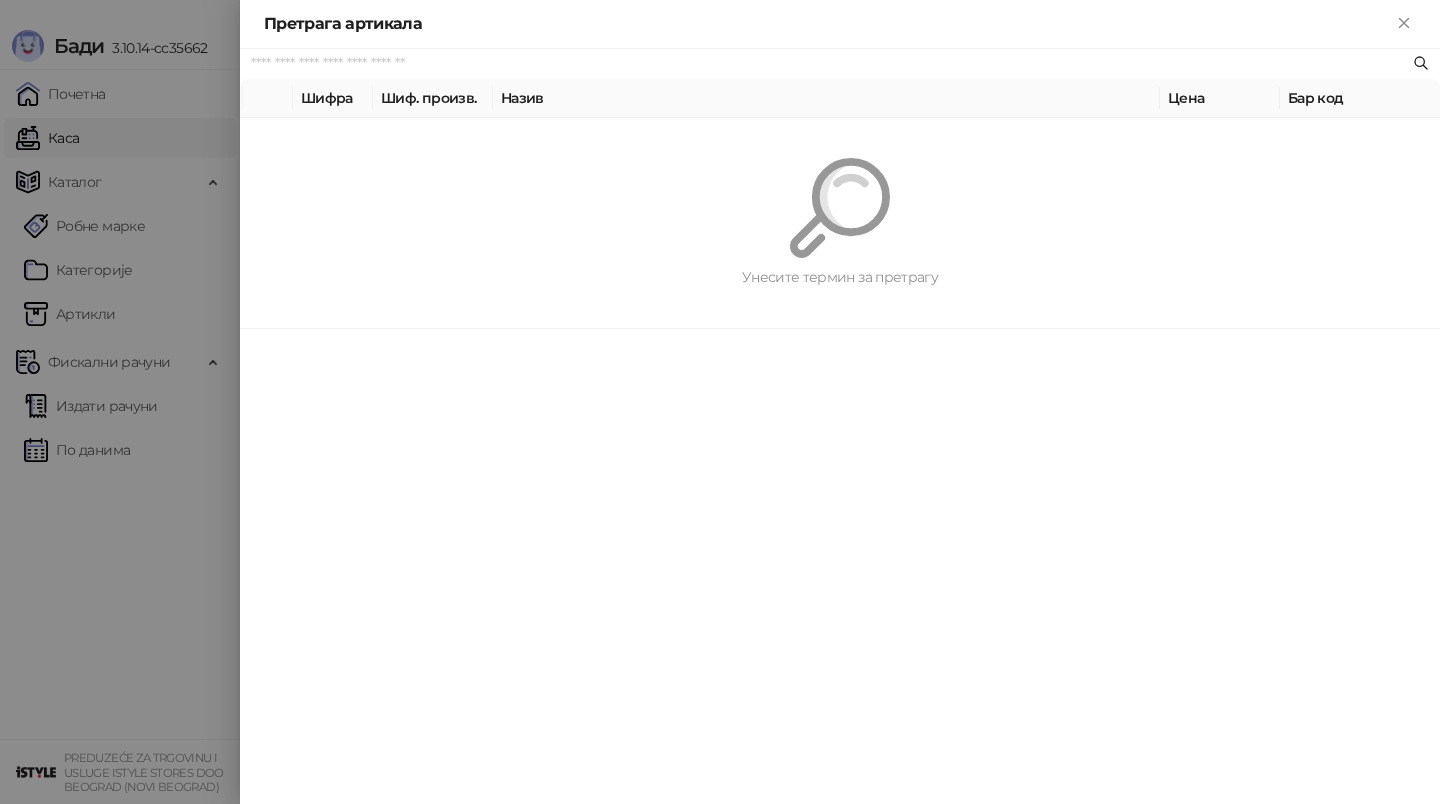 paste on "*********" 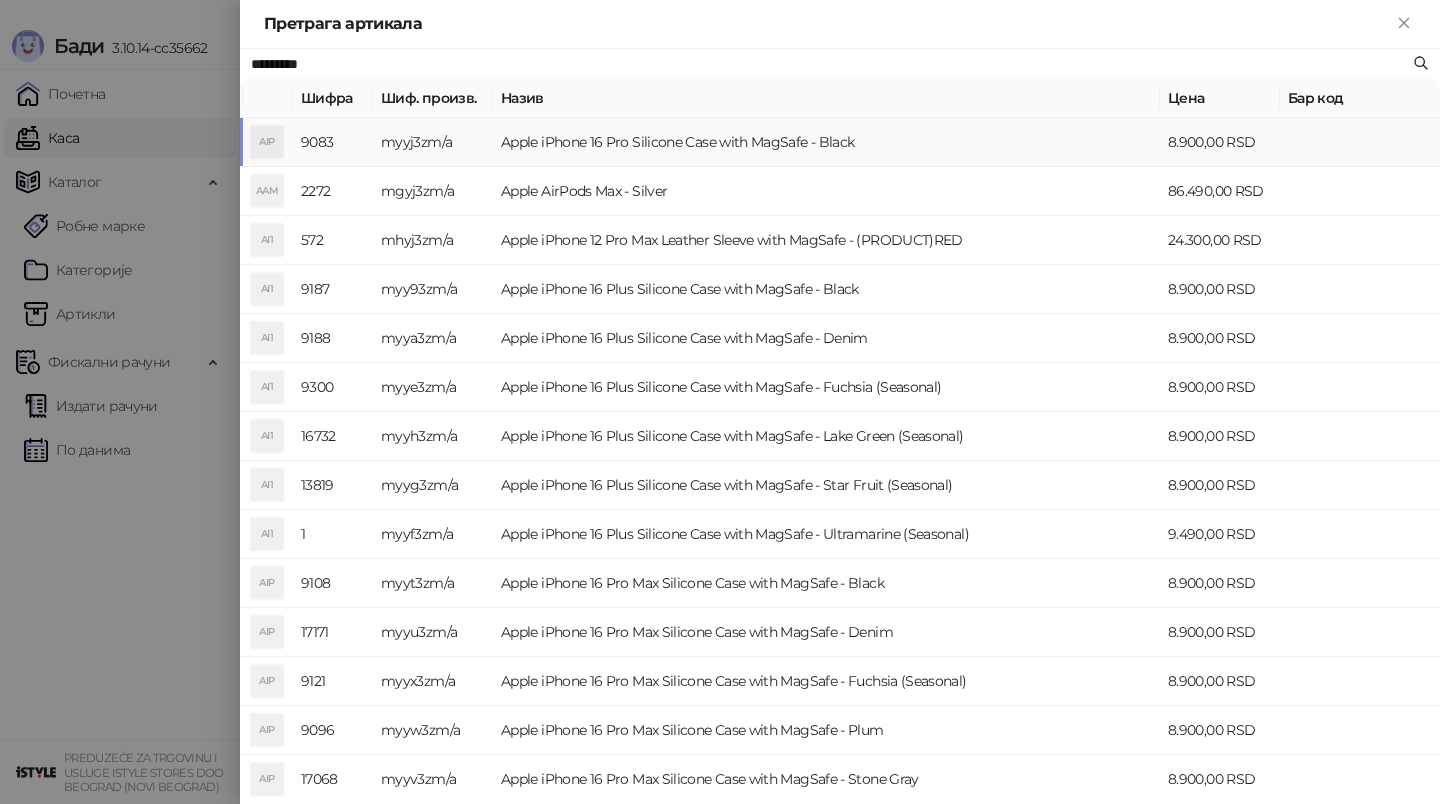 click on "Apple iPhone 16 Pro Silicone Case with MagSafe - Black" at bounding box center (826, 142) 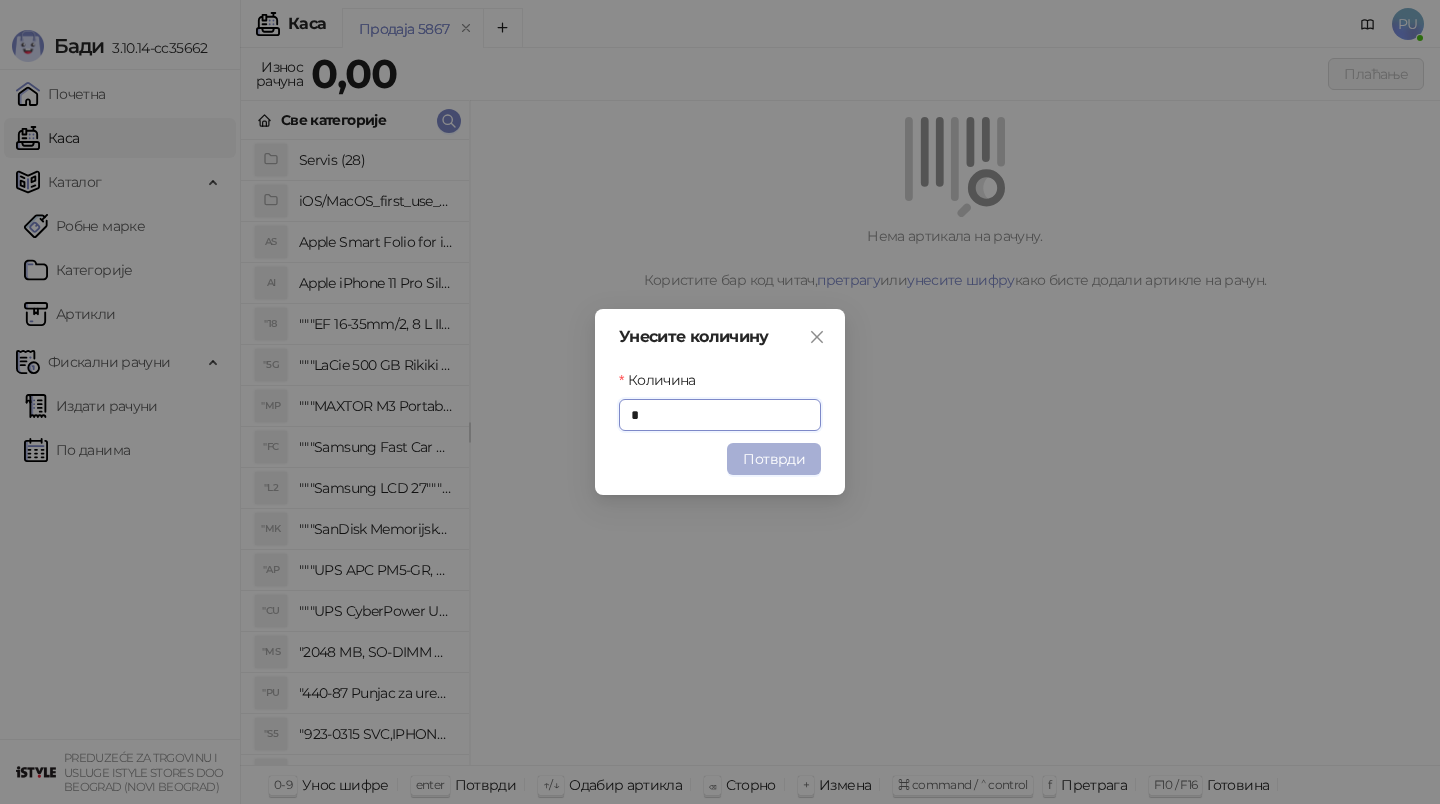 click on "Потврди" at bounding box center (774, 459) 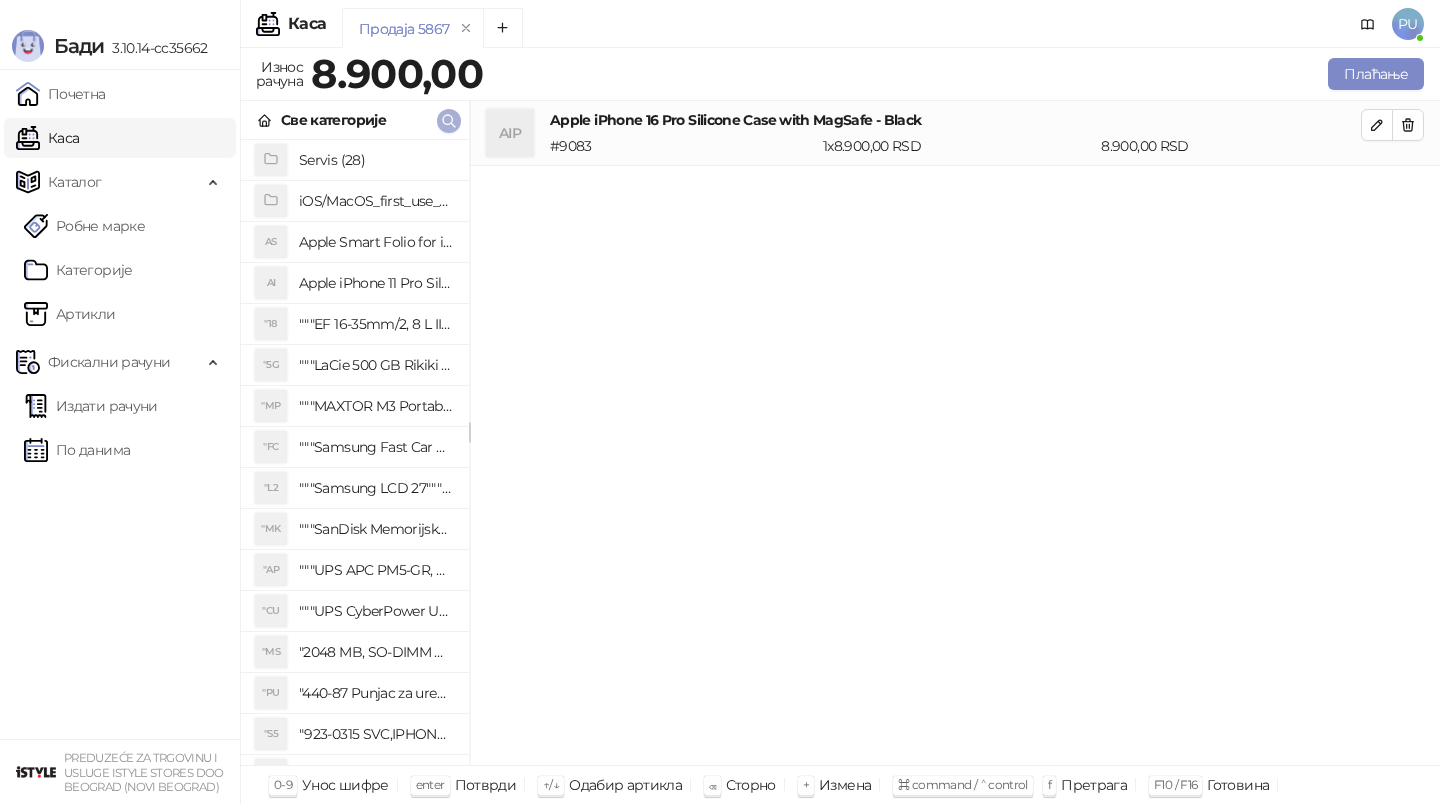 click 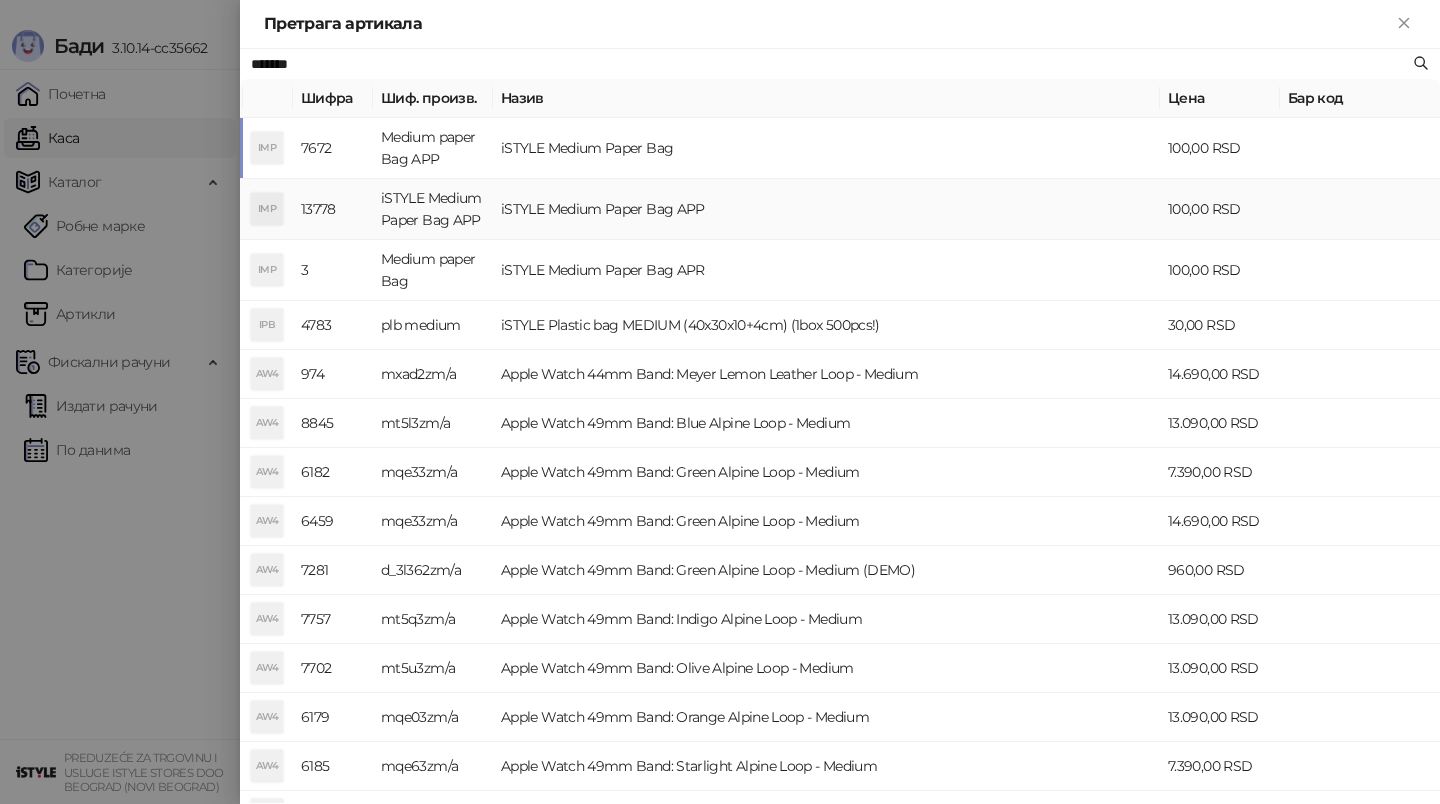 click on "iSTYLE Medium Paper Bag APP" at bounding box center (826, 209) 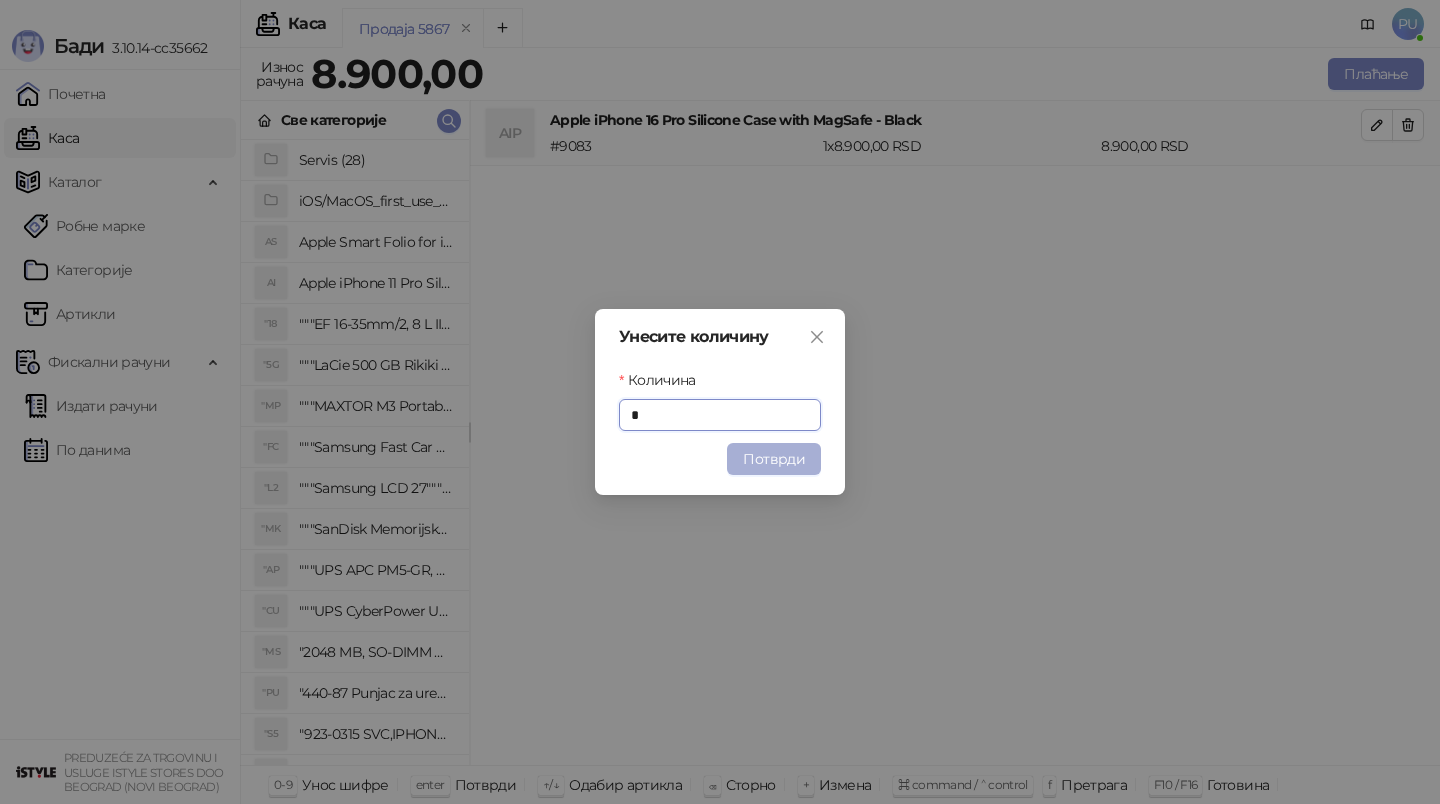 click on "Потврди" at bounding box center (774, 459) 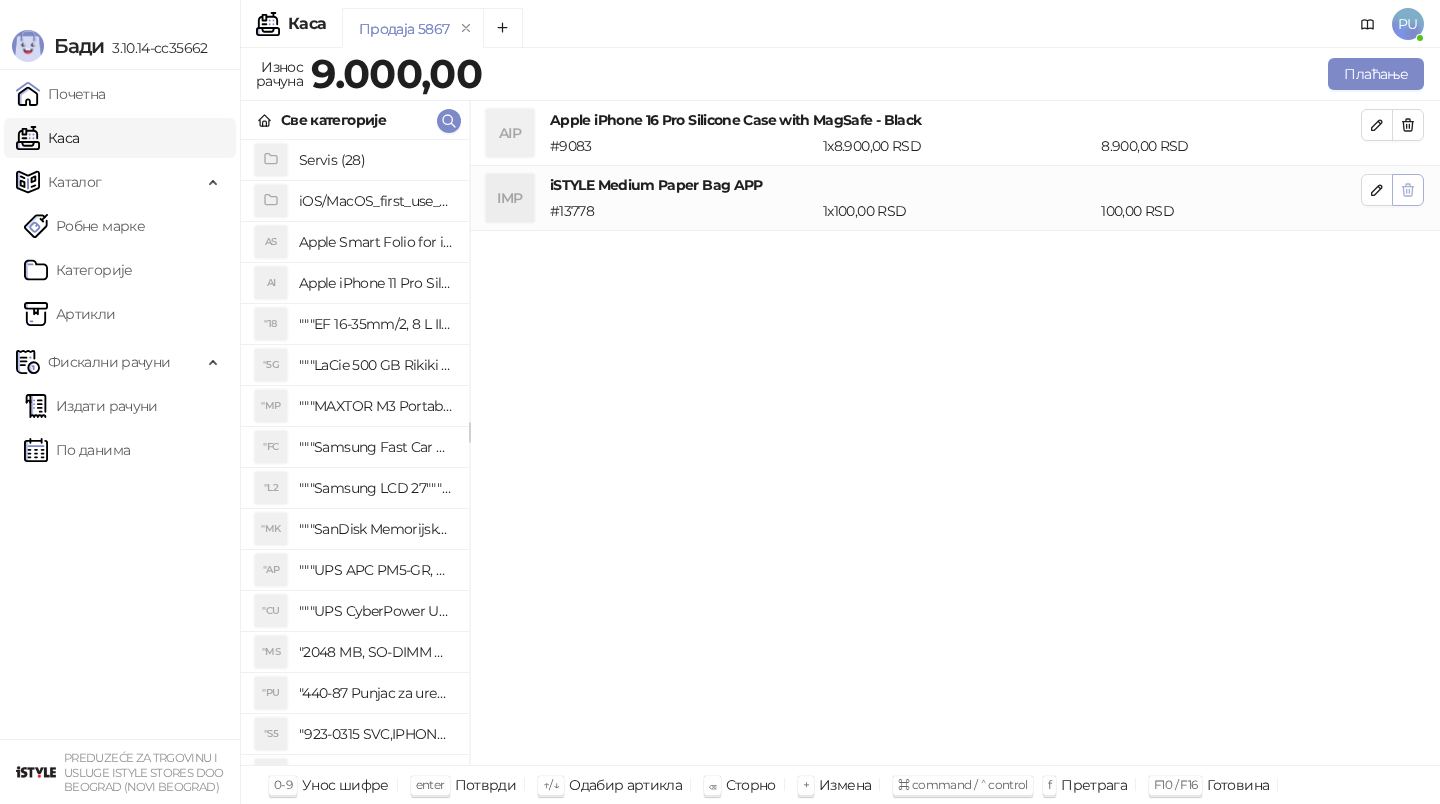 click 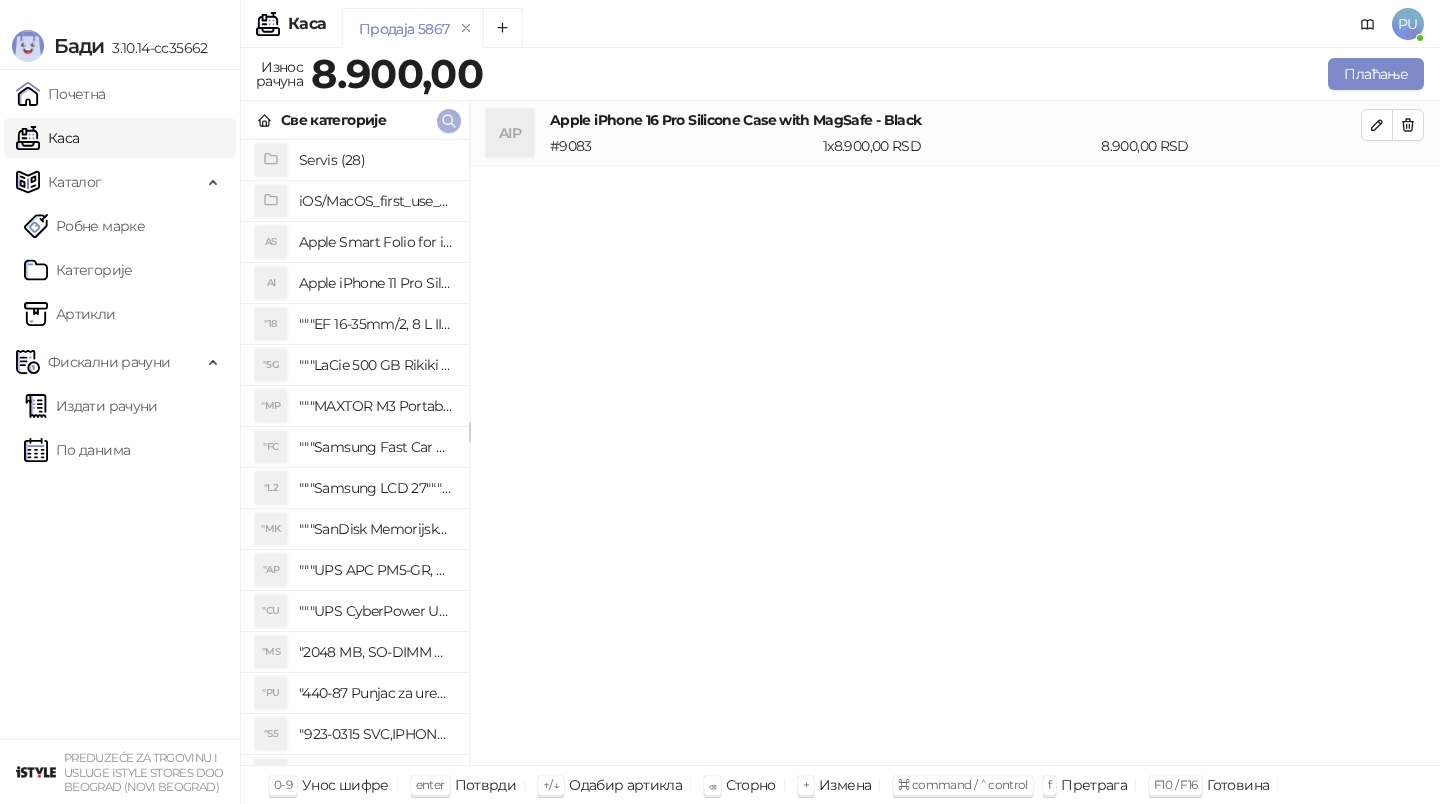 click 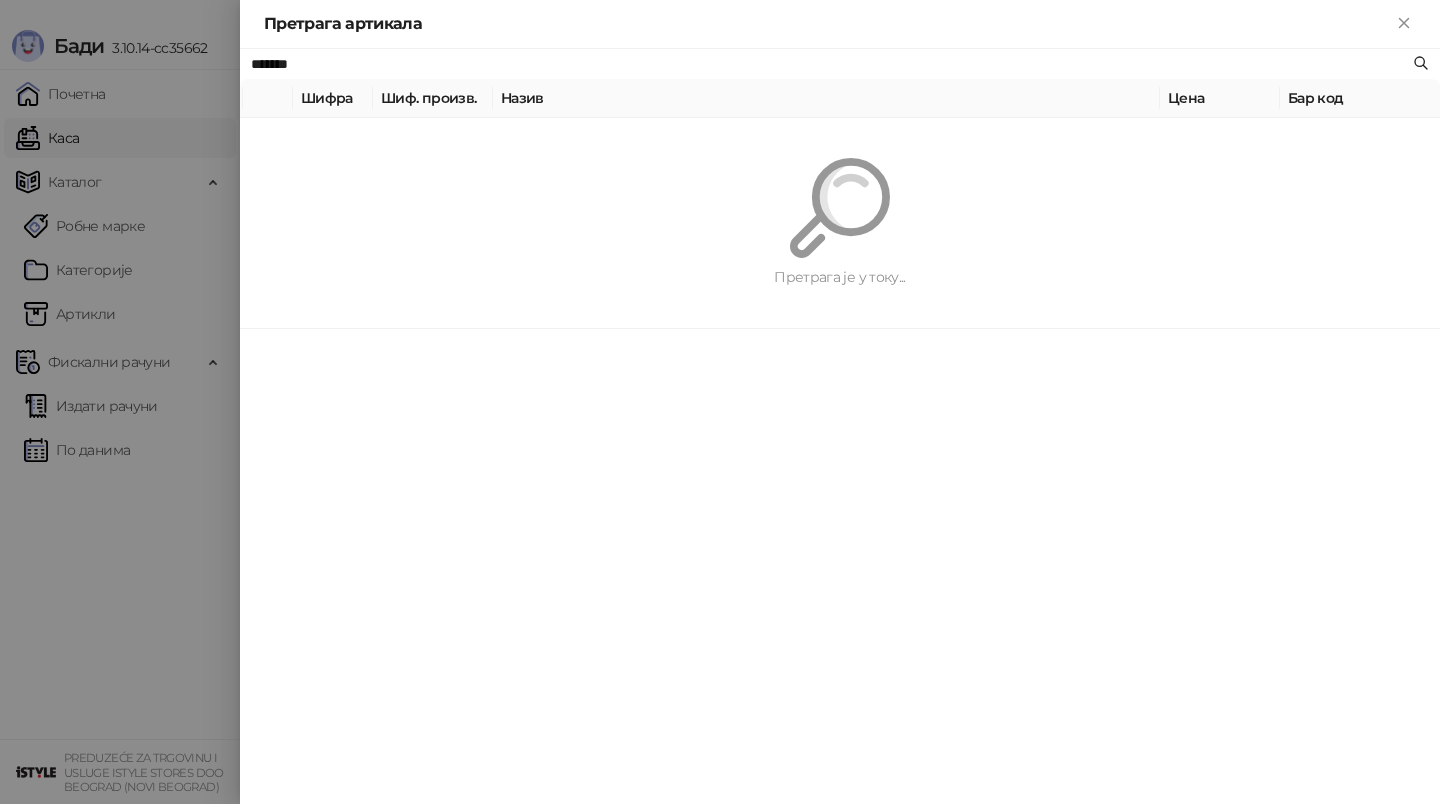 paste on "***" 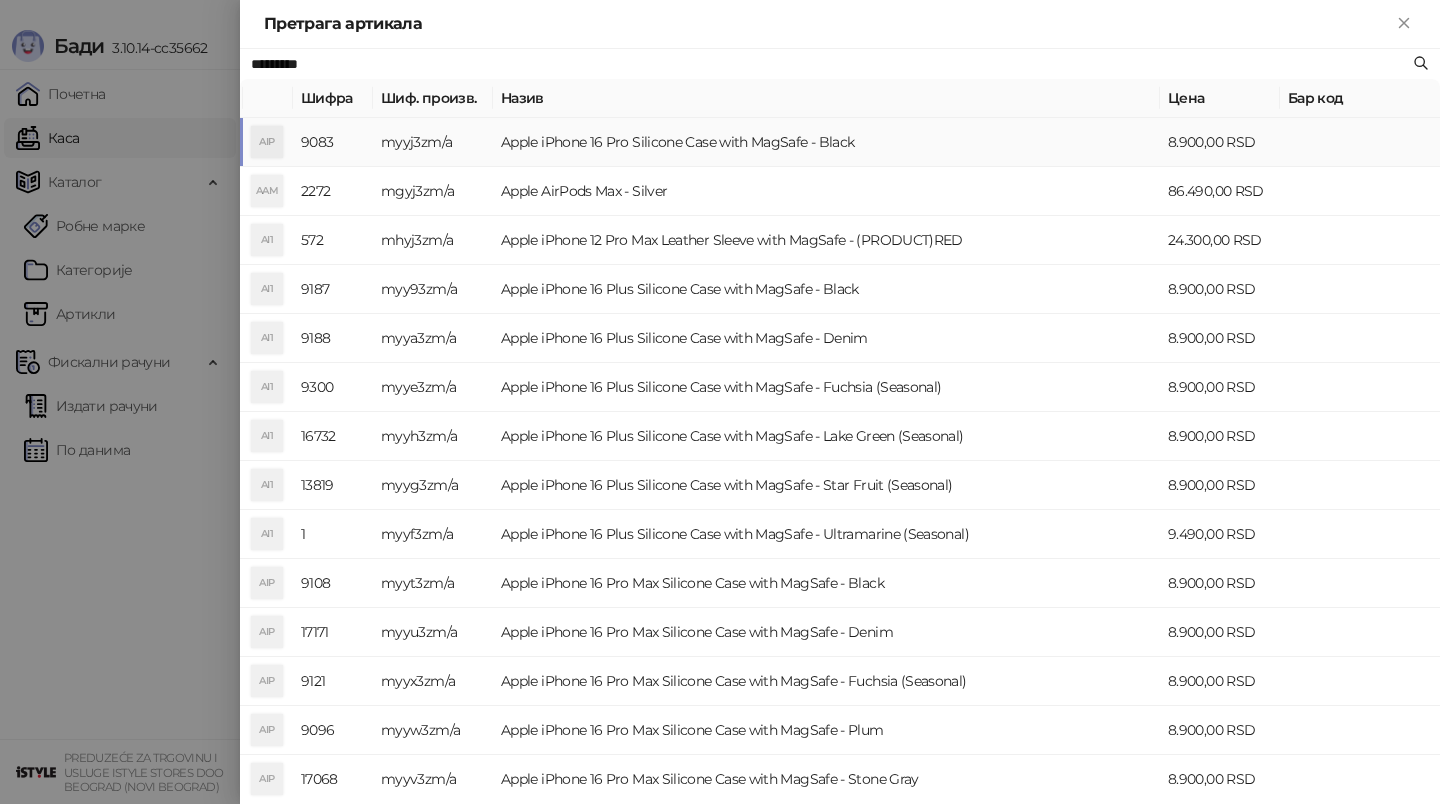 type on "*********" 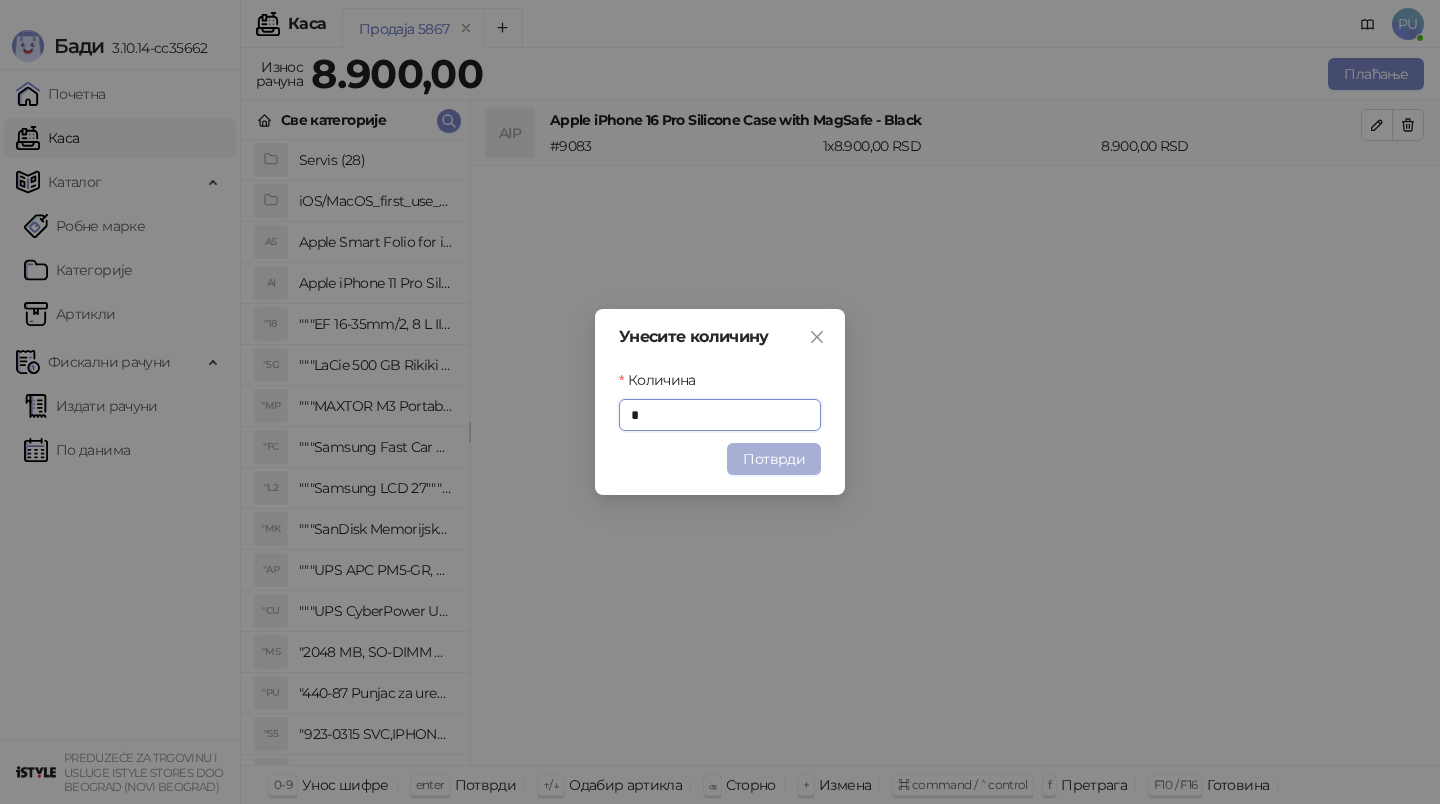 click on "Потврди" at bounding box center [774, 459] 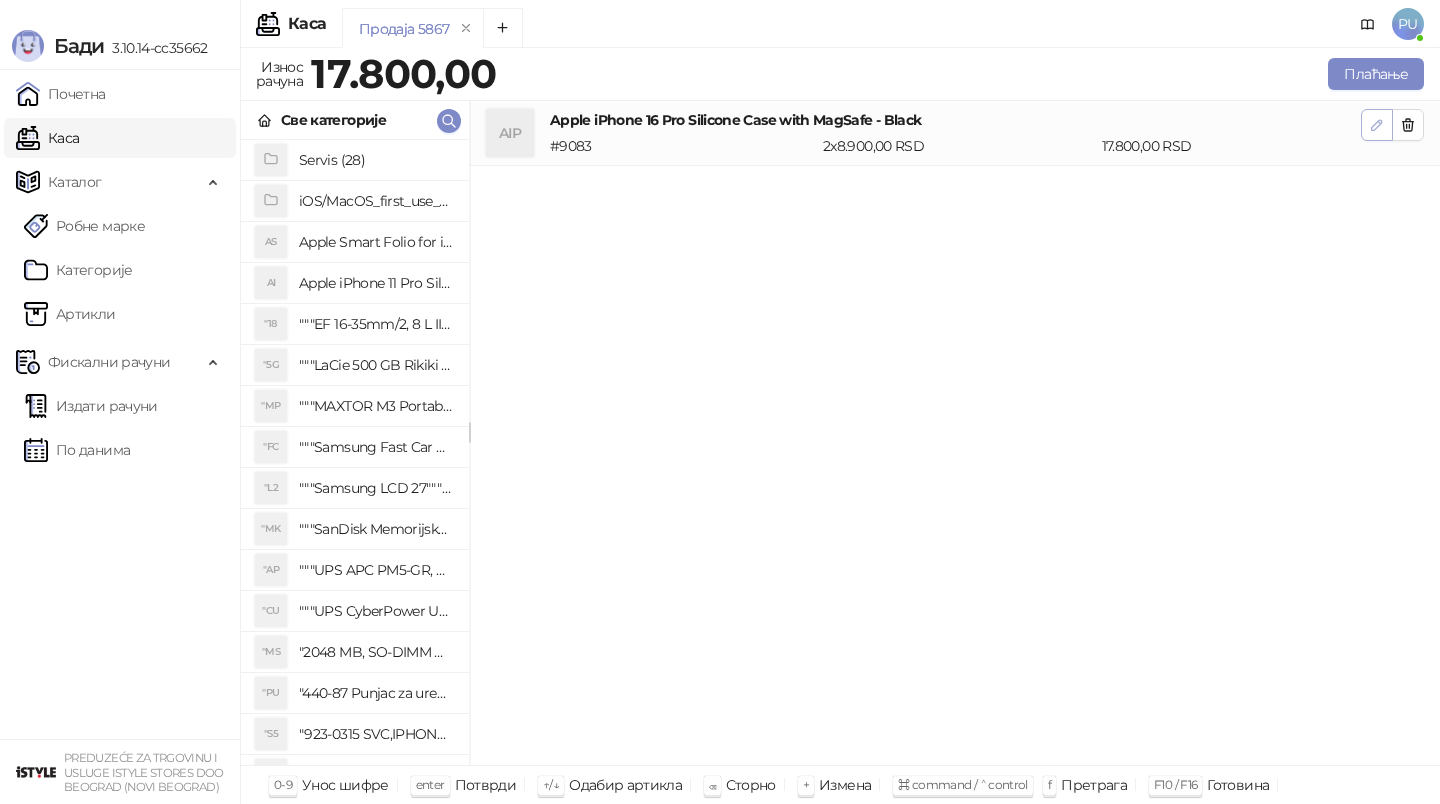 click 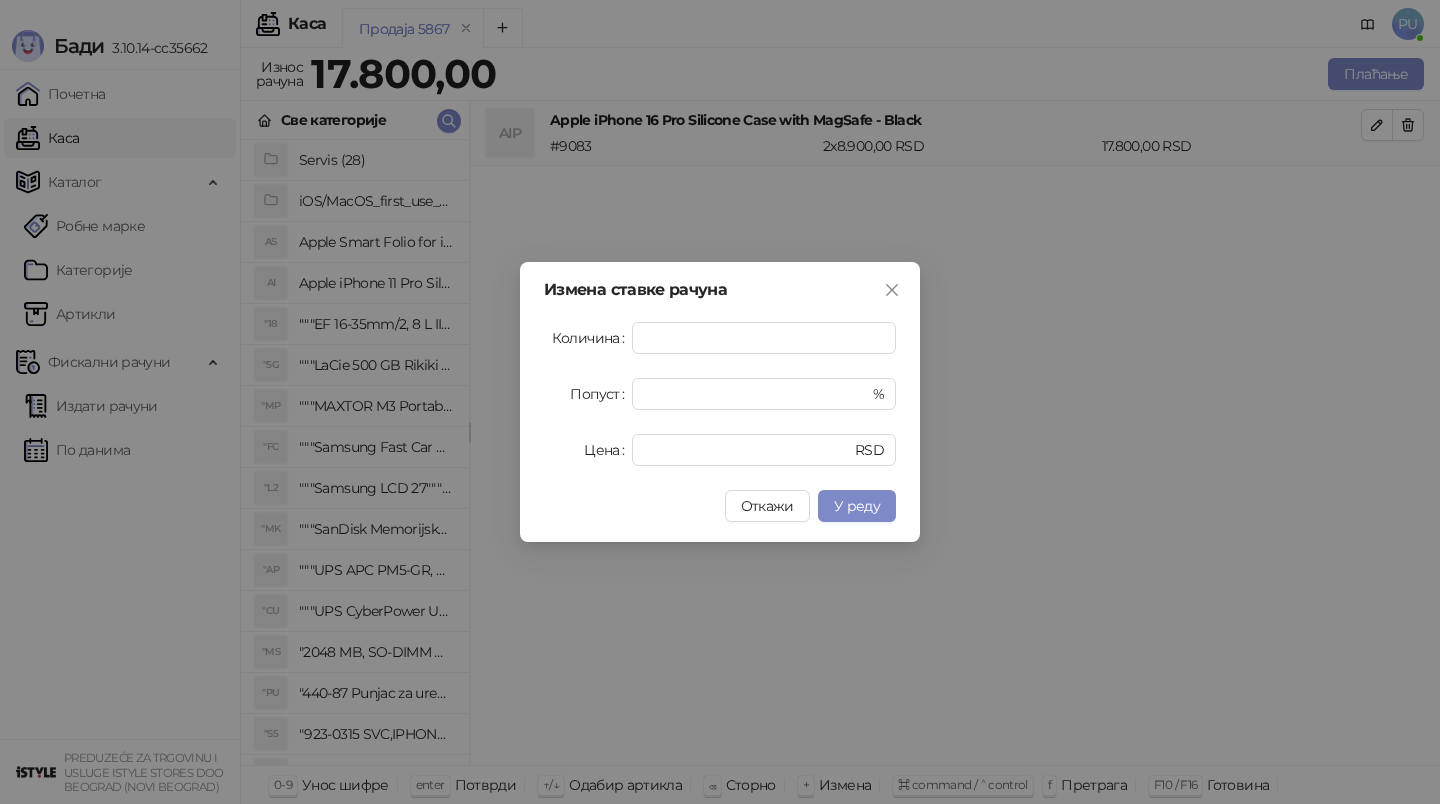 type on "*" 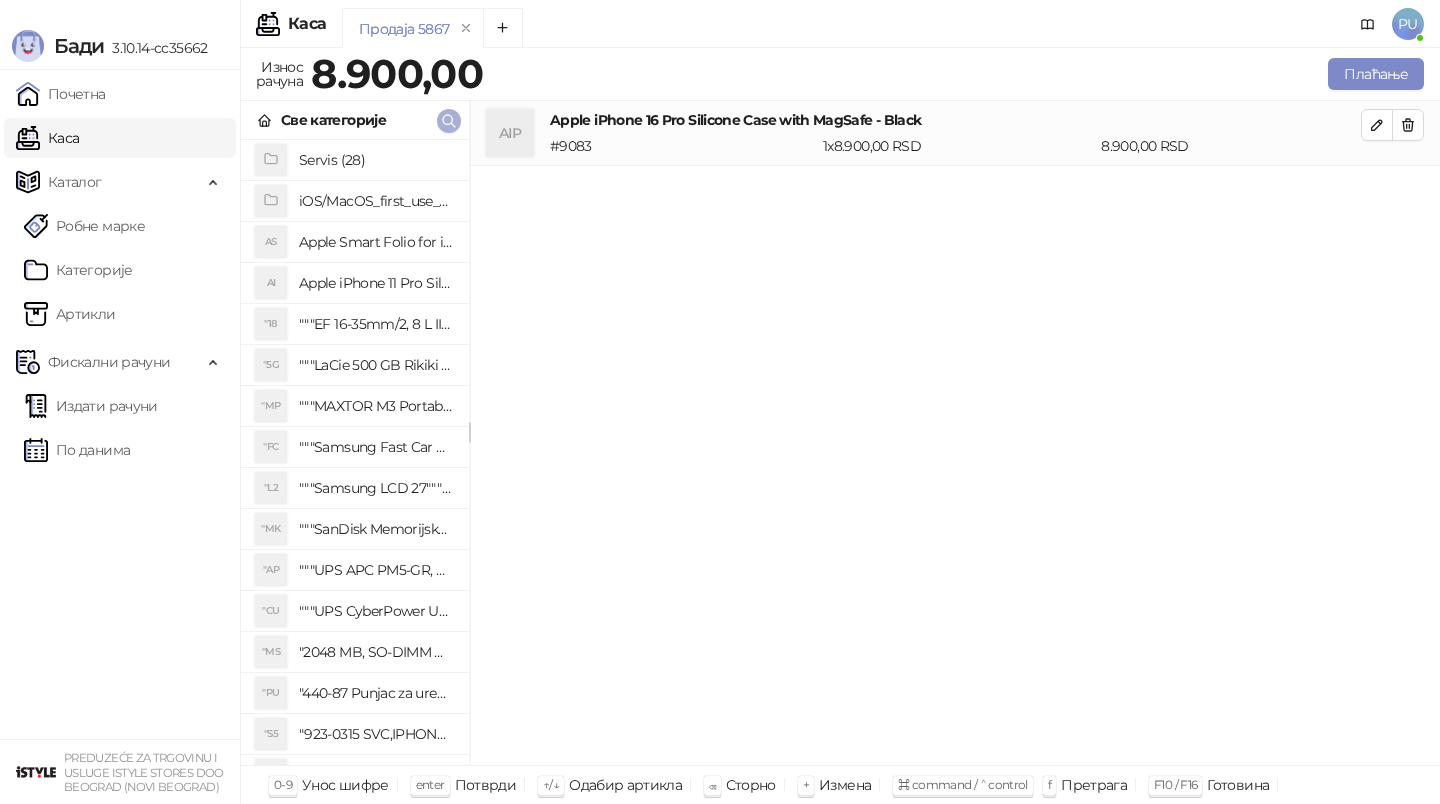 click 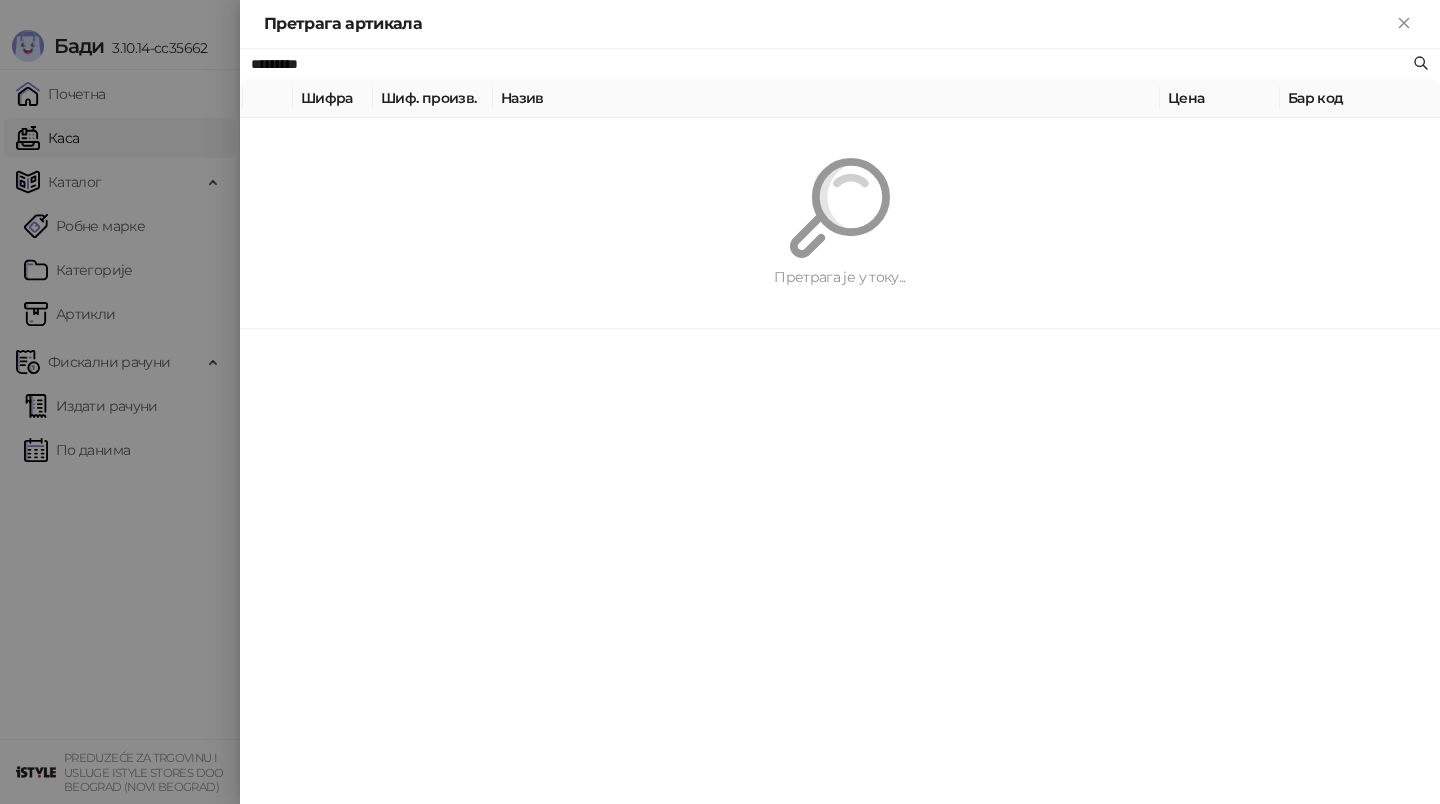 paste 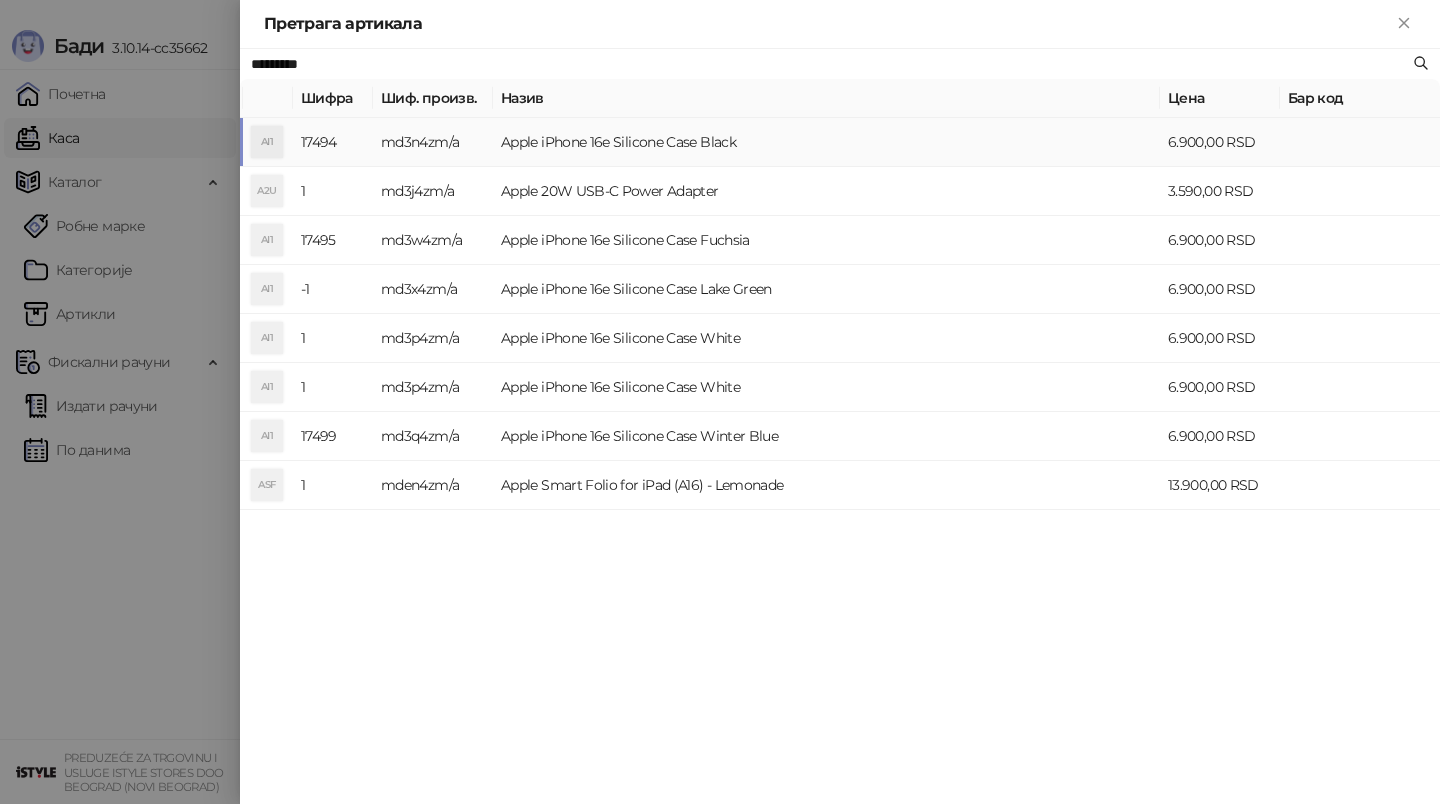click on "Apple iPhone 16e Silicone Case Black" at bounding box center (826, 142) 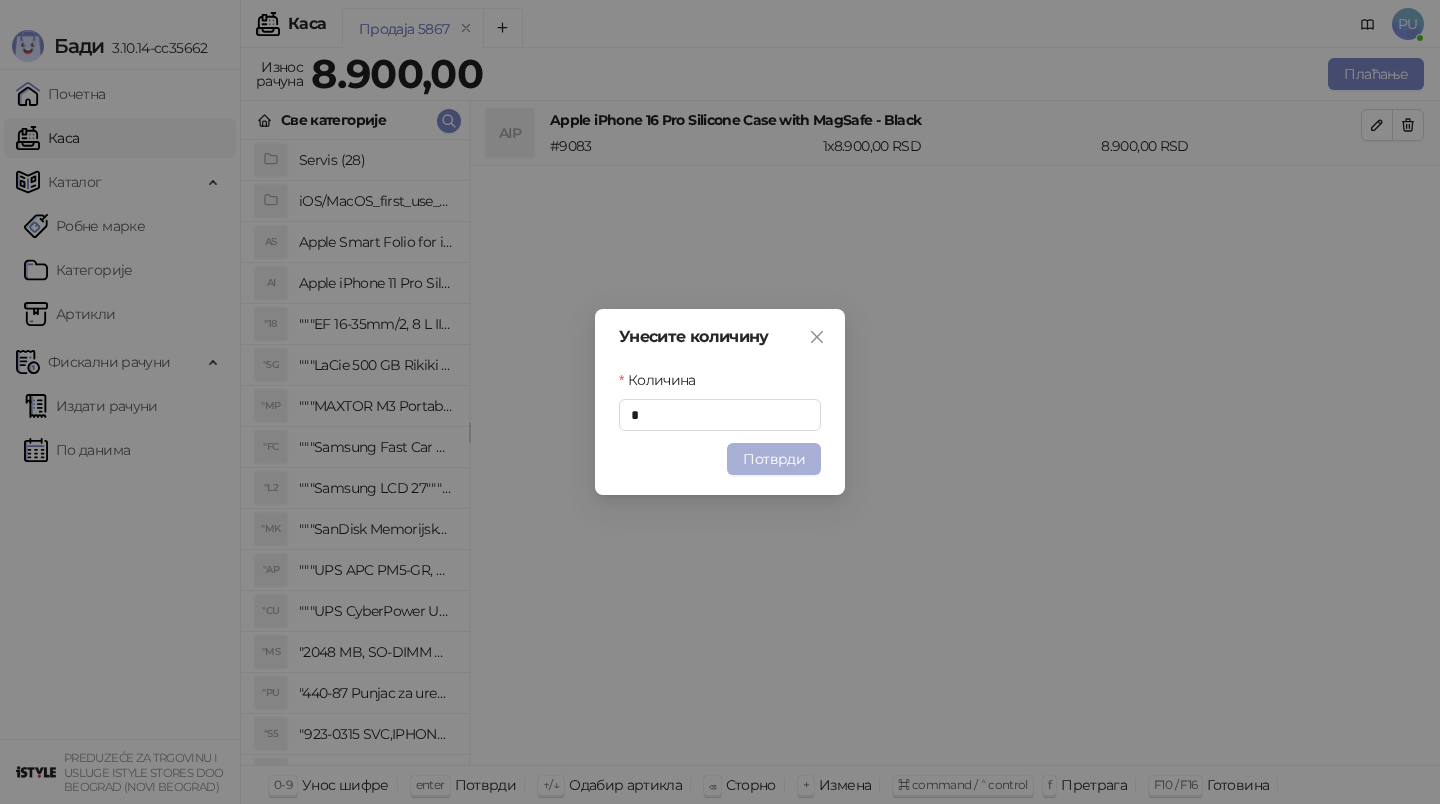 click on "Потврди" at bounding box center (774, 459) 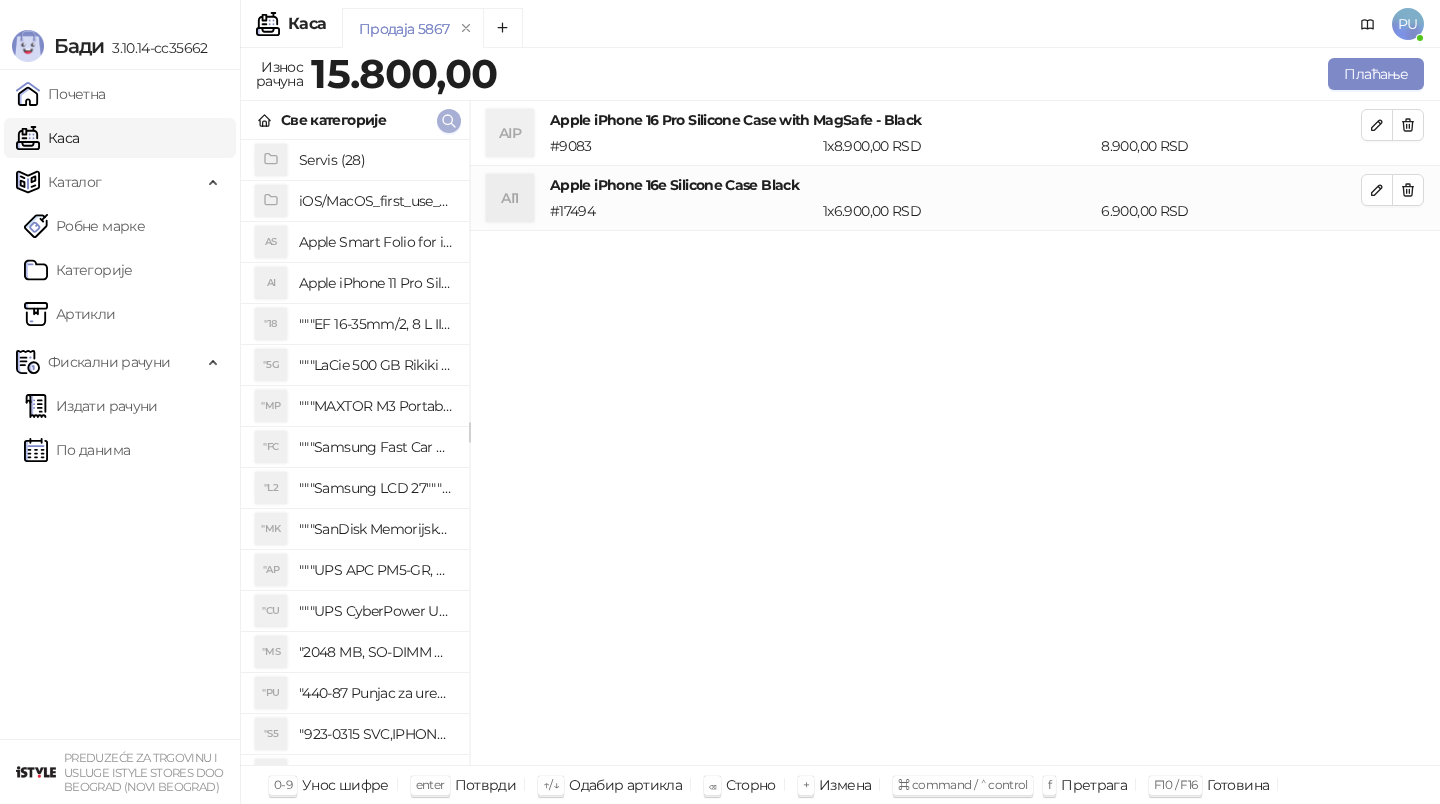 click at bounding box center (449, 121) 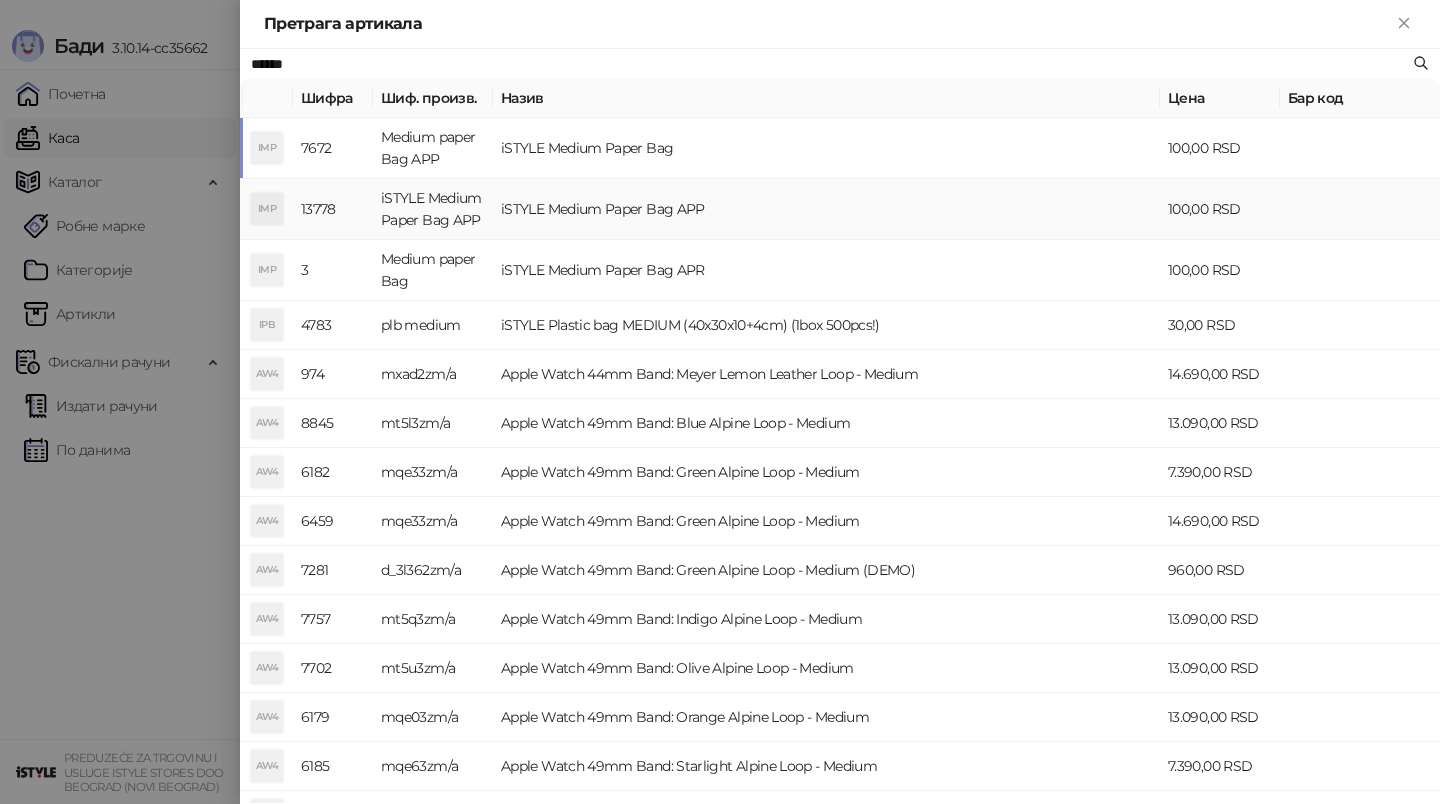 type on "******" 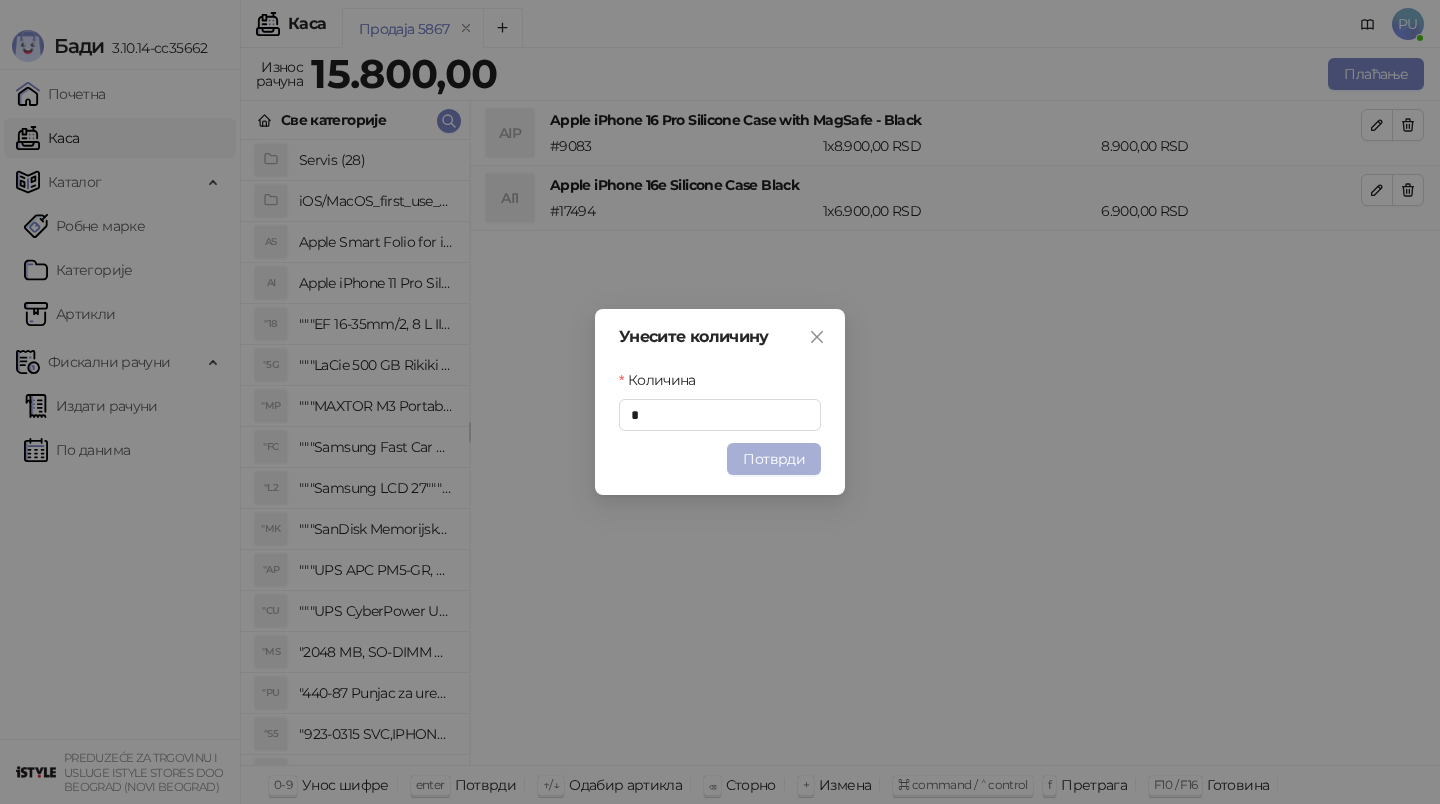 click on "Потврди" at bounding box center (774, 459) 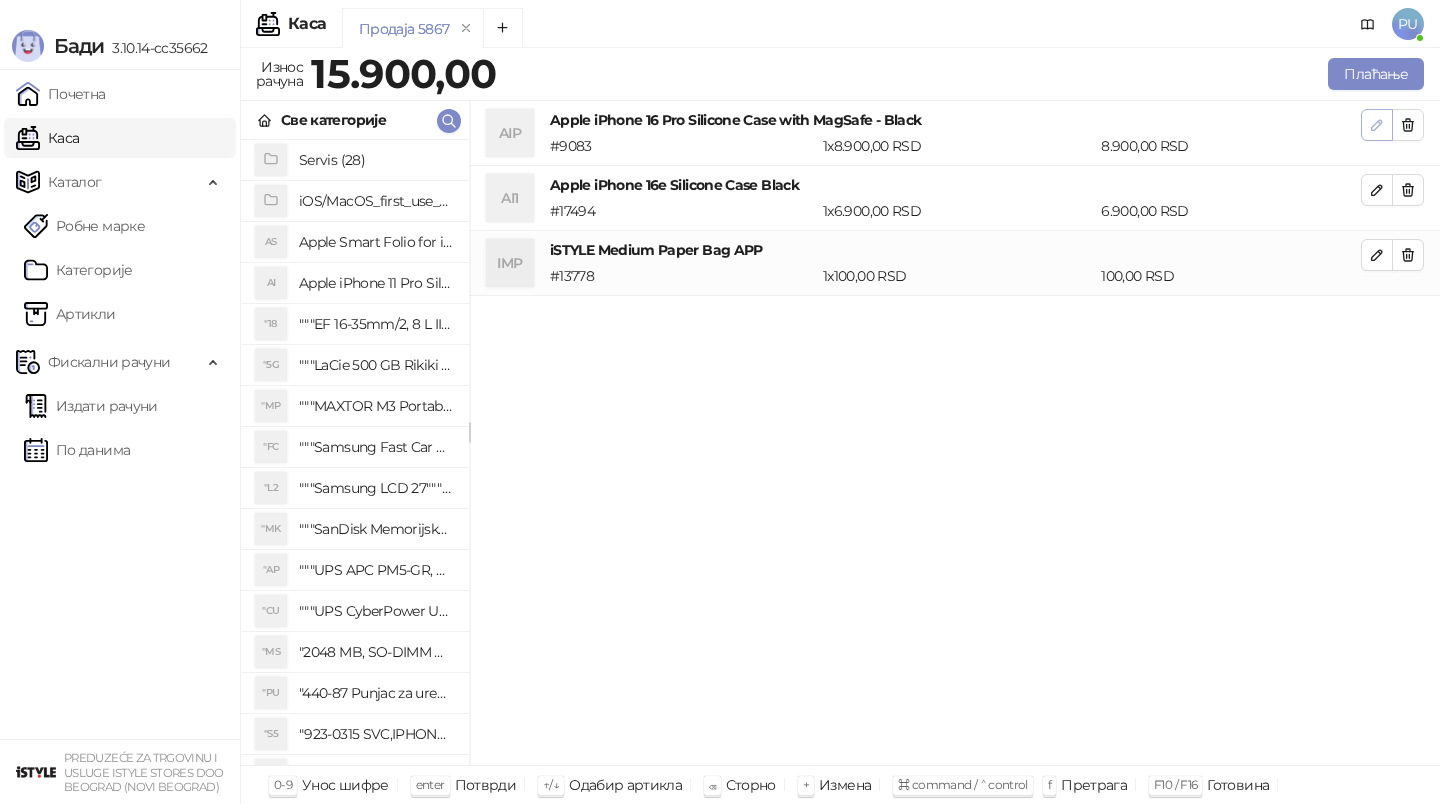 click 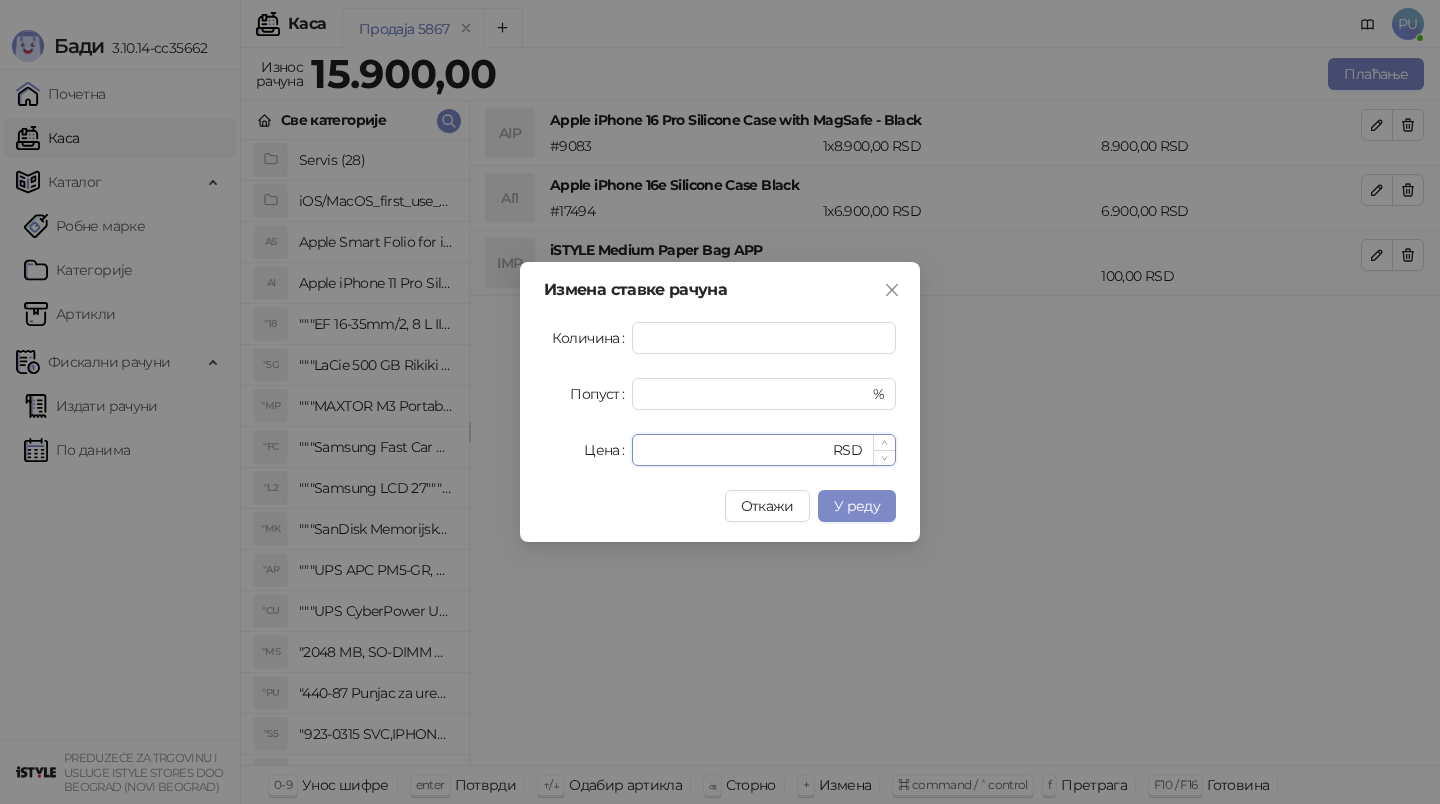 click on "****" at bounding box center [736, 450] 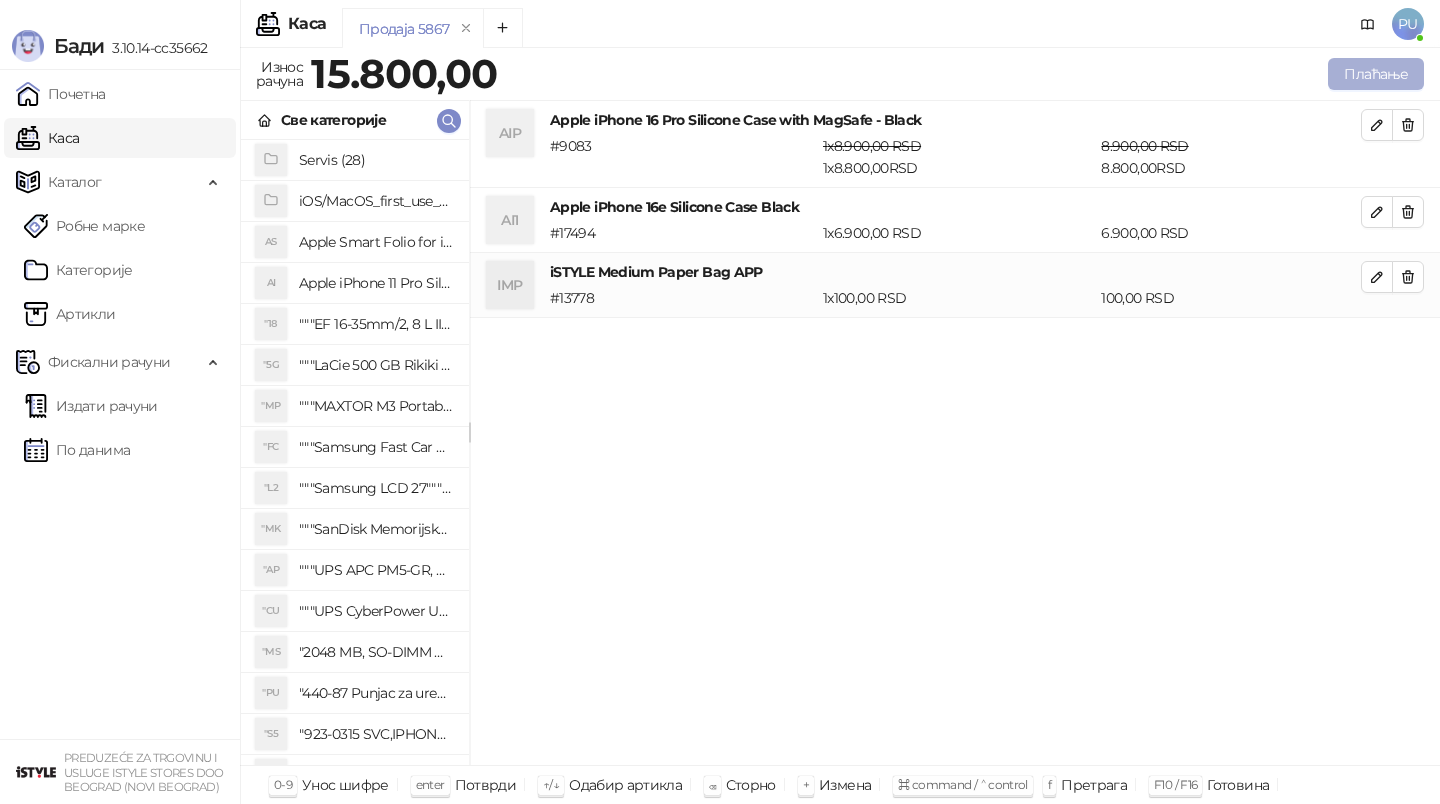 click on "Плаћање" at bounding box center (1376, 74) 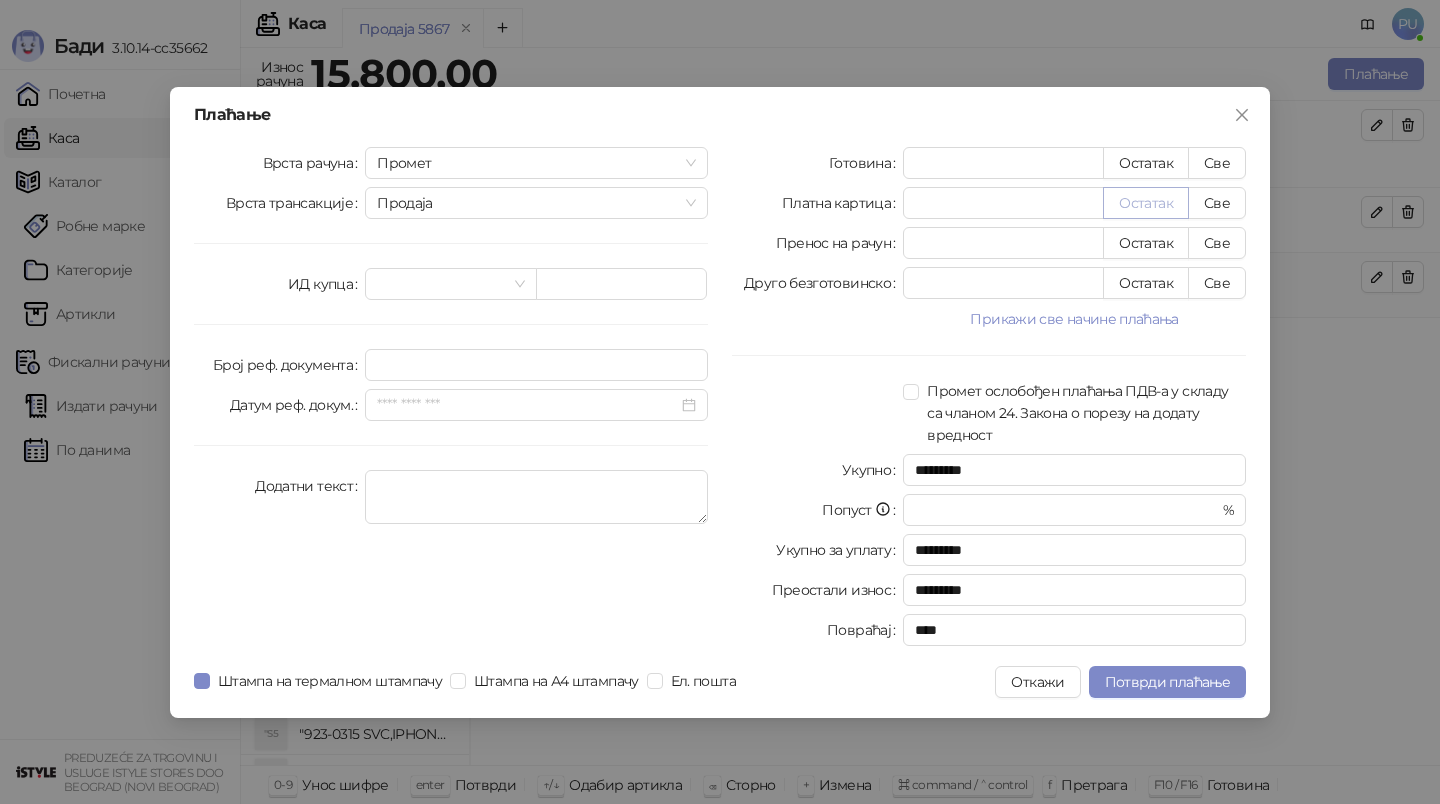 click on "Остатак" at bounding box center (1146, 203) 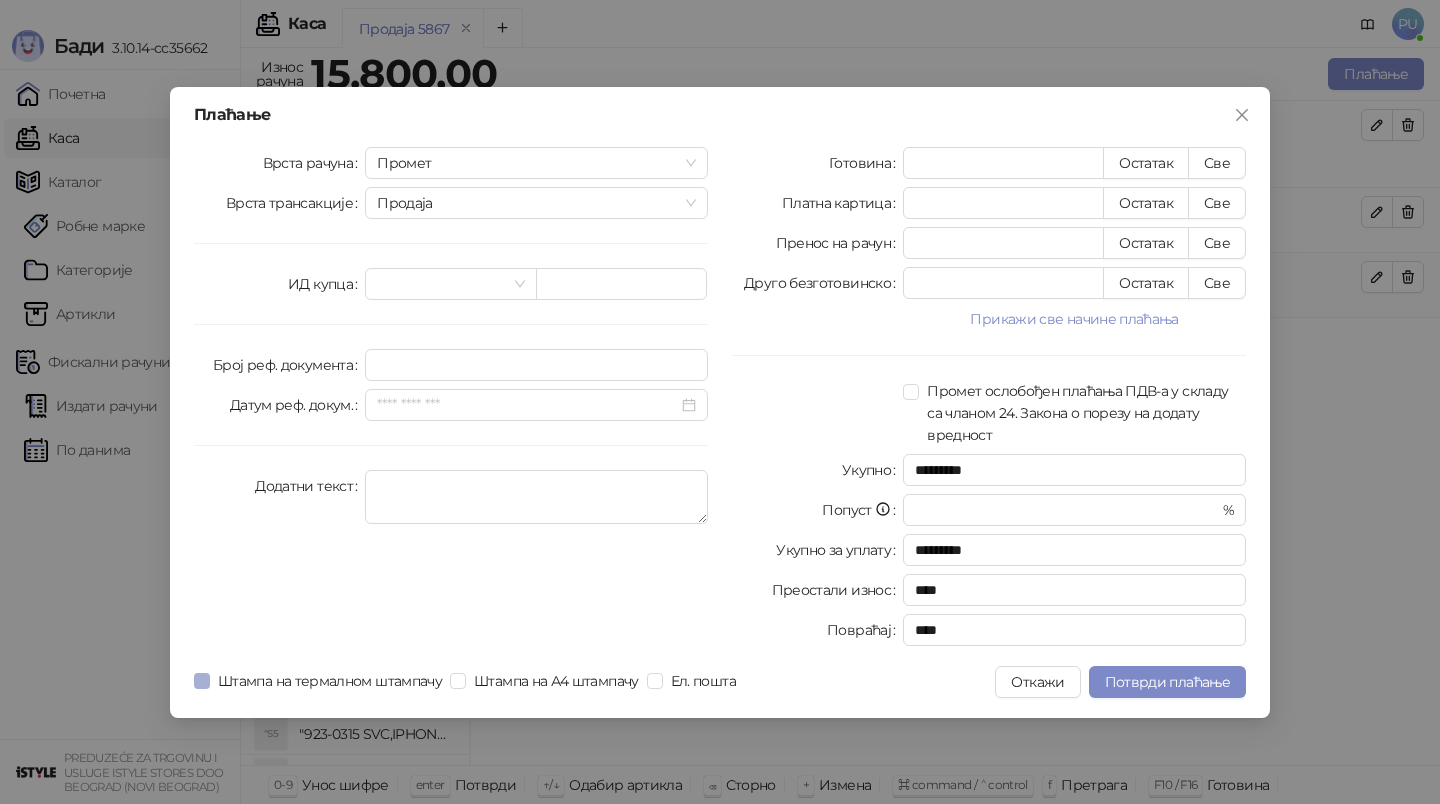 click on "Штампа на термалном штампачу" at bounding box center [330, 681] 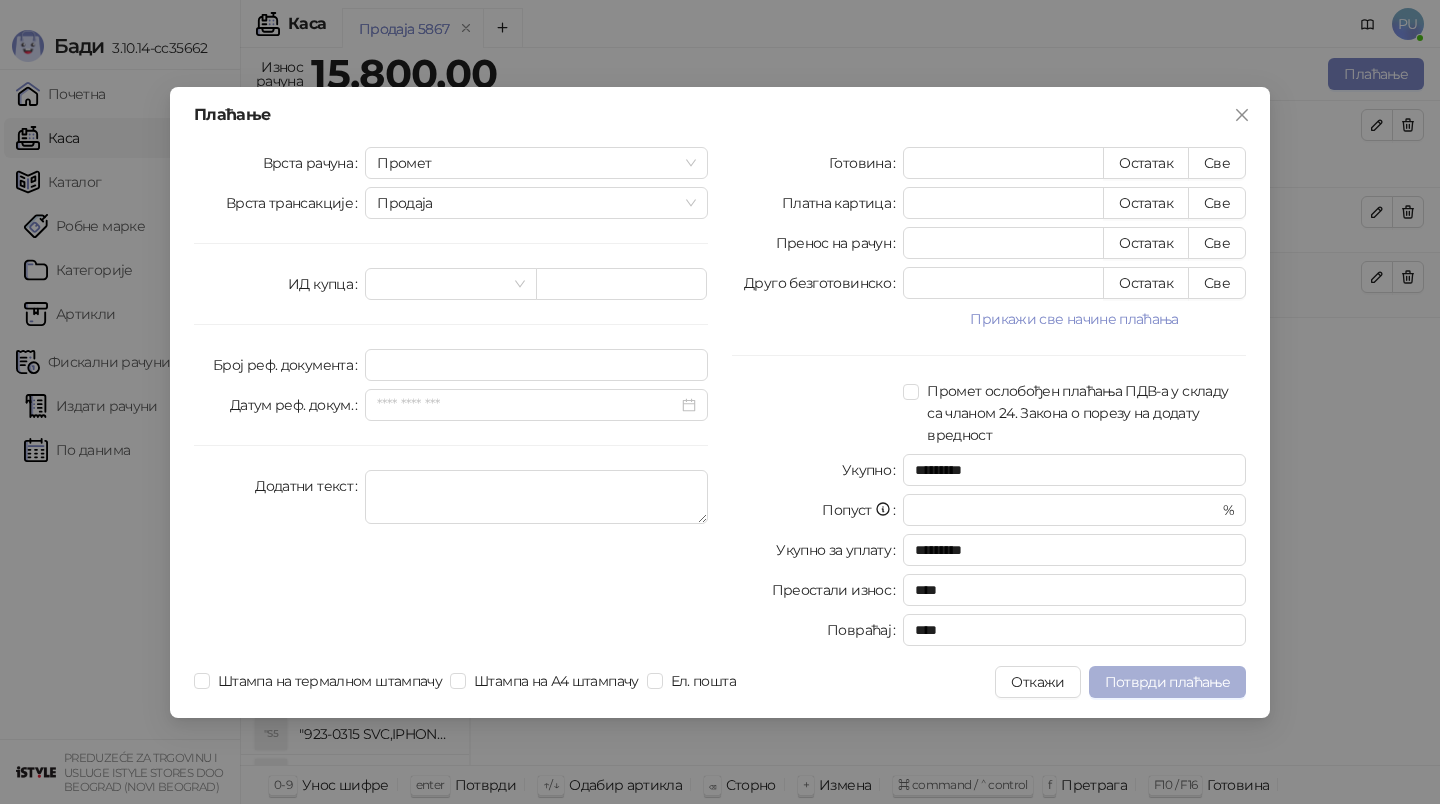 click on "Потврди плаћање" at bounding box center [1167, 682] 